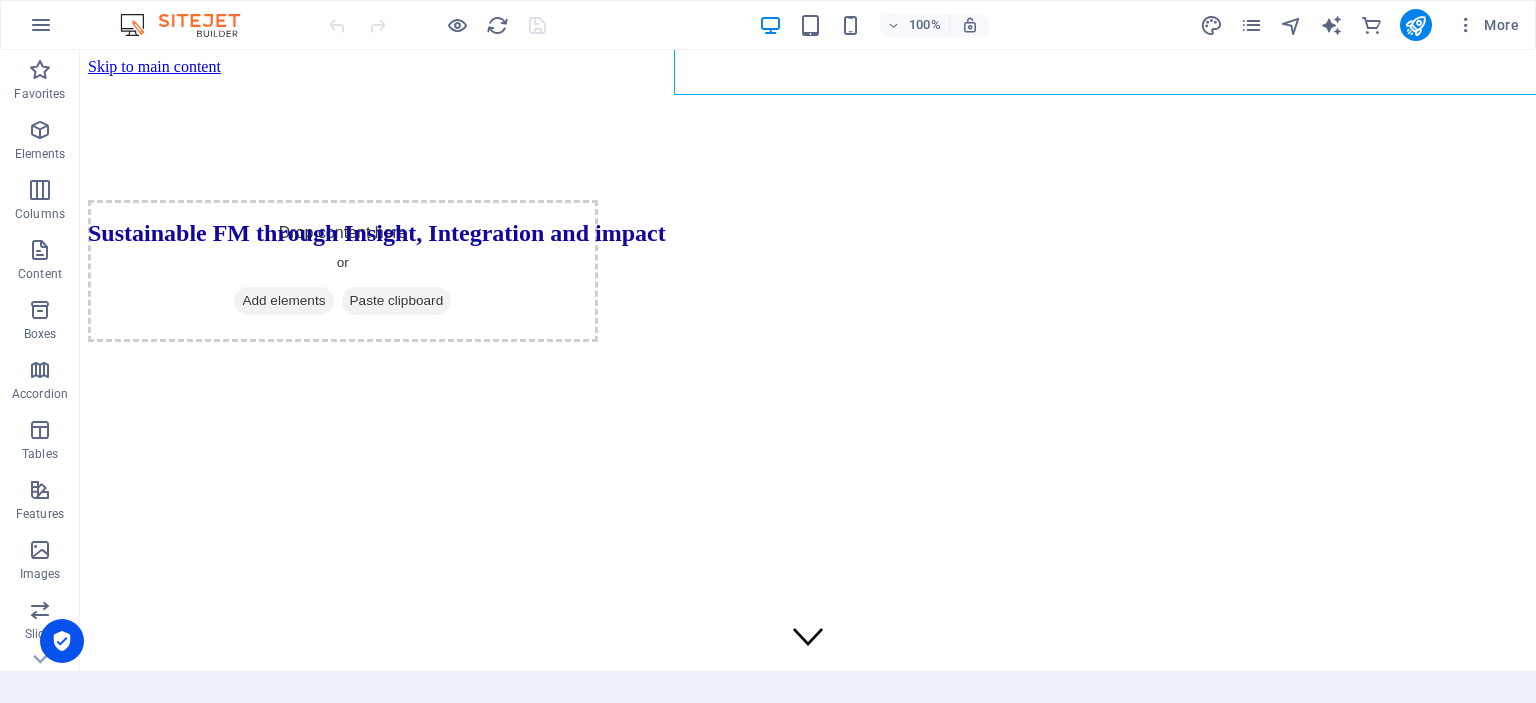scroll, scrollTop: 0, scrollLeft: 0, axis: both 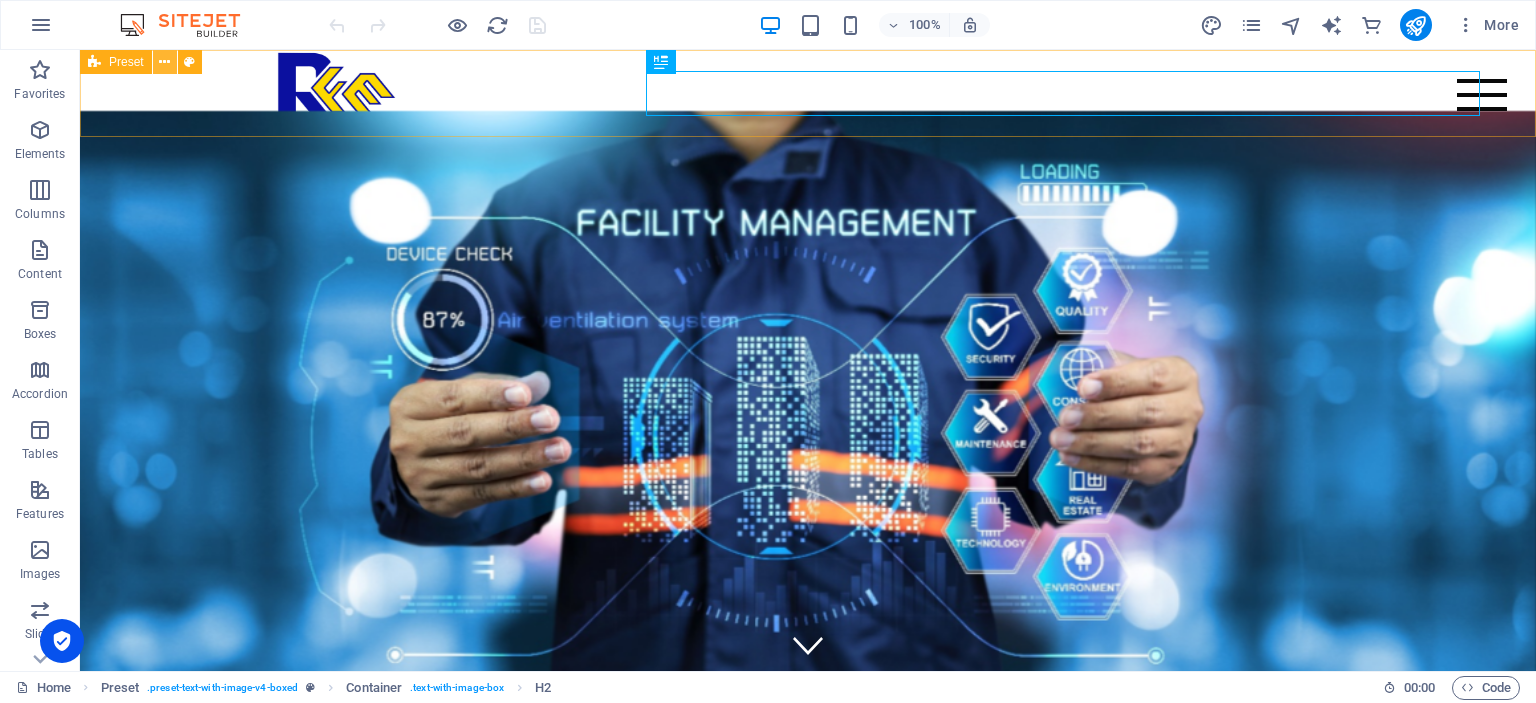 click at bounding box center [164, 62] 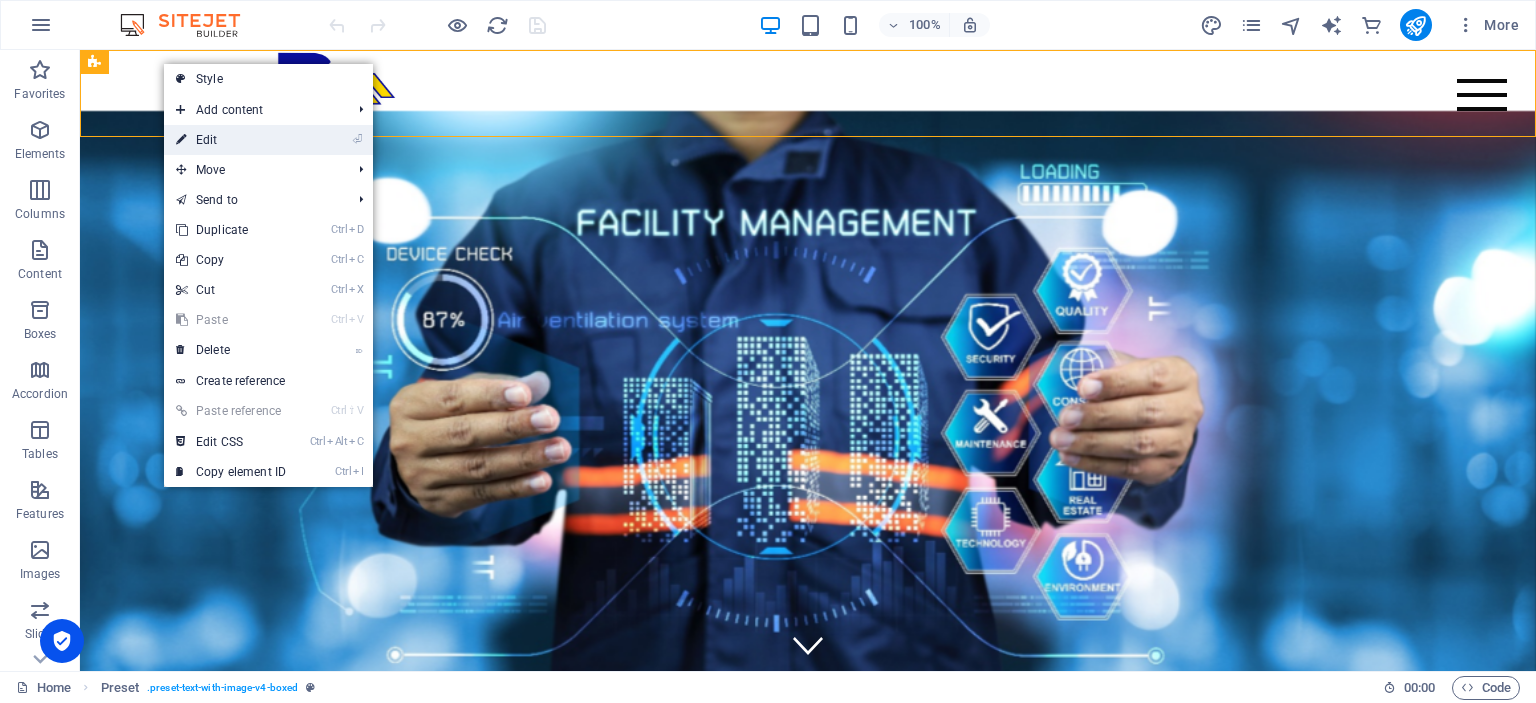 click on "⏎  Edit" at bounding box center [231, 140] 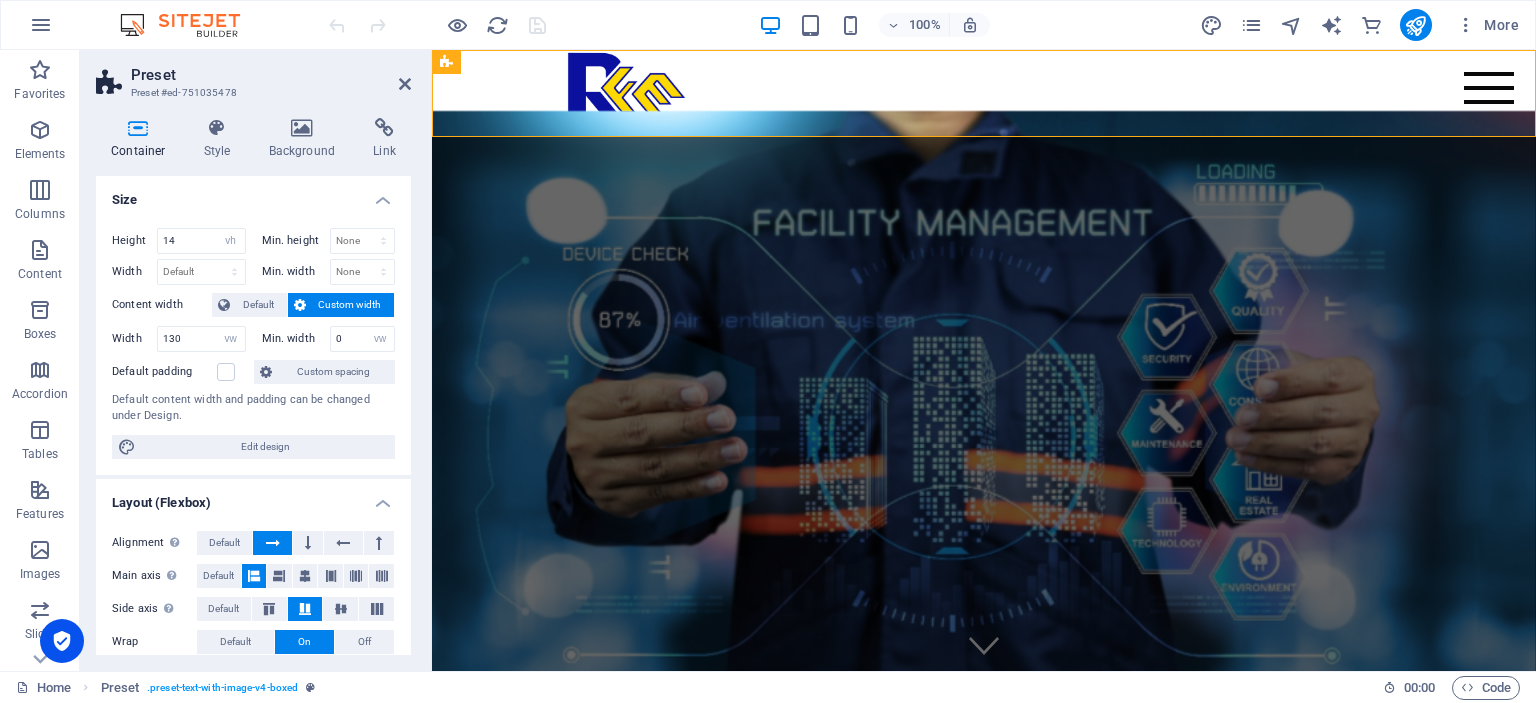click at bounding box center (138, 128) 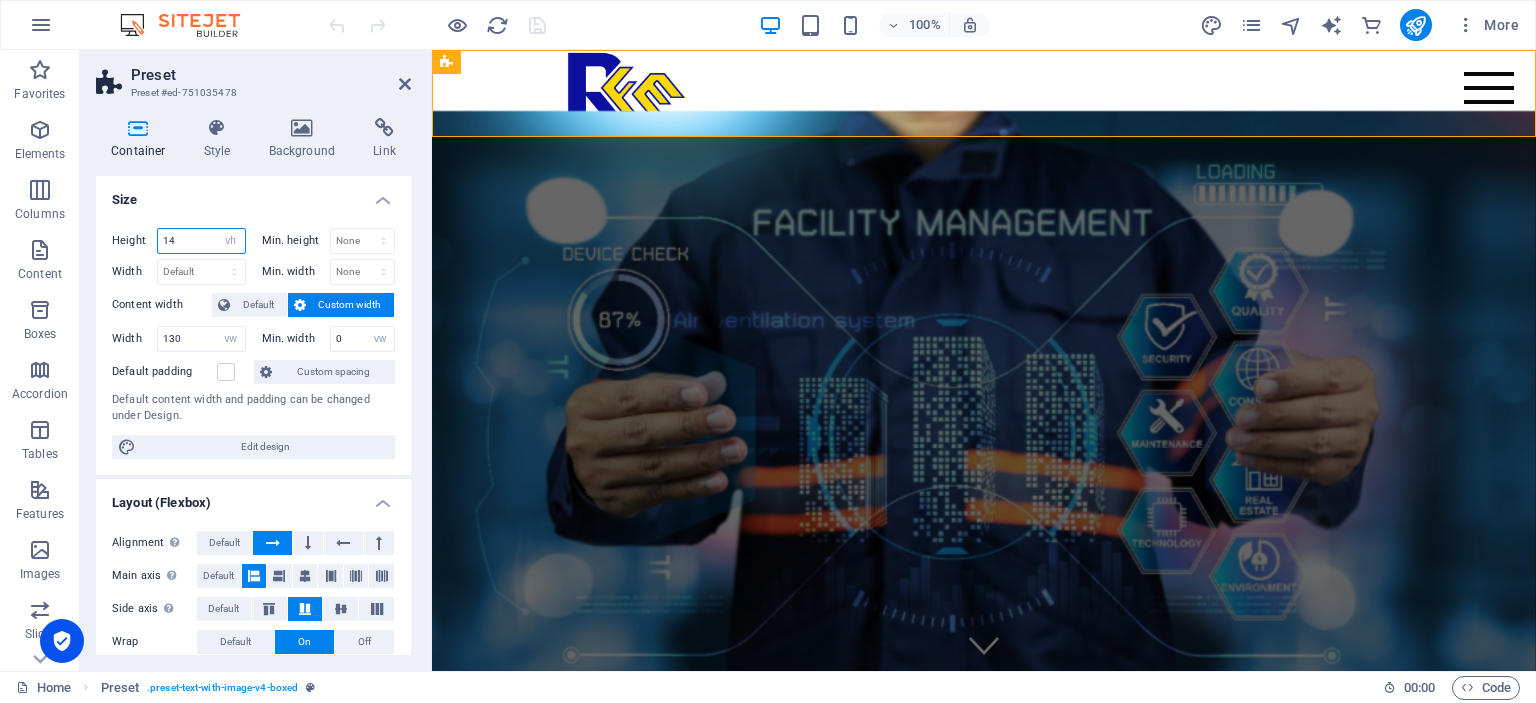 drag, startPoint x: 178, startPoint y: 237, endPoint x: 166, endPoint y: 237, distance: 12 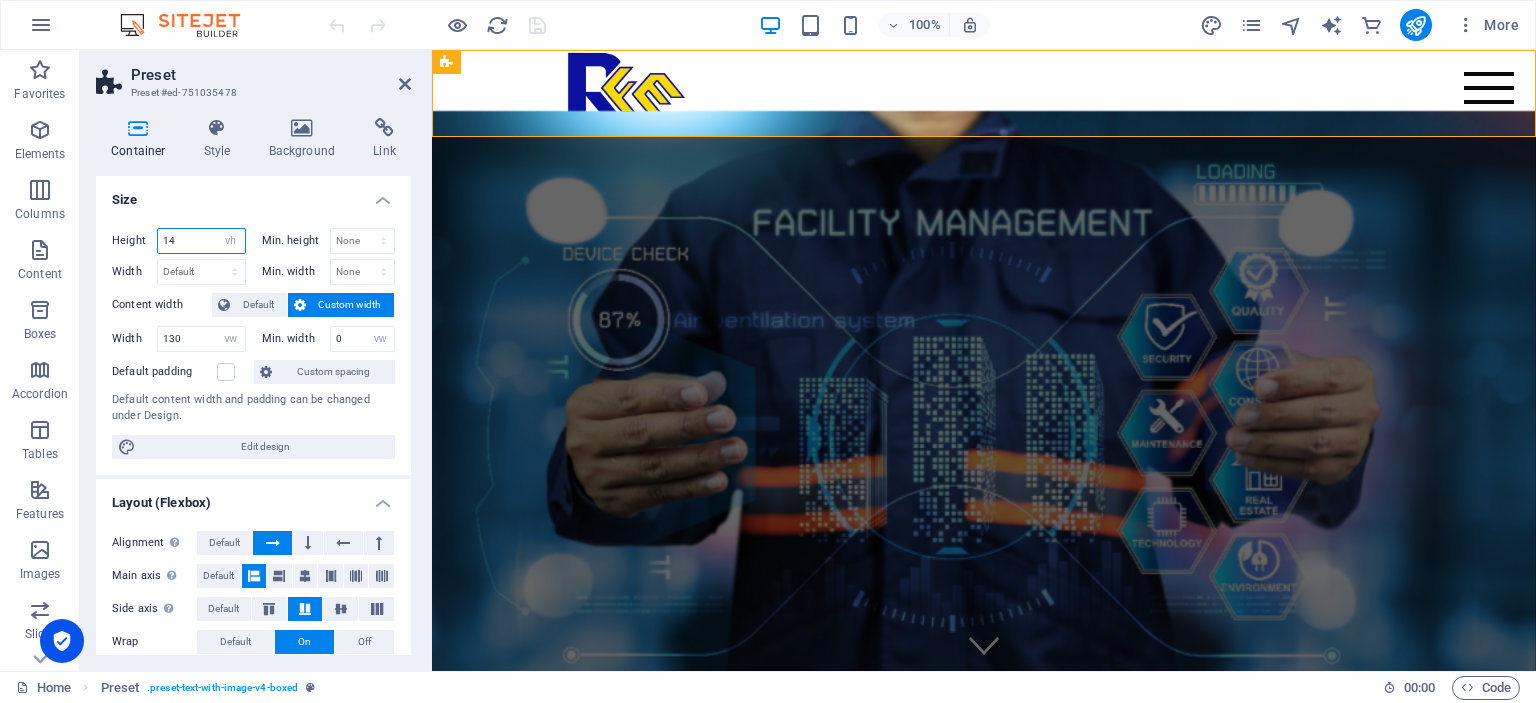 click on "14" at bounding box center (201, 241) 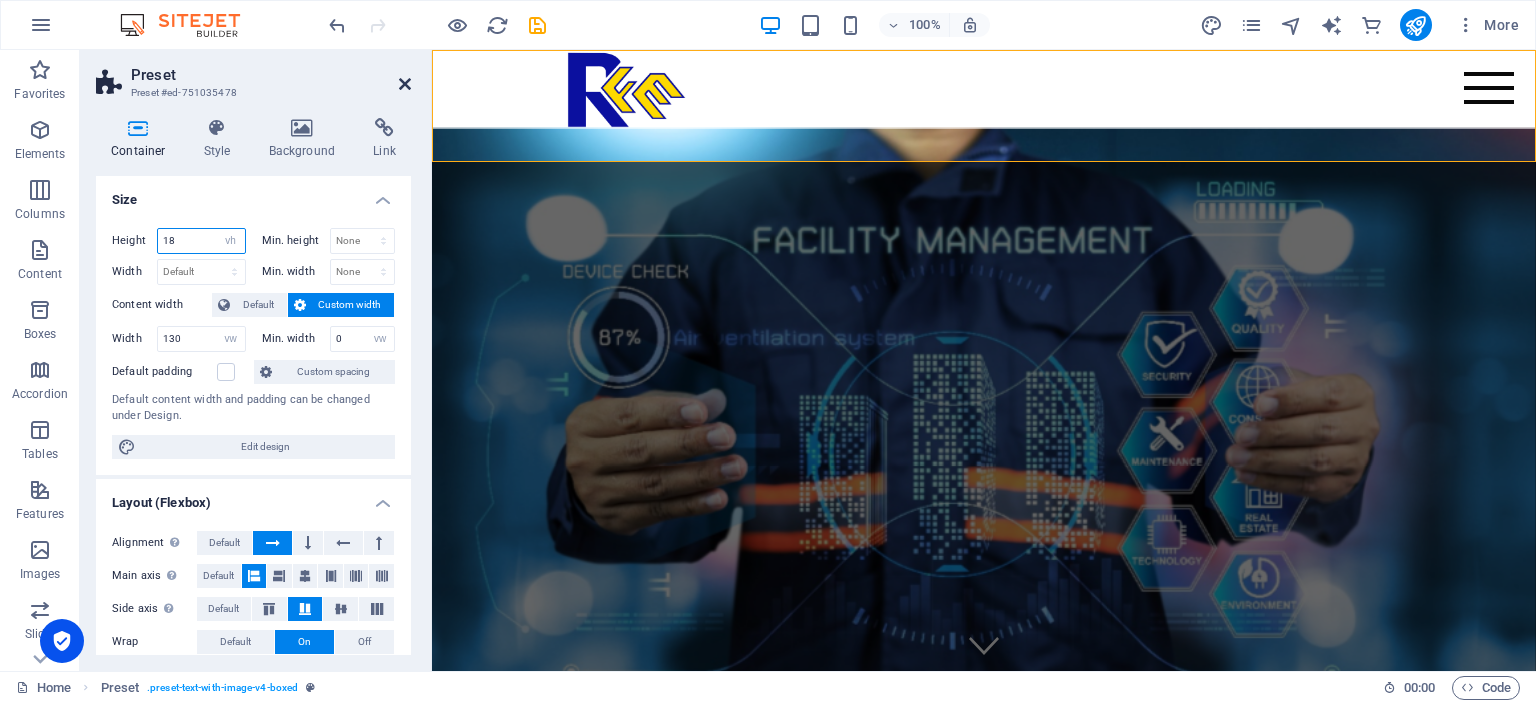 type on "18" 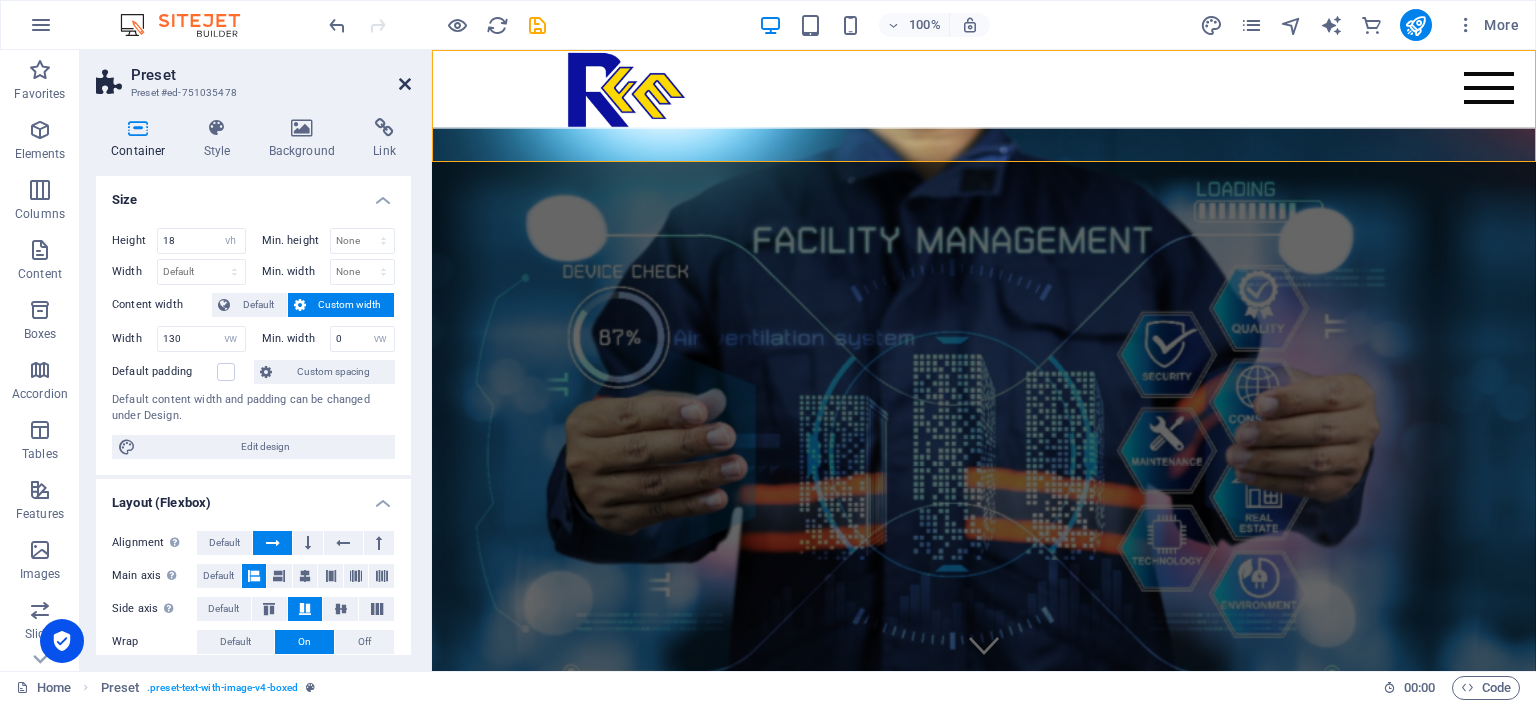 click at bounding box center [405, 84] 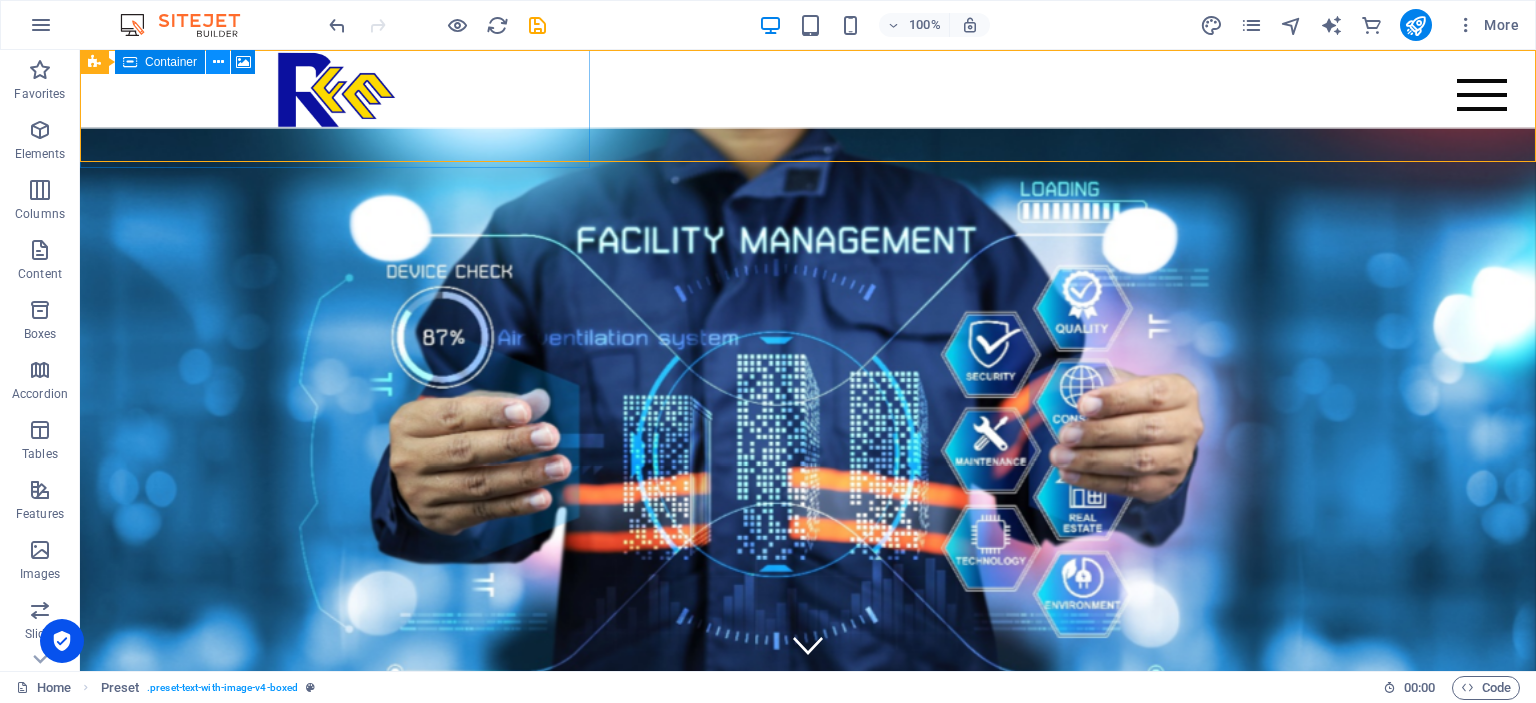 click at bounding box center (218, 62) 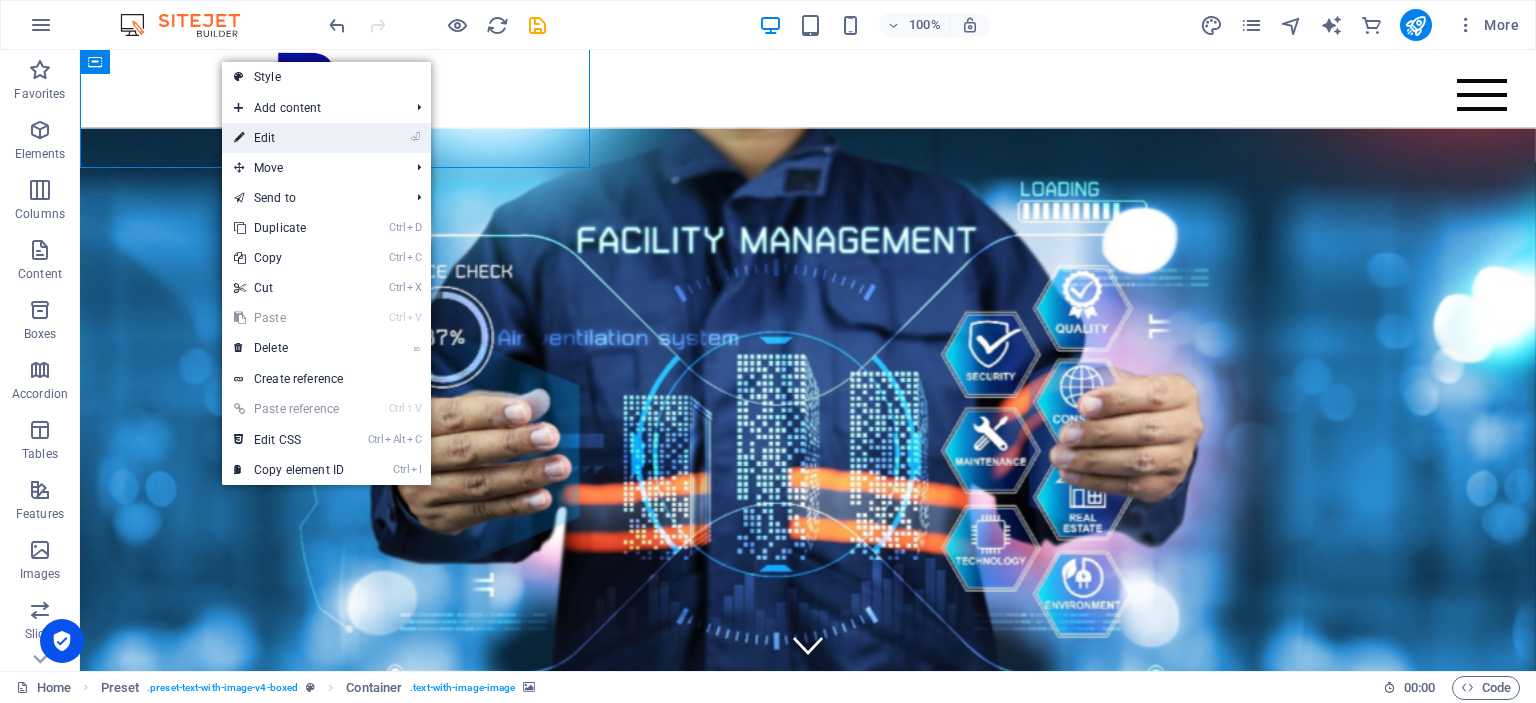 click on "⏎  Edit" at bounding box center [289, 138] 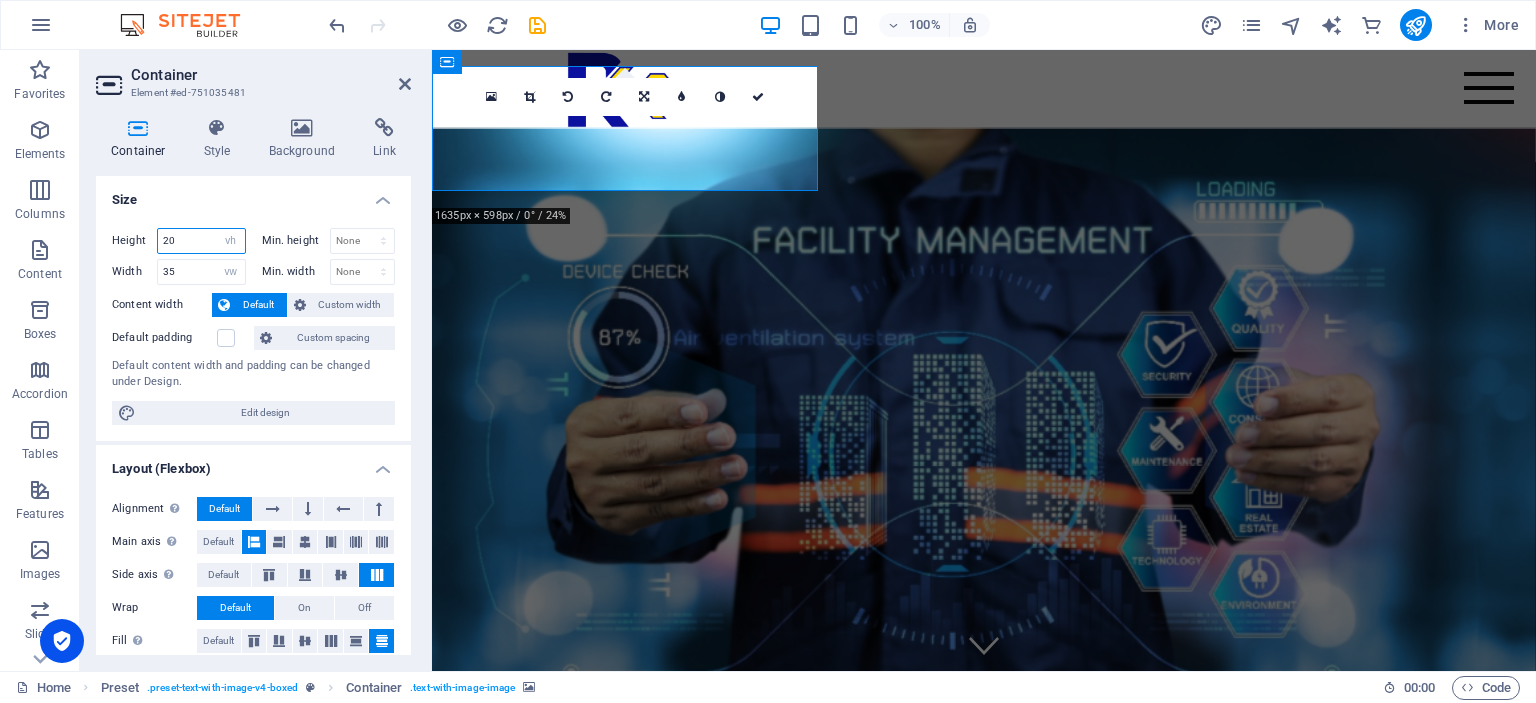 drag, startPoint x: 179, startPoint y: 235, endPoint x: 166, endPoint y: 237, distance: 13.152946 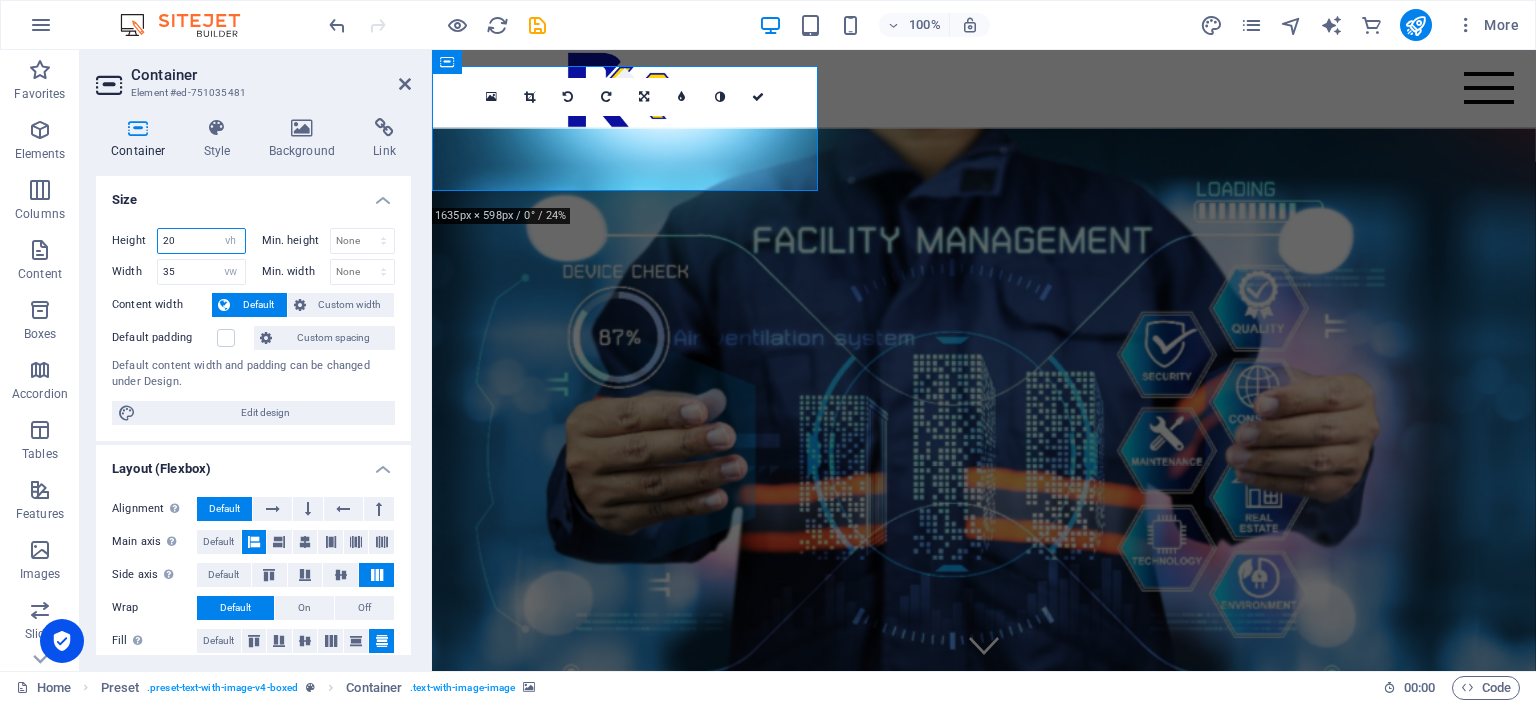click on "20" at bounding box center (201, 241) 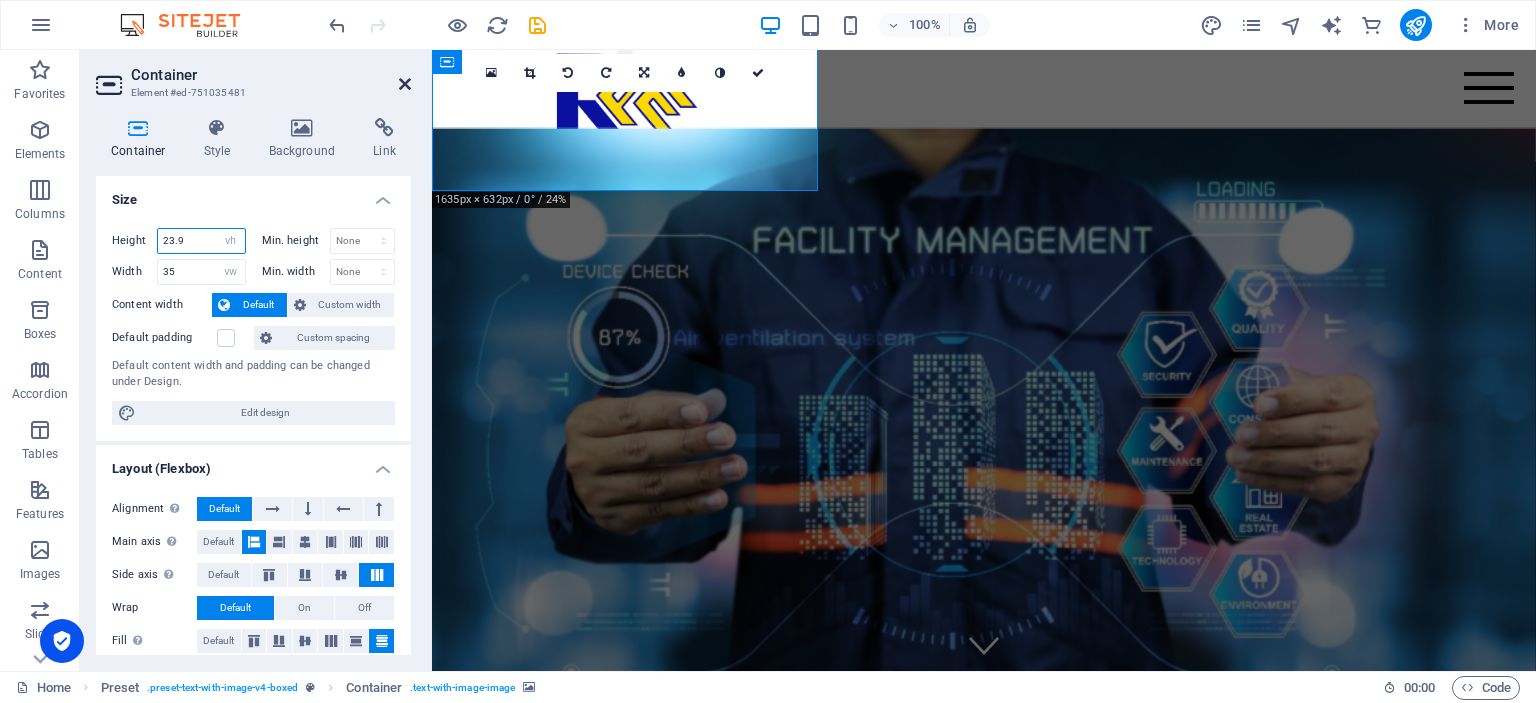 type on "23.9" 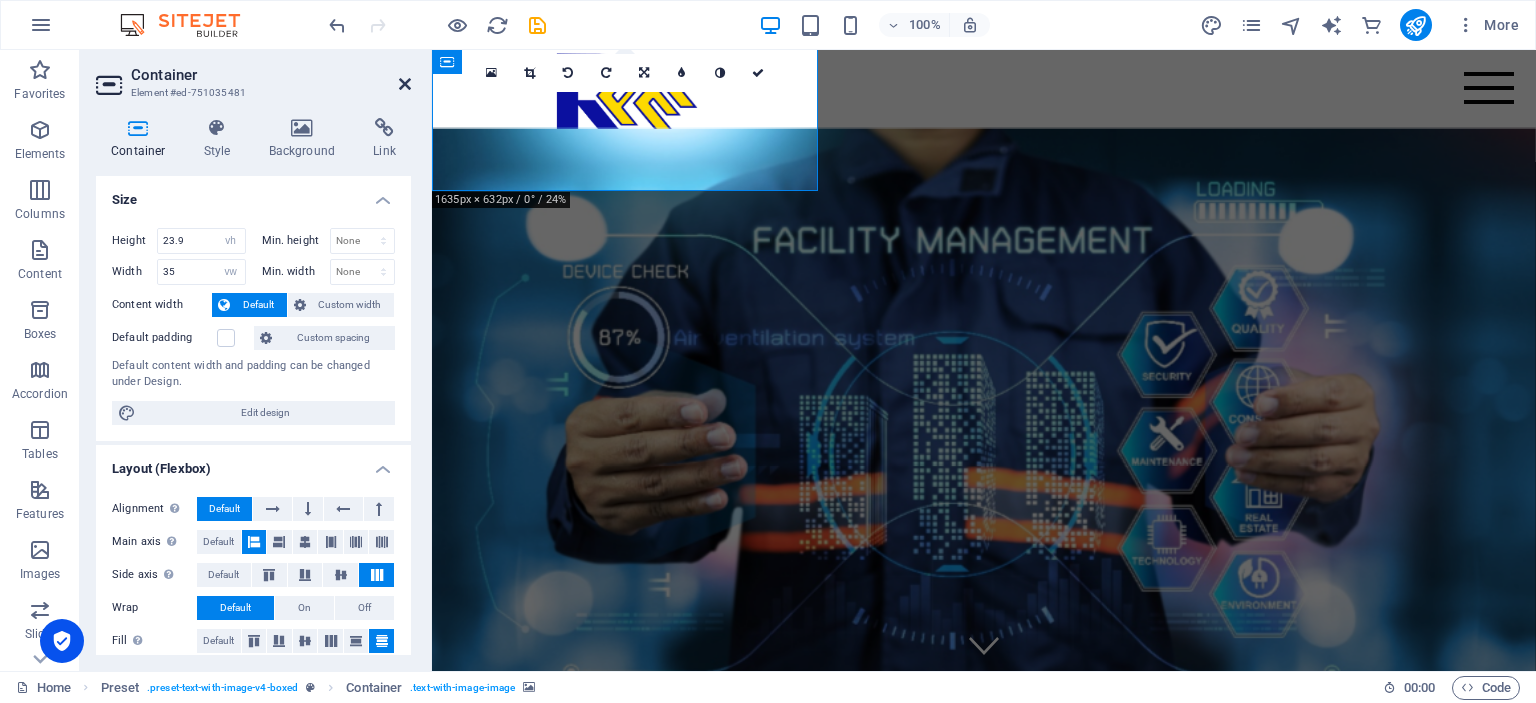 click at bounding box center [405, 84] 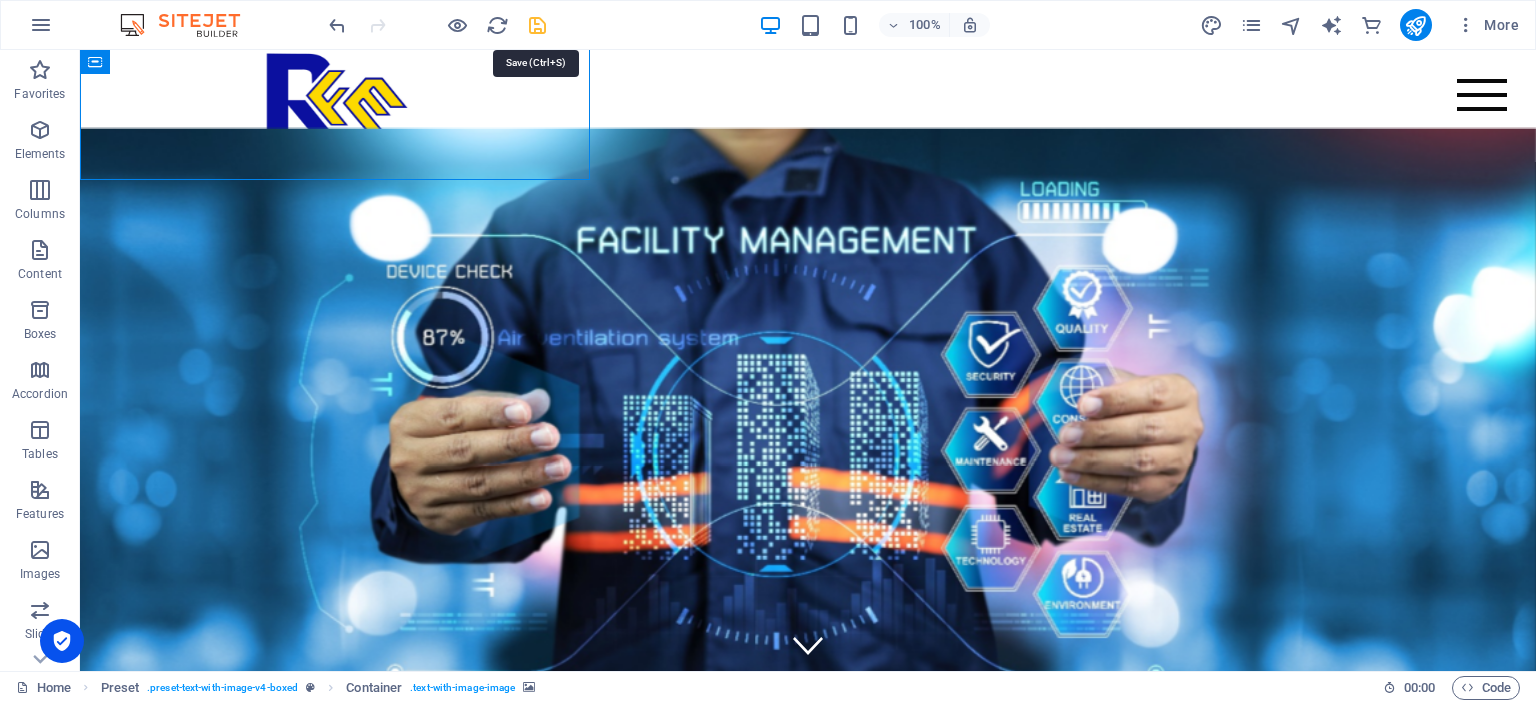 click at bounding box center [537, 25] 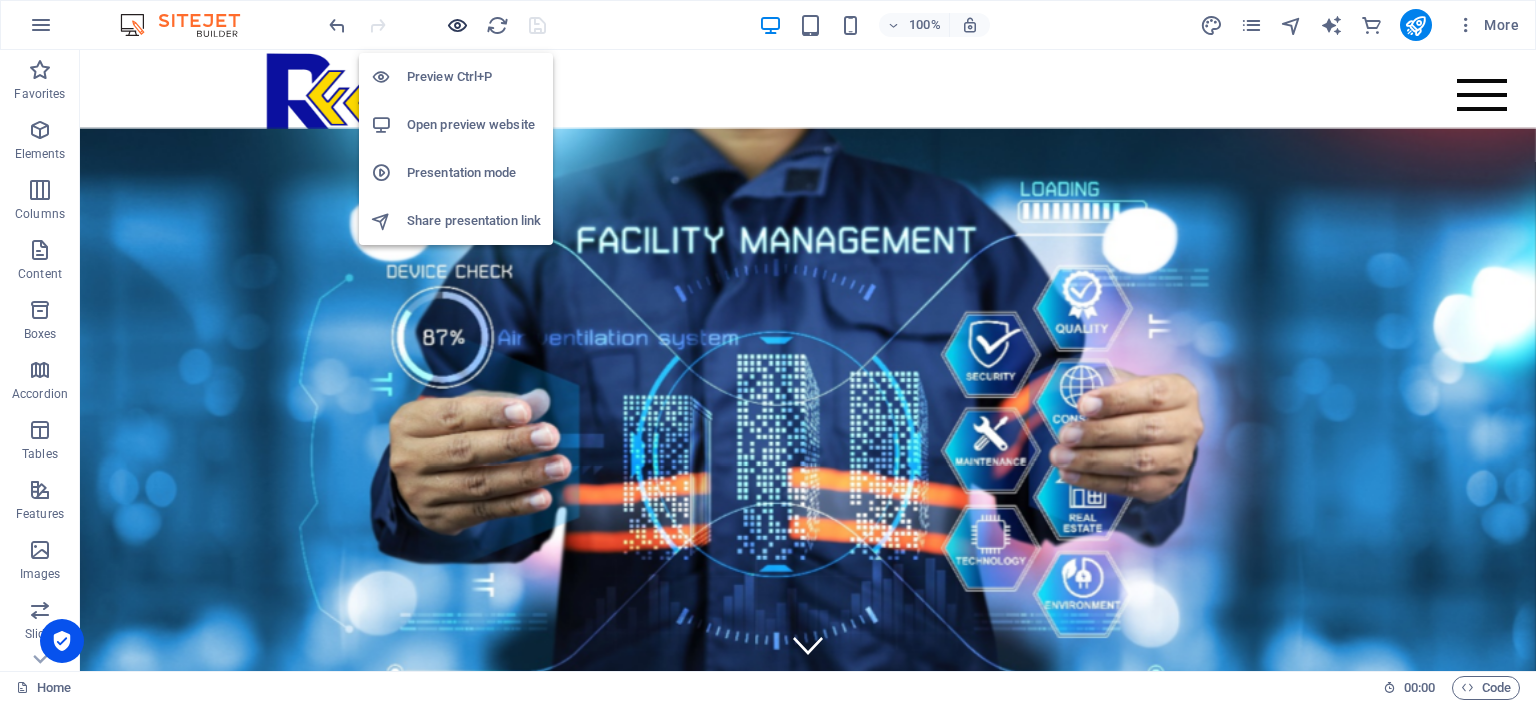 click at bounding box center [457, 25] 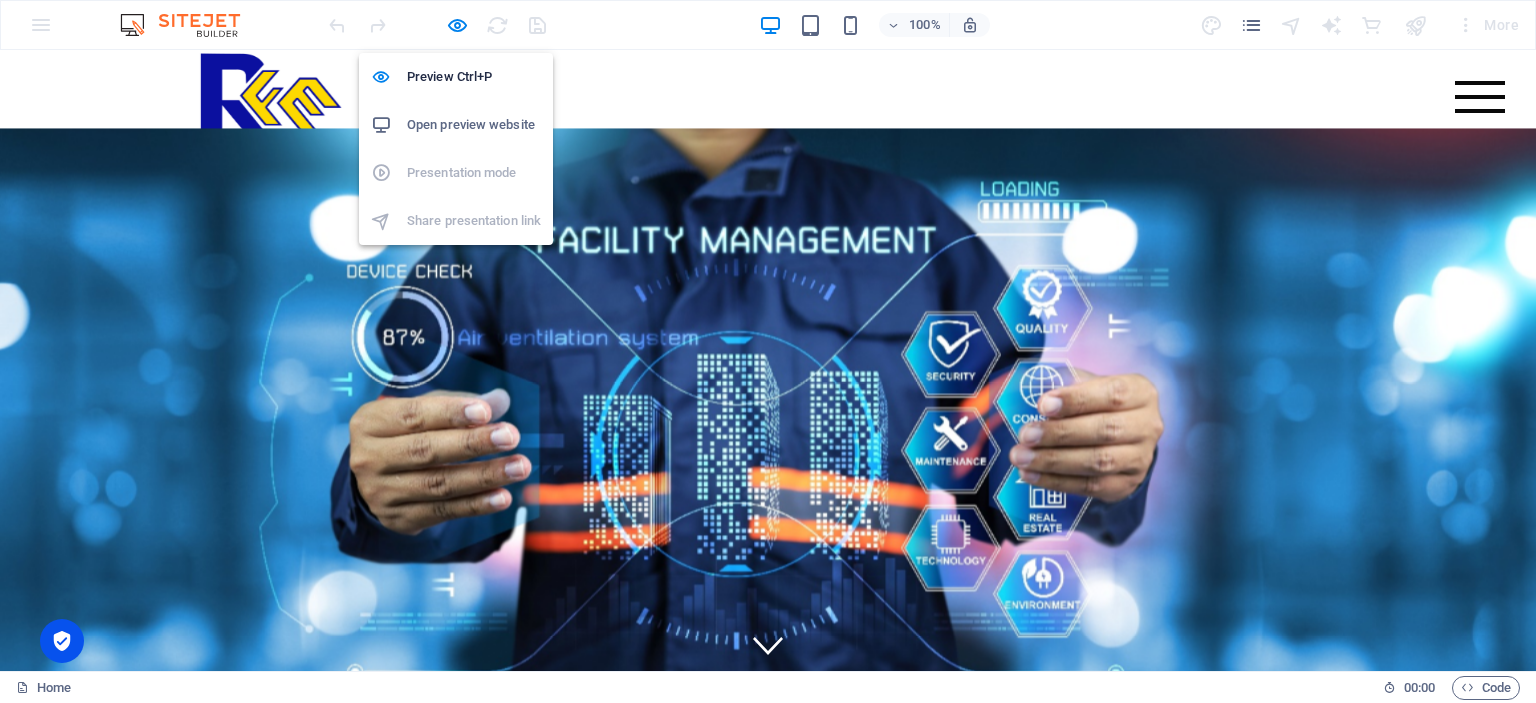 click on "Open preview website" at bounding box center (474, 125) 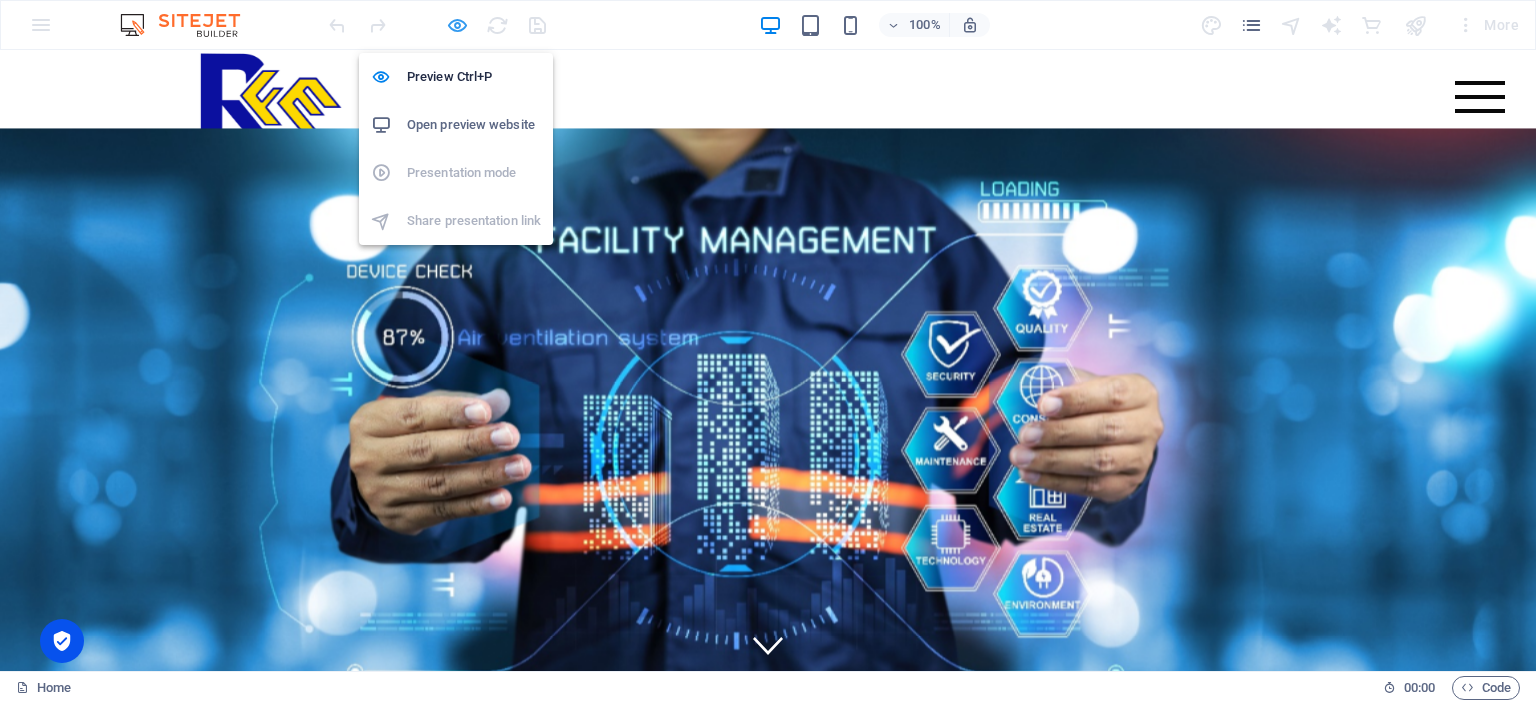click at bounding box center [457, 25] 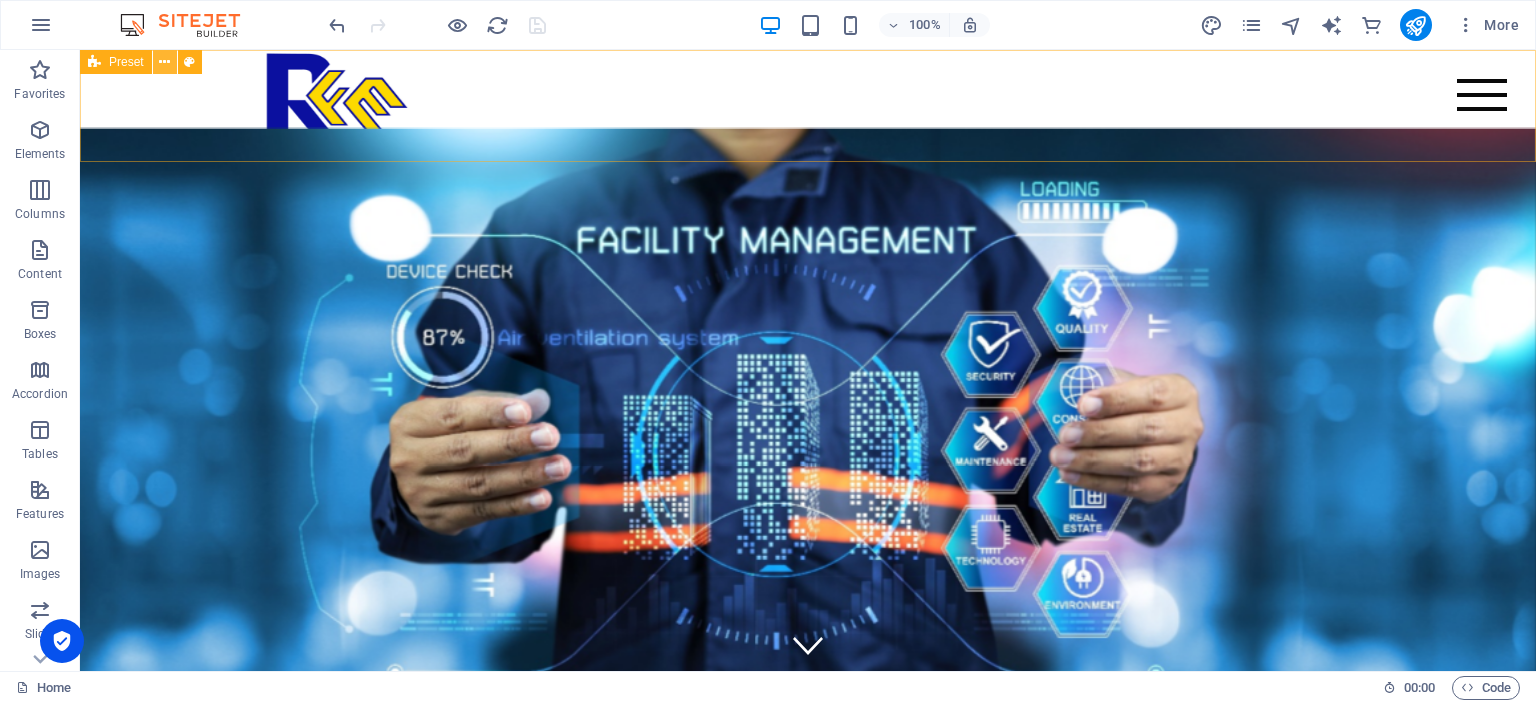 click at bounding box center [164, 62] 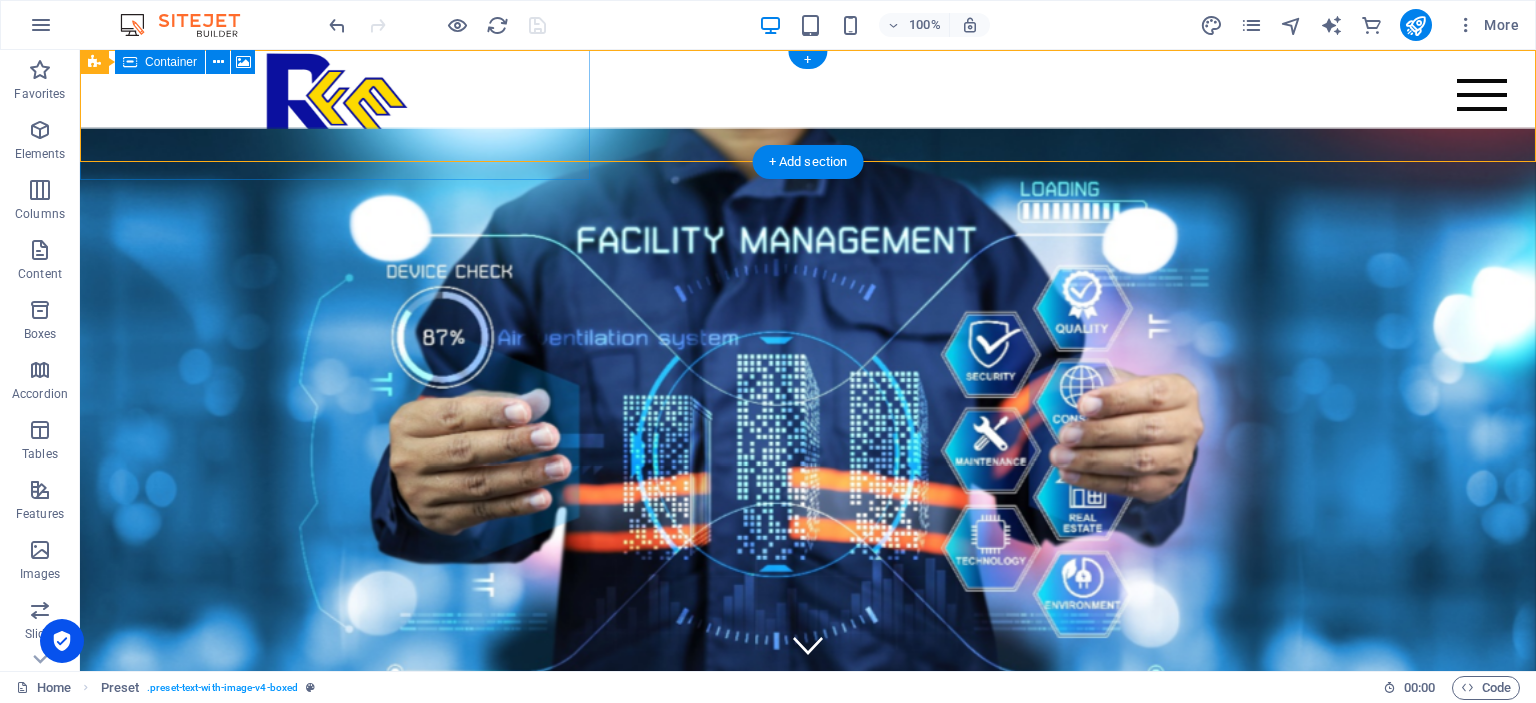 click on "Drop content here or  Add elements  Paste clipboard" at bounding box center [335, 270] 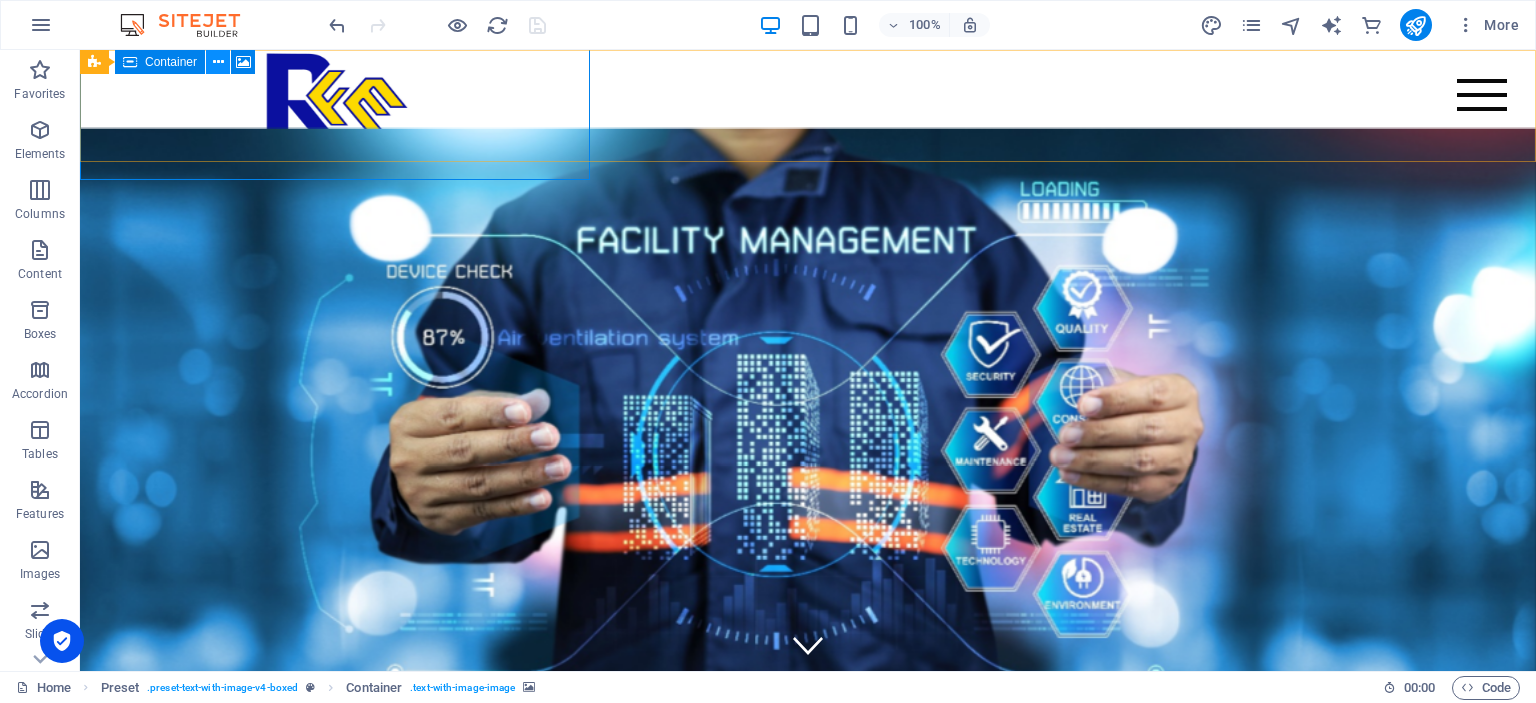 click at bounding box center (218, 62) 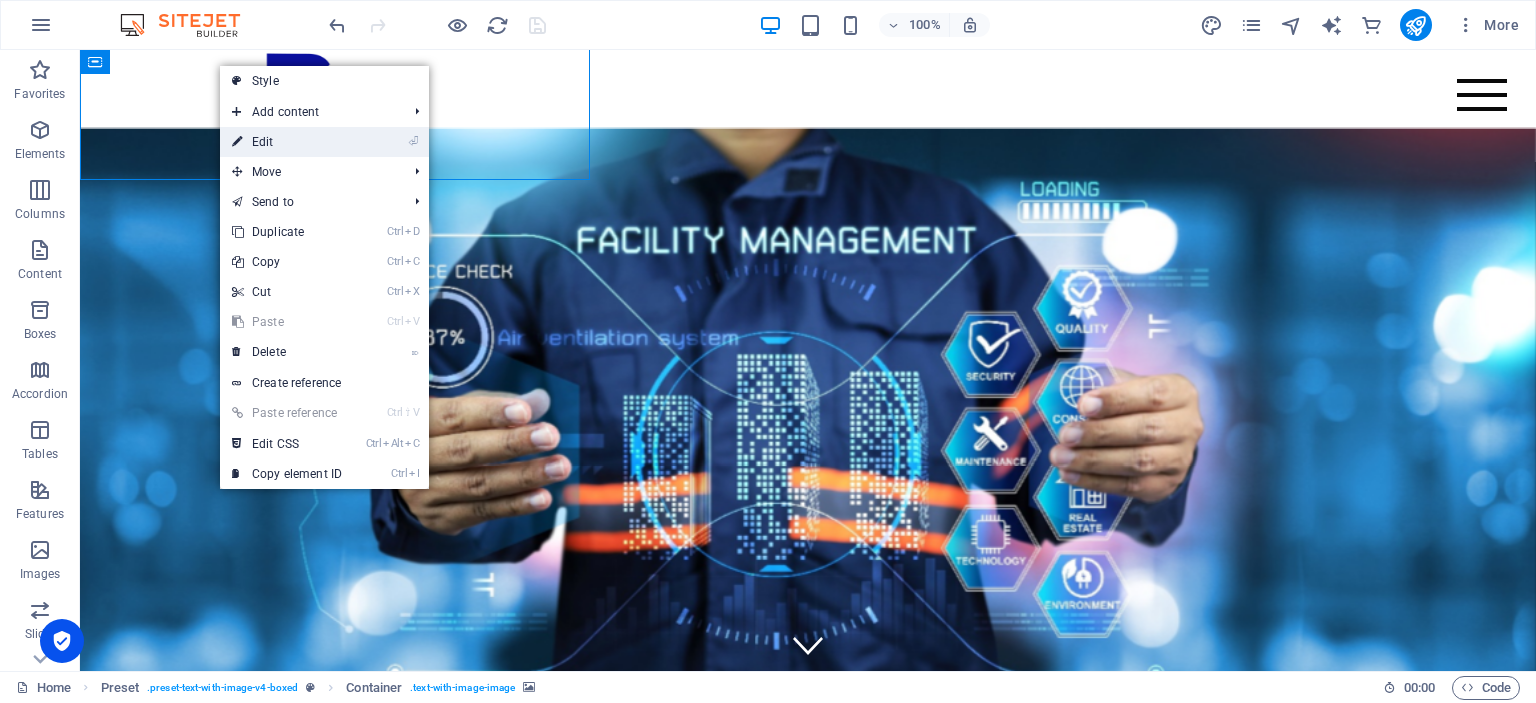 click on "⏎  Edit" at bounding box center [287, 142] 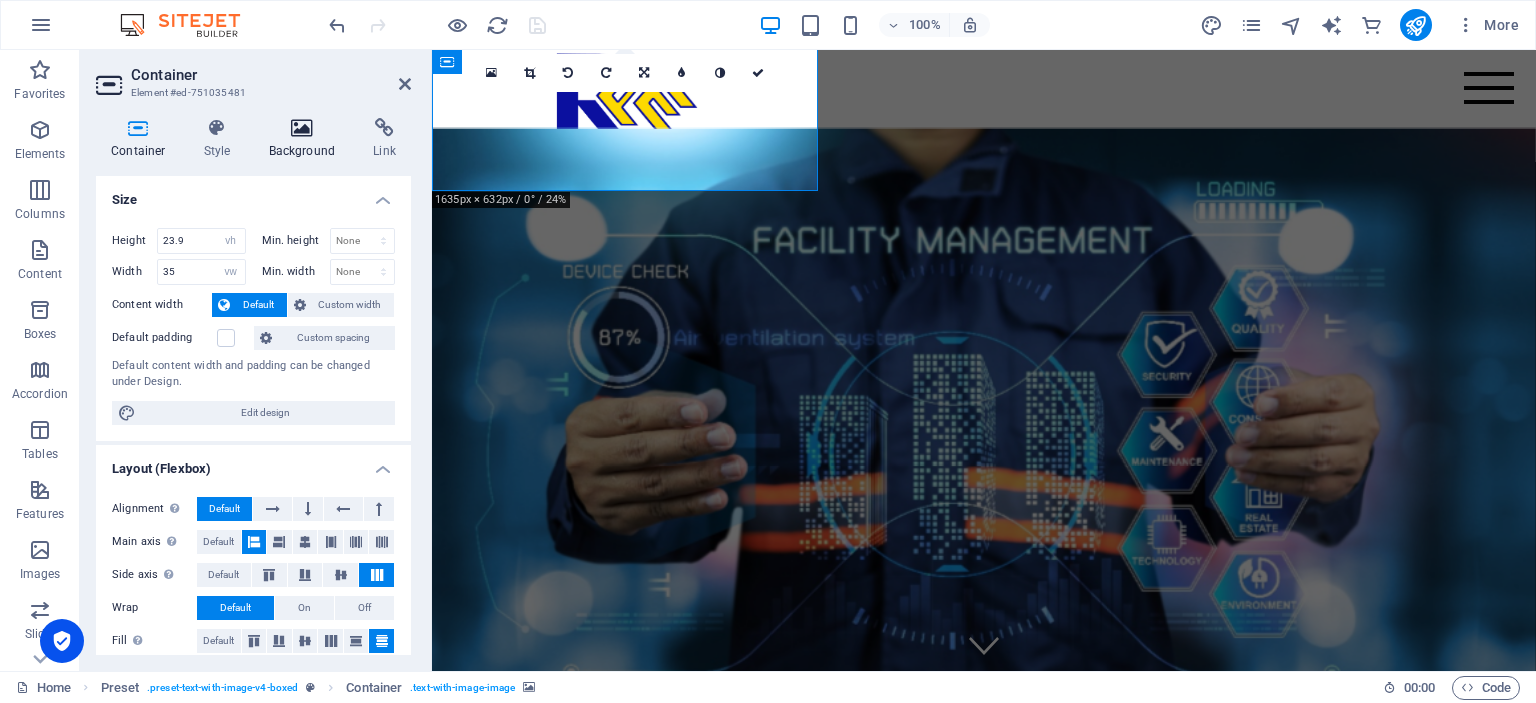 click at bounding box center [302, 128] 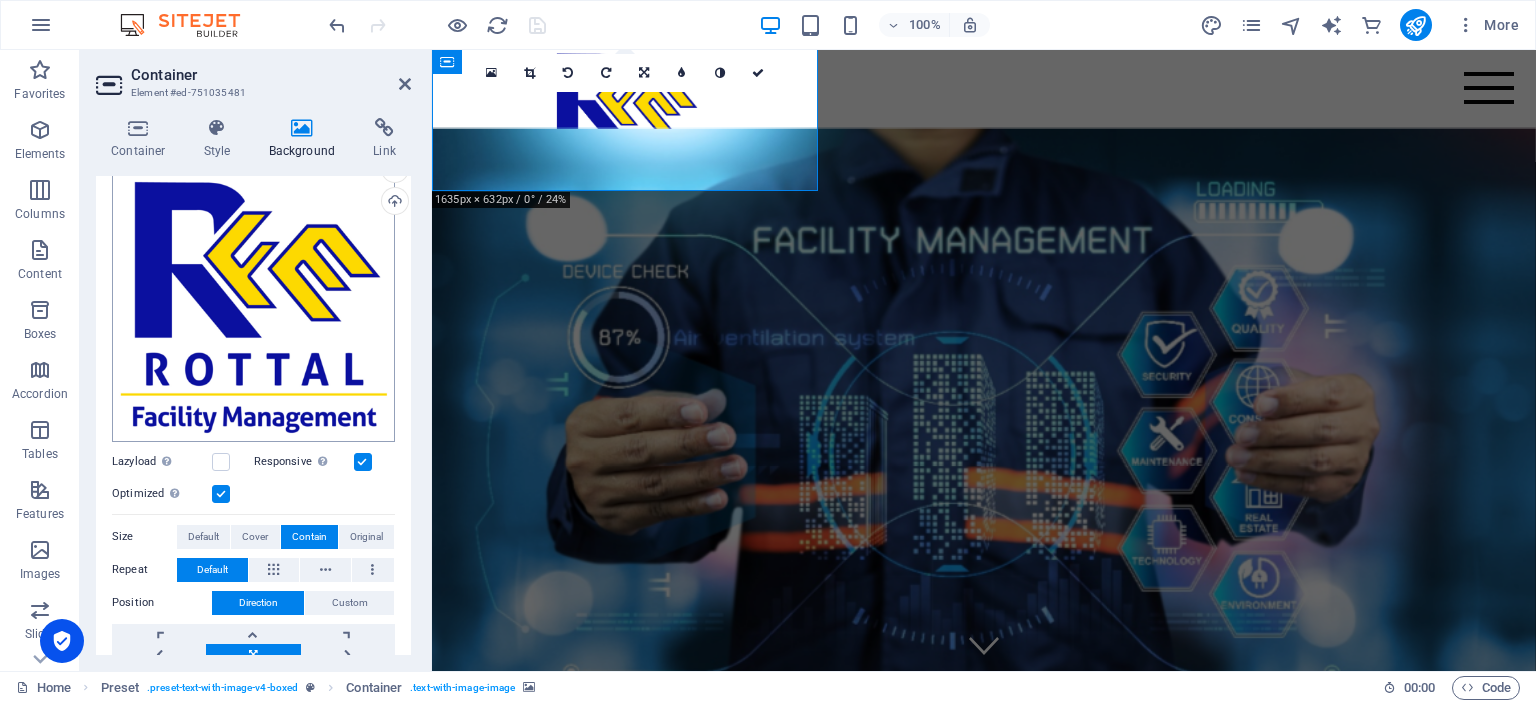 scroll, scrollTop: 0, scrollLeft: 0, axis: both 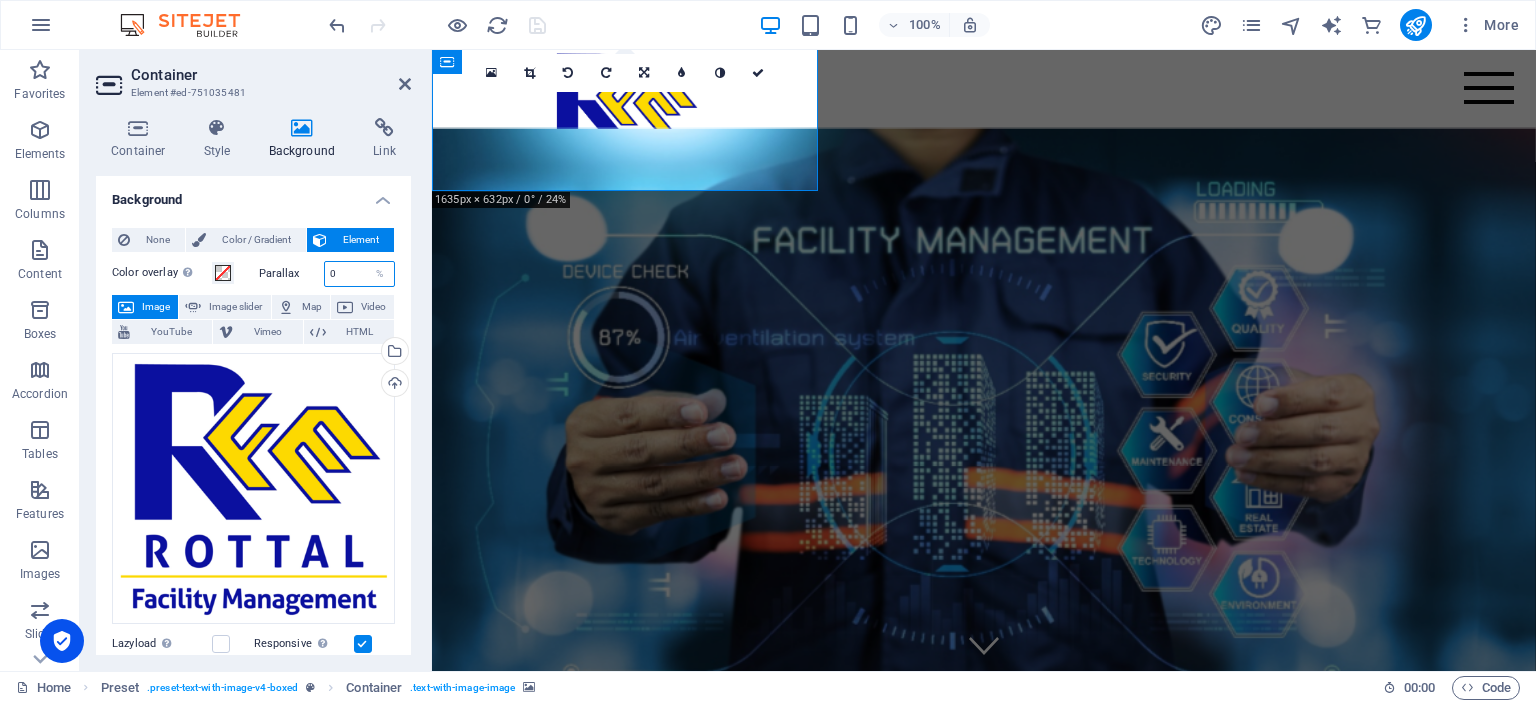 drag, startPoint x: 346, startPoint y: 273, endPoint x: 326, endPoint y: 274, distance: 20.024984 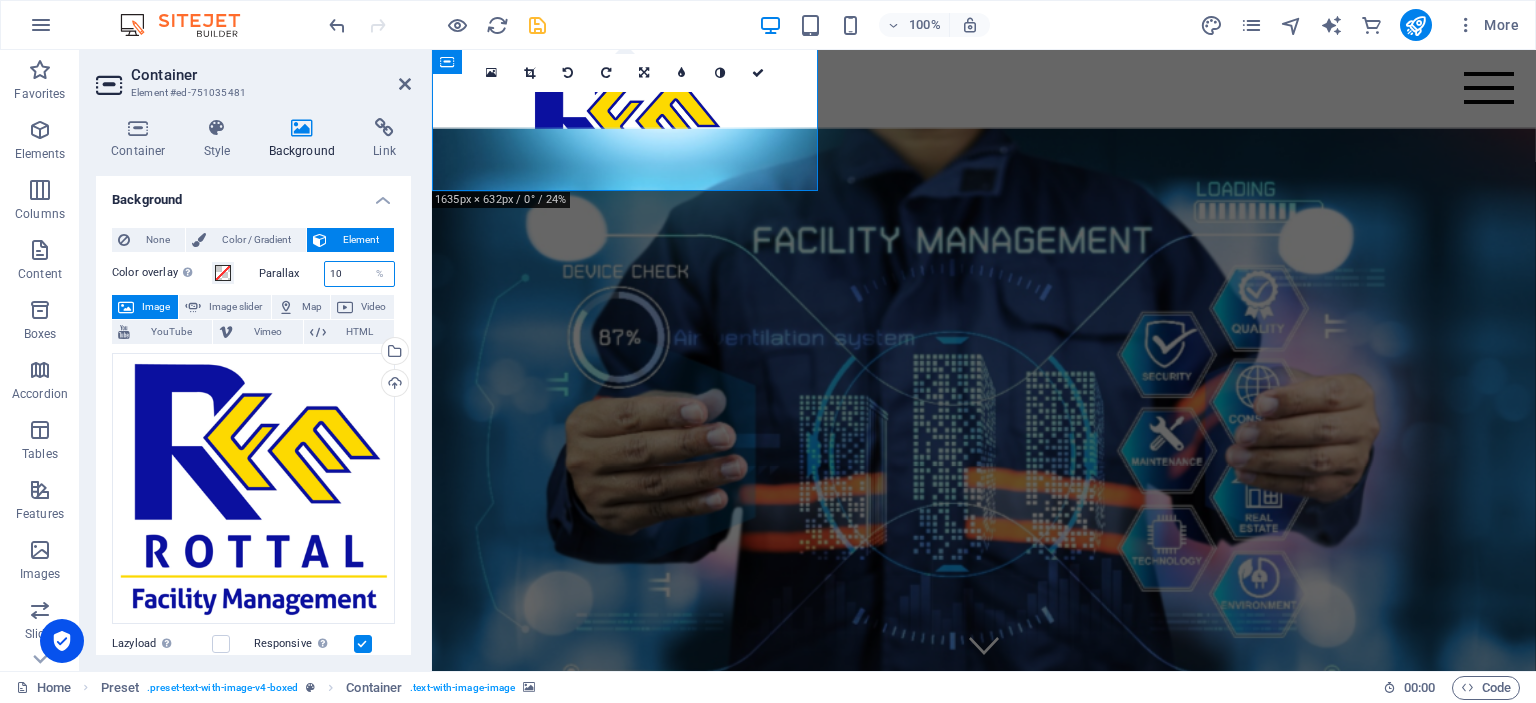 drag, startPoint x: 348, startPoint y: 274, endPoint x: 320, endPoint y: 275, distance: 28.01785 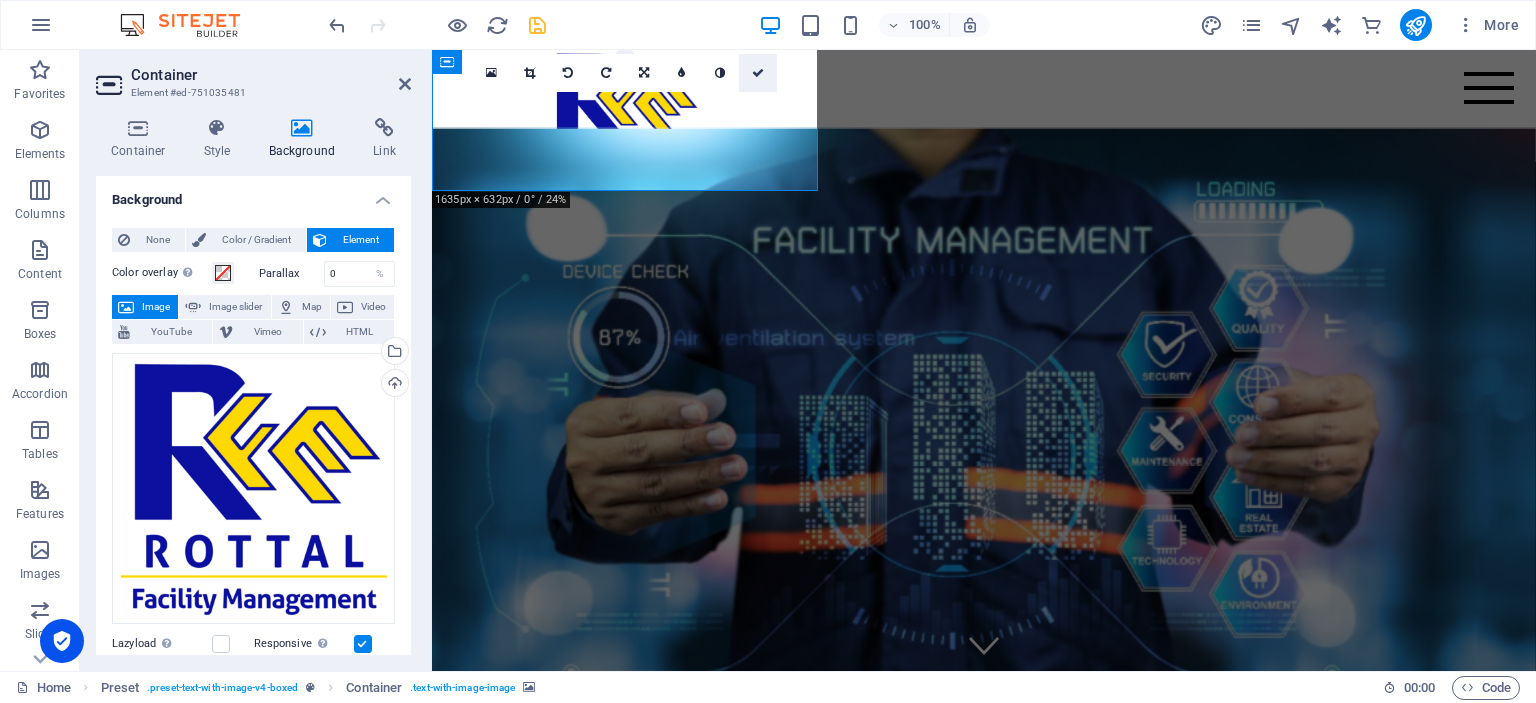 click at bounding box center (758, 73) 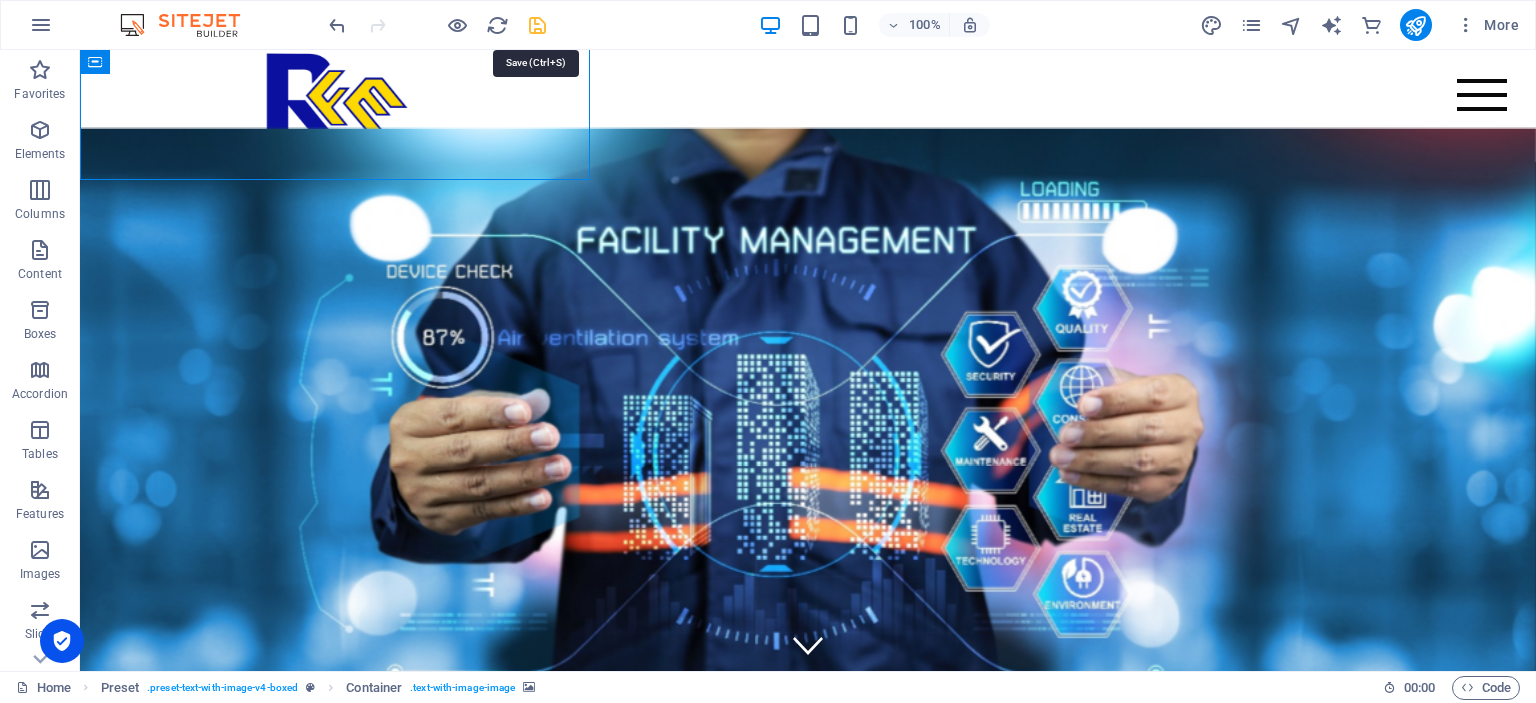 click at bounding box center [537, 25] 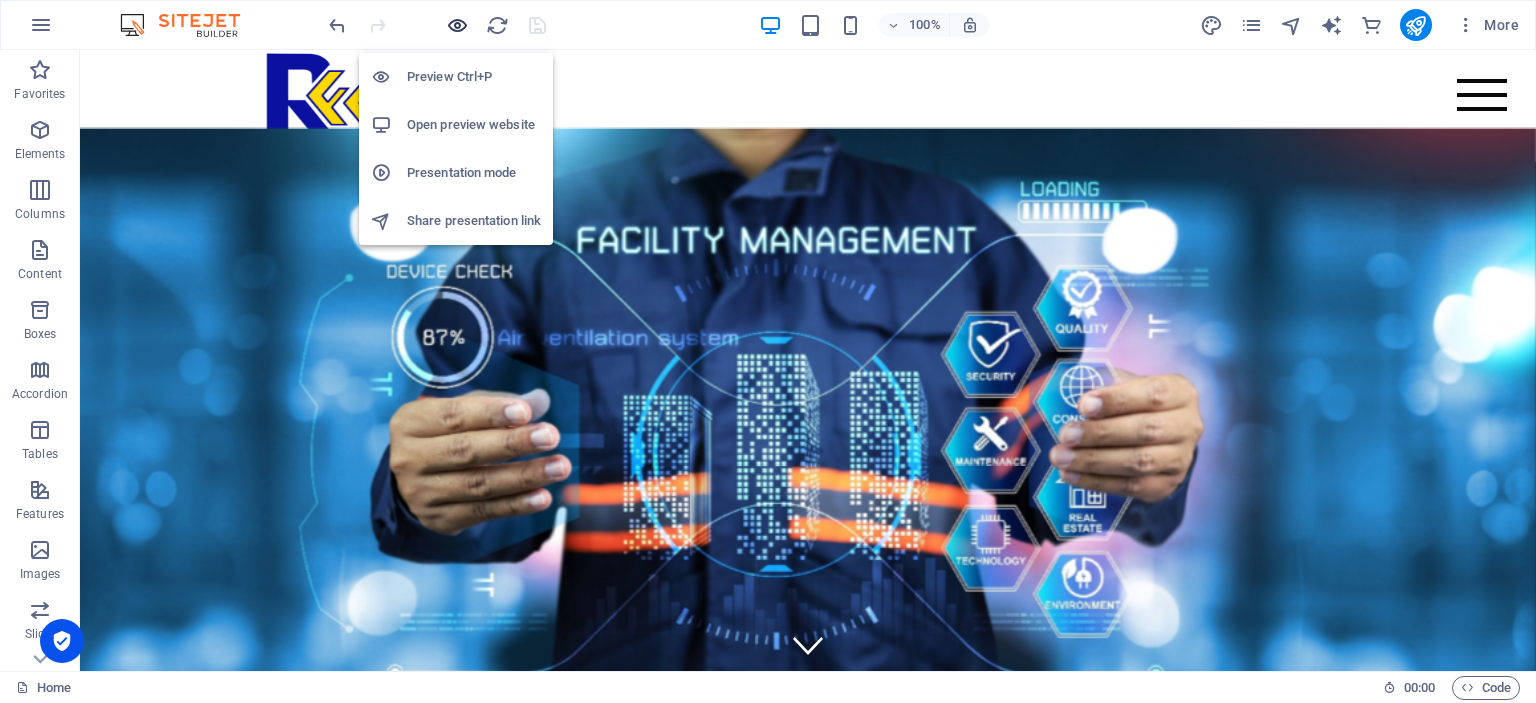 click at bounding box center (457, 25) 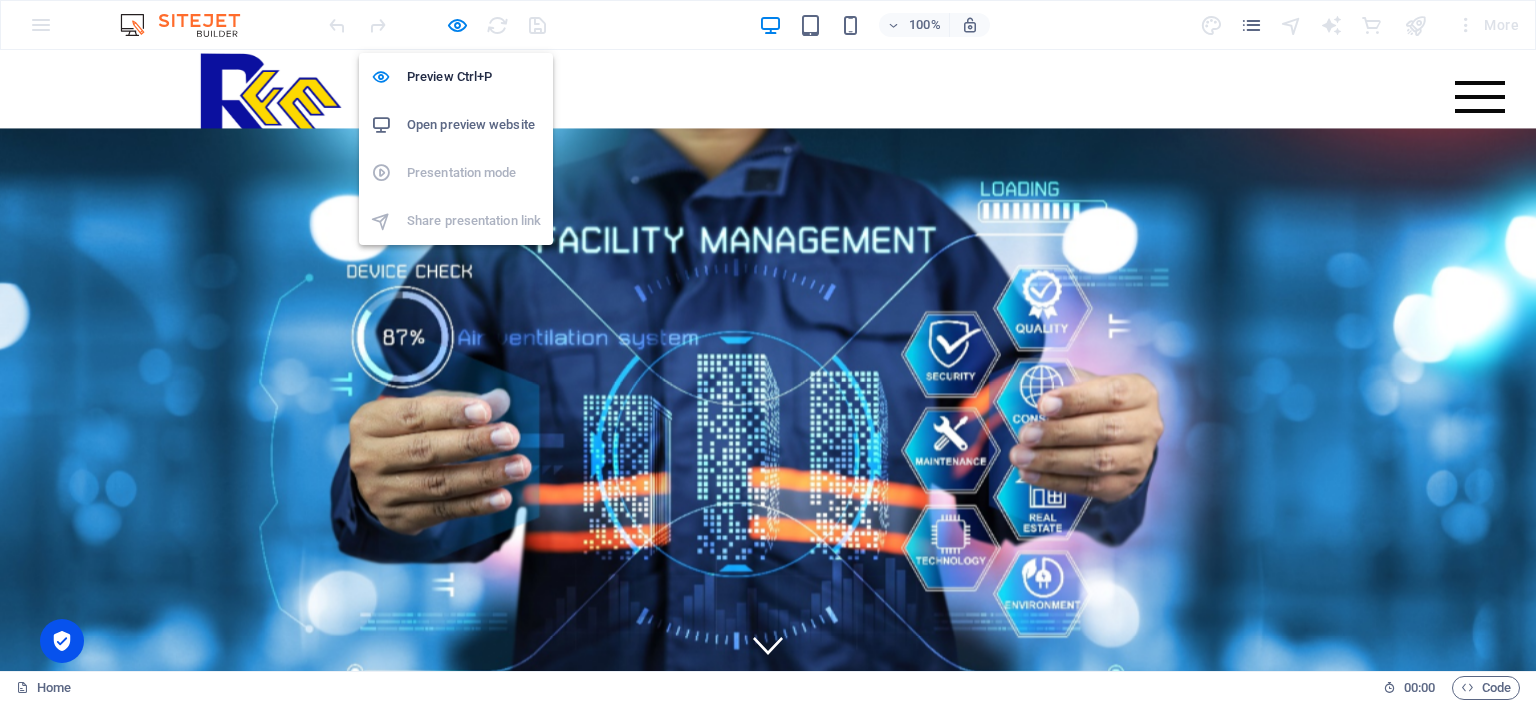 click on "Open preview website" at bounding box center [474, 125] 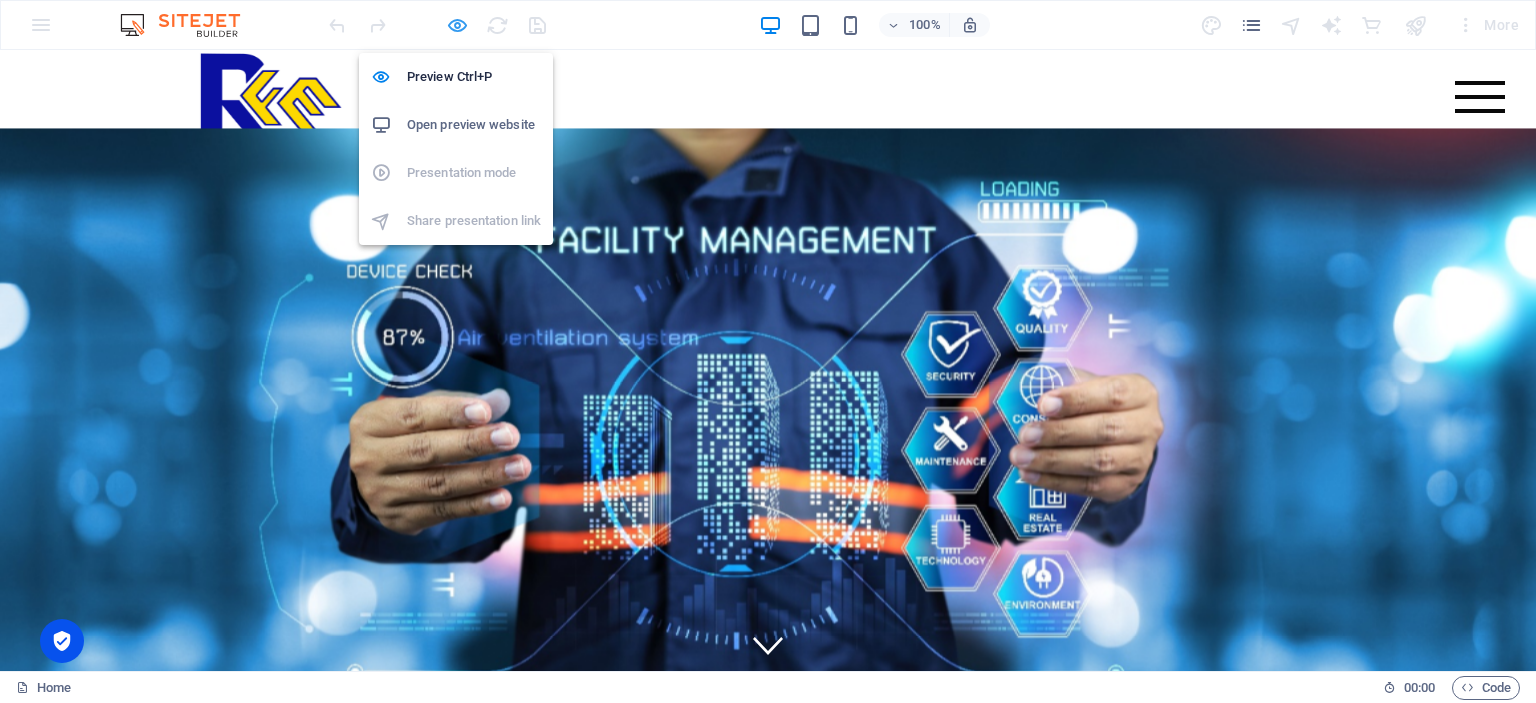 click at bounding box center [457, 25] 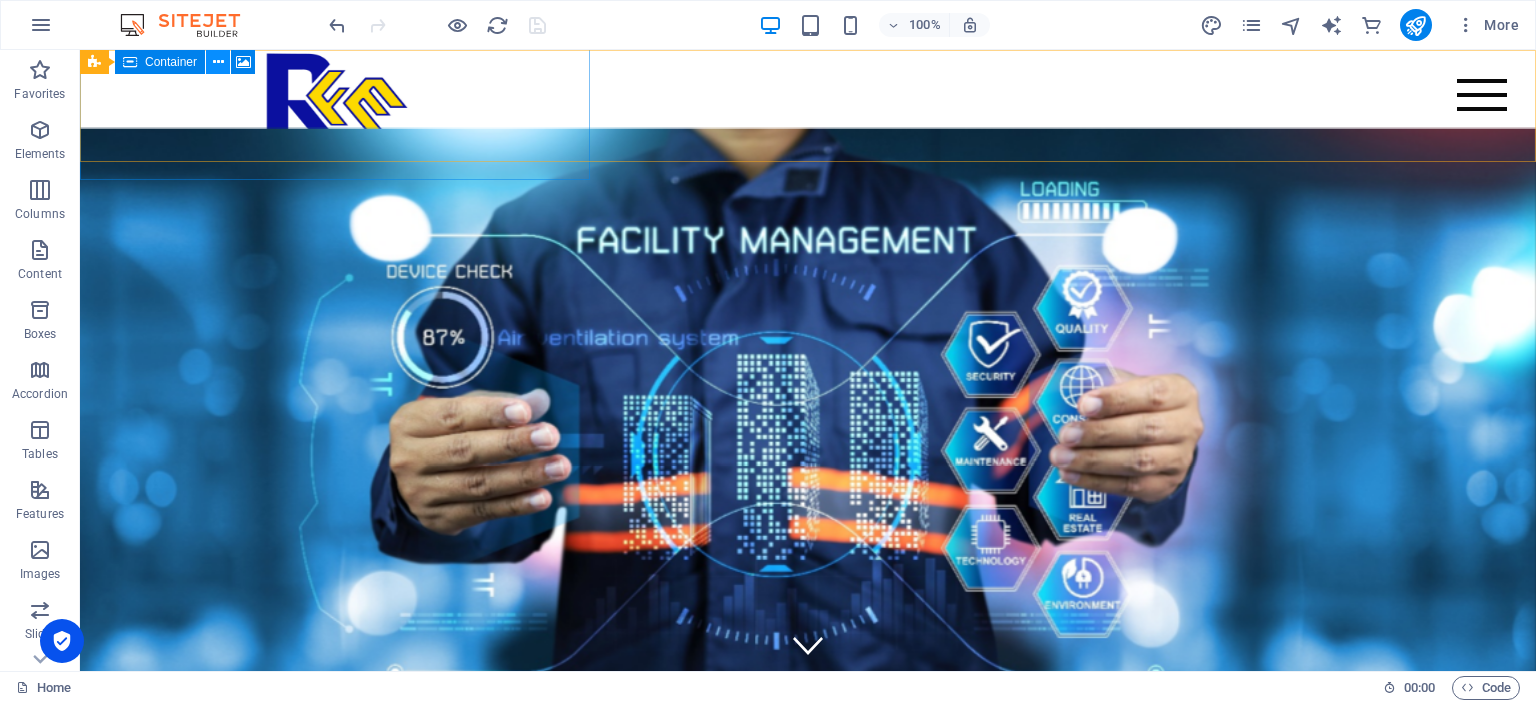 click at bounding box center (218, 62) 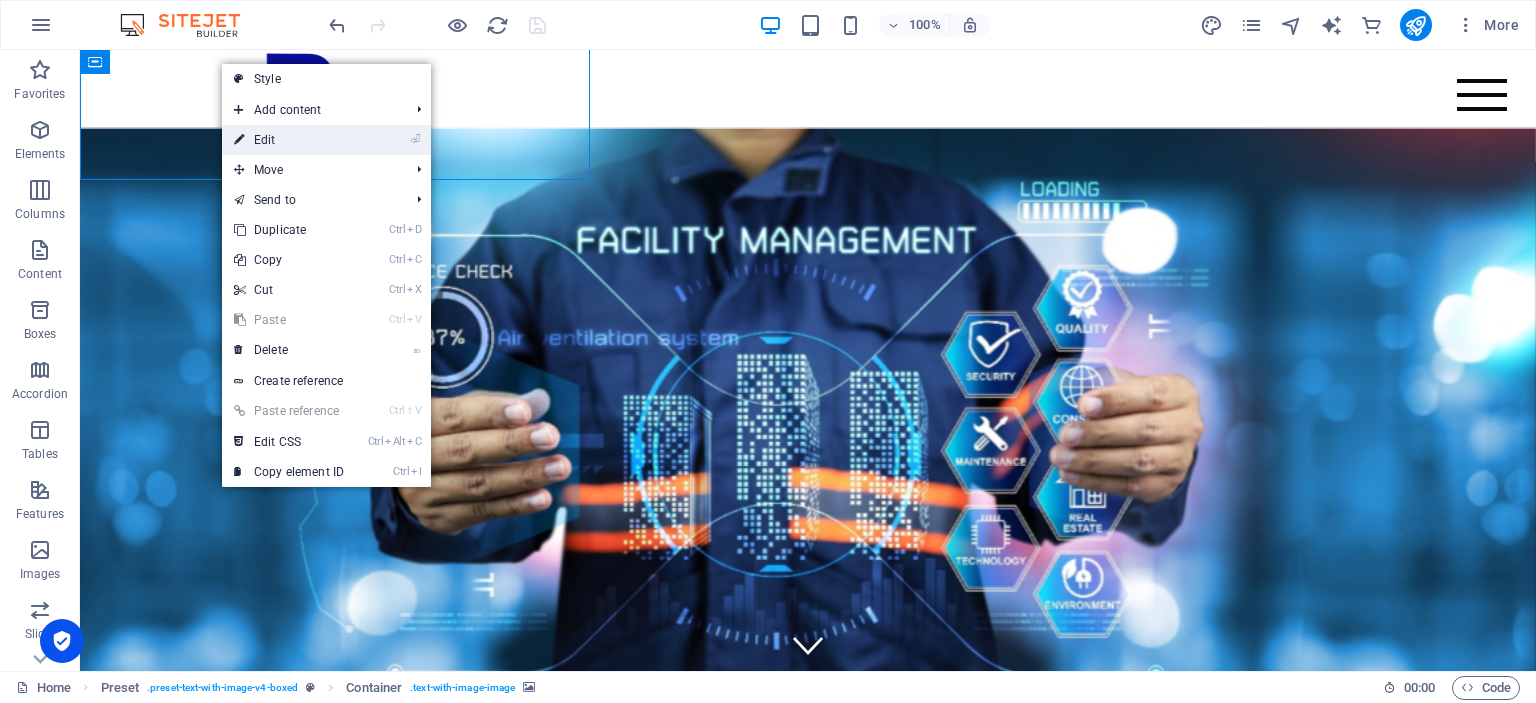 click on "⏎  Edit" at bounding box center (289, 140) 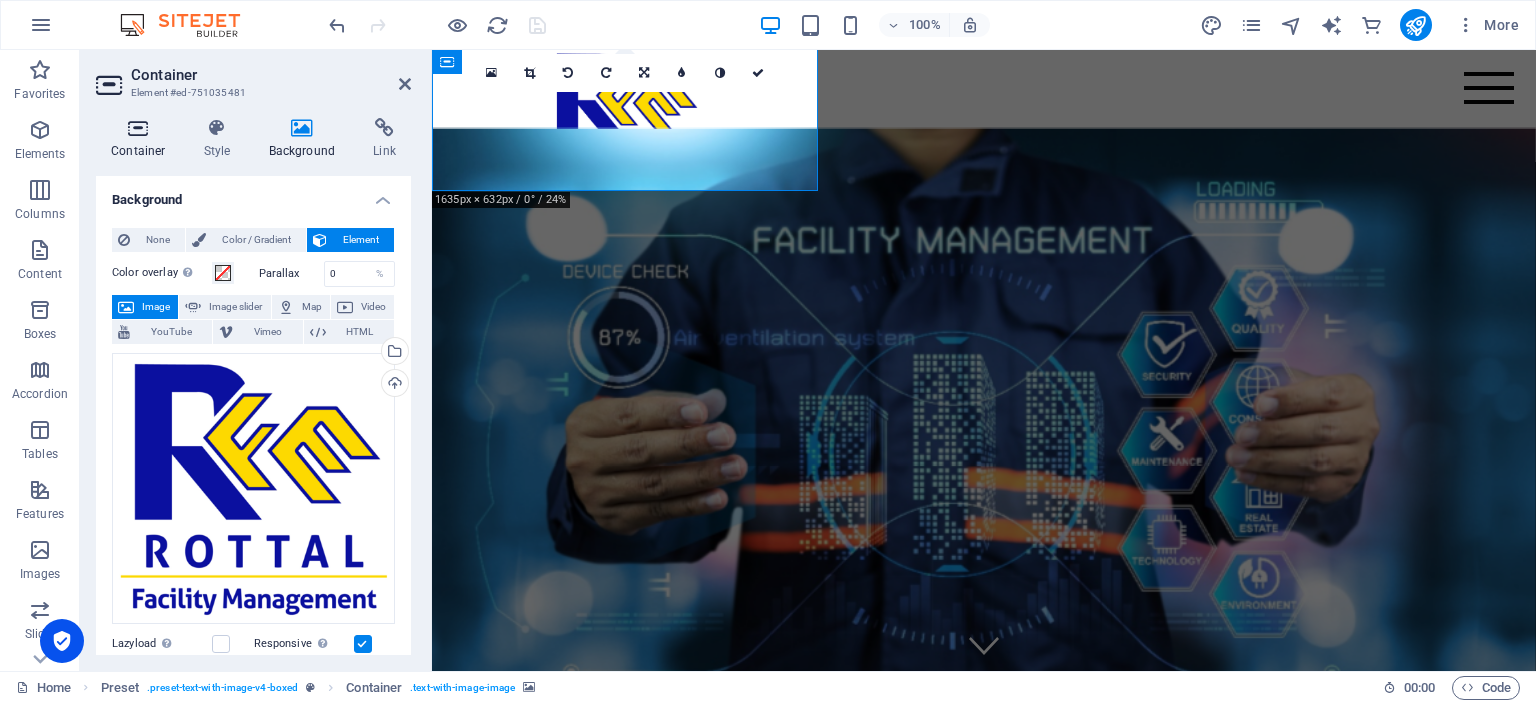 click at bounding box center (138, 128) 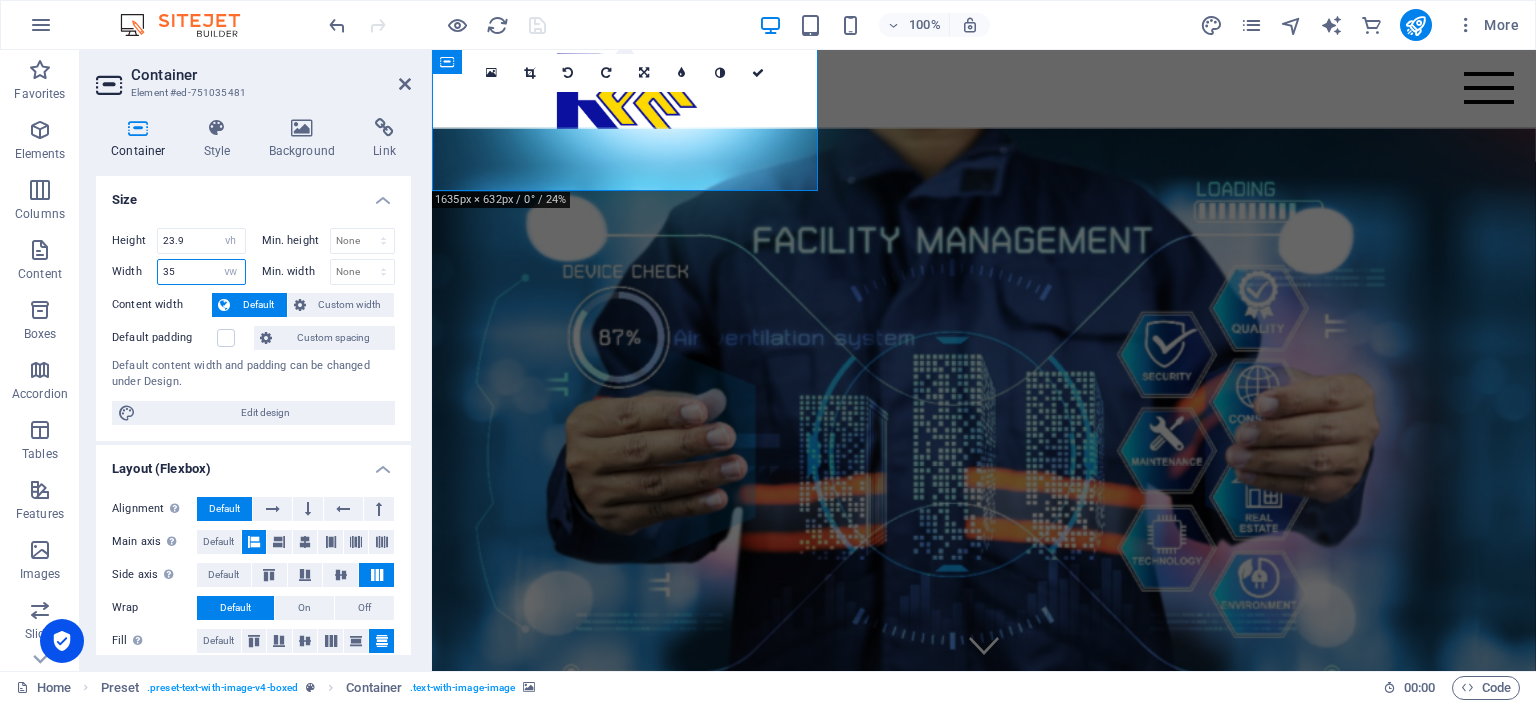 click on "35" at bounding box center [201, 272] 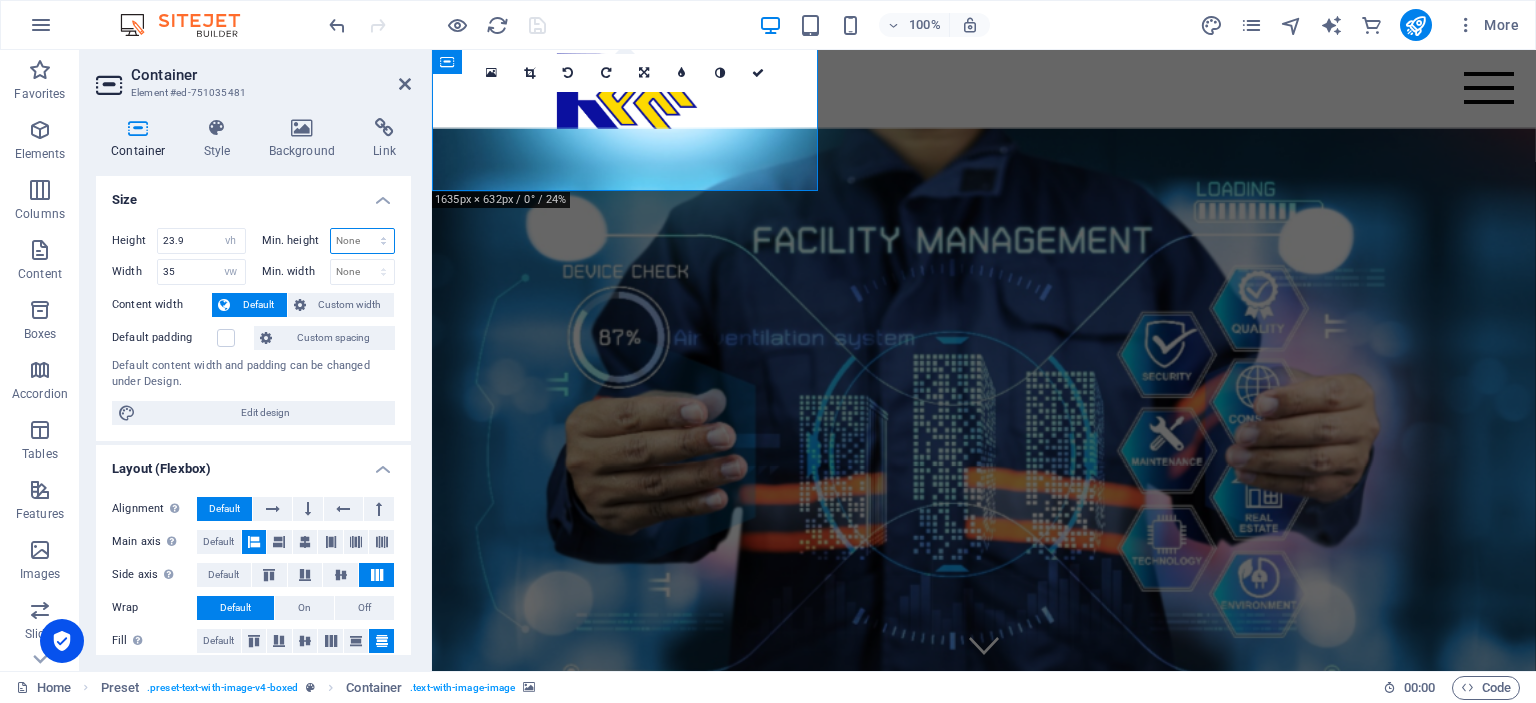 click on "None px rem % vh vw" at bounding box center (363, 241) 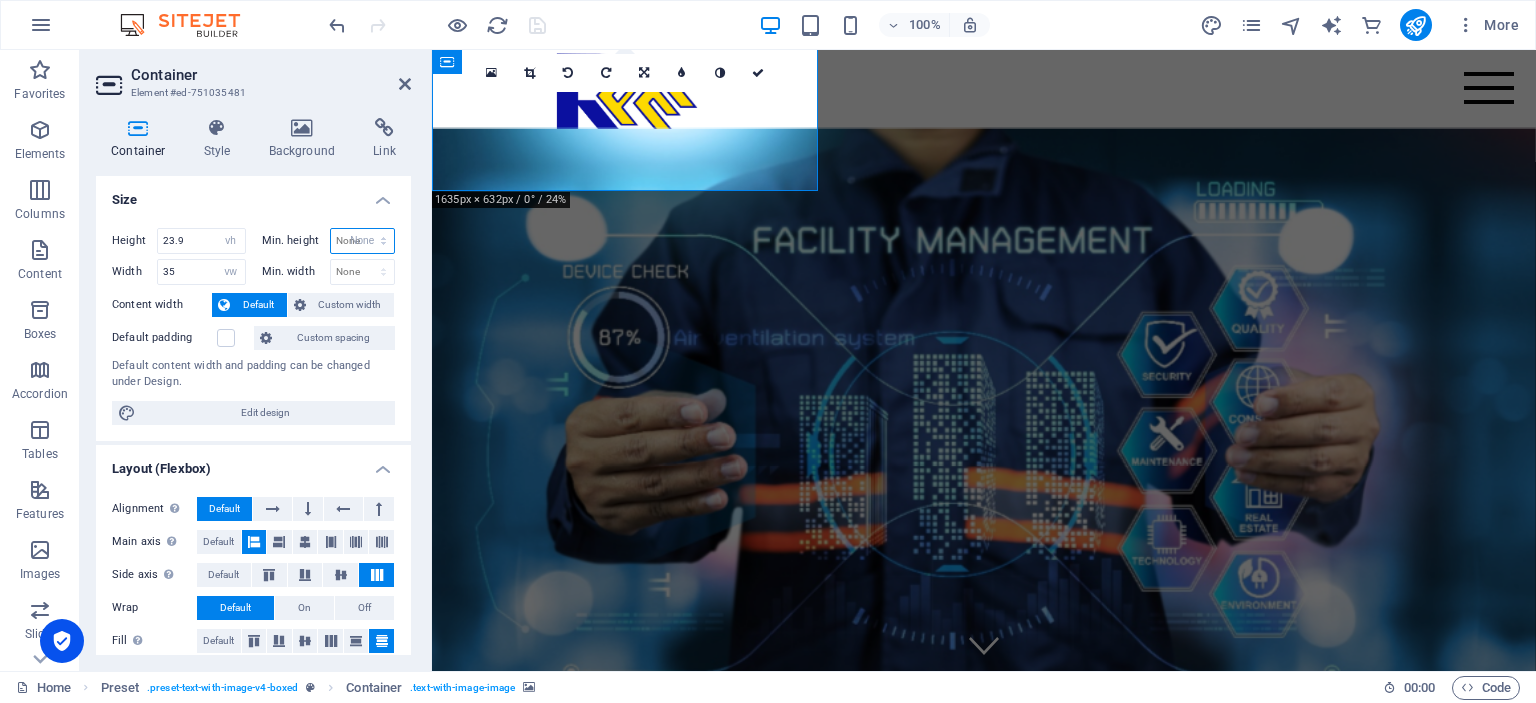 click on "None" at bounding box center (0, 0) 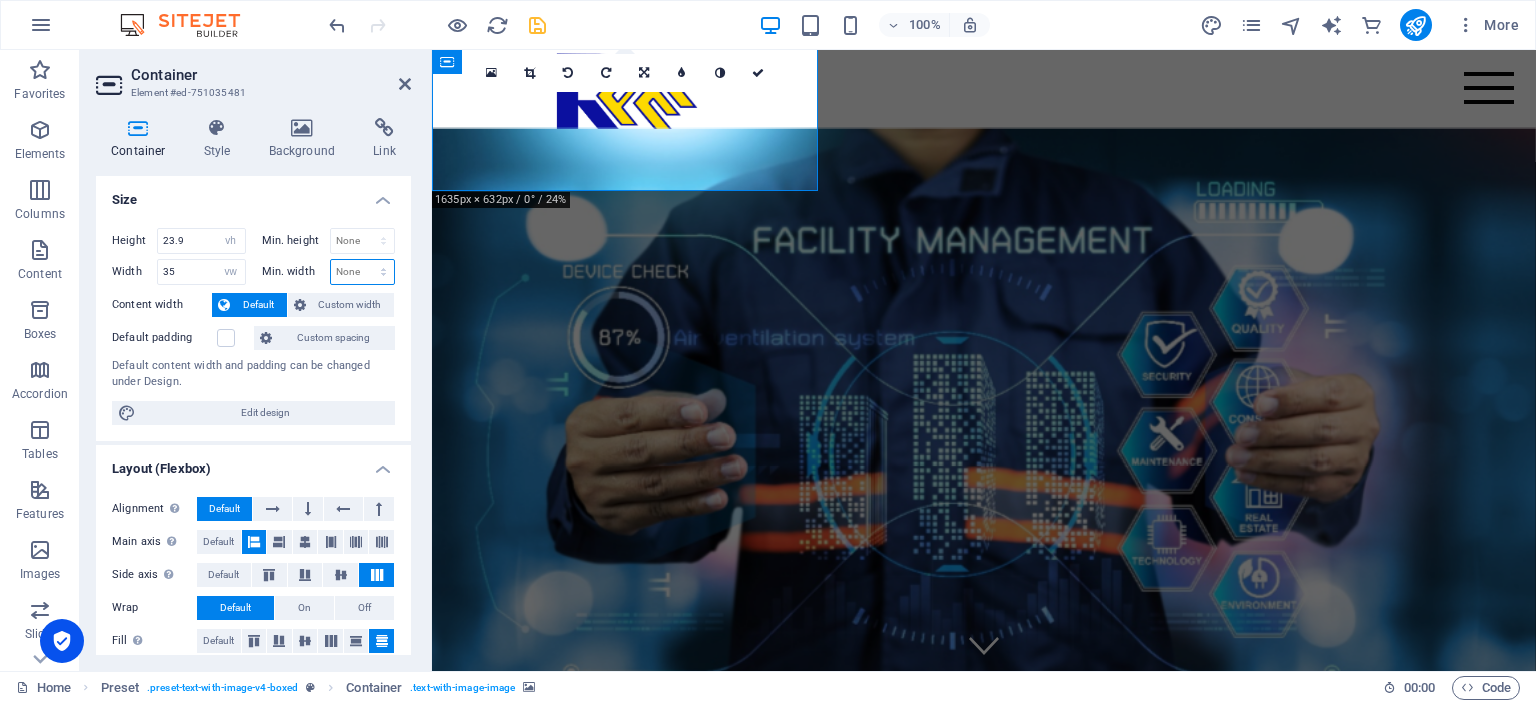 click on "None px rem % vh vw" at bounding box center [363, 272] 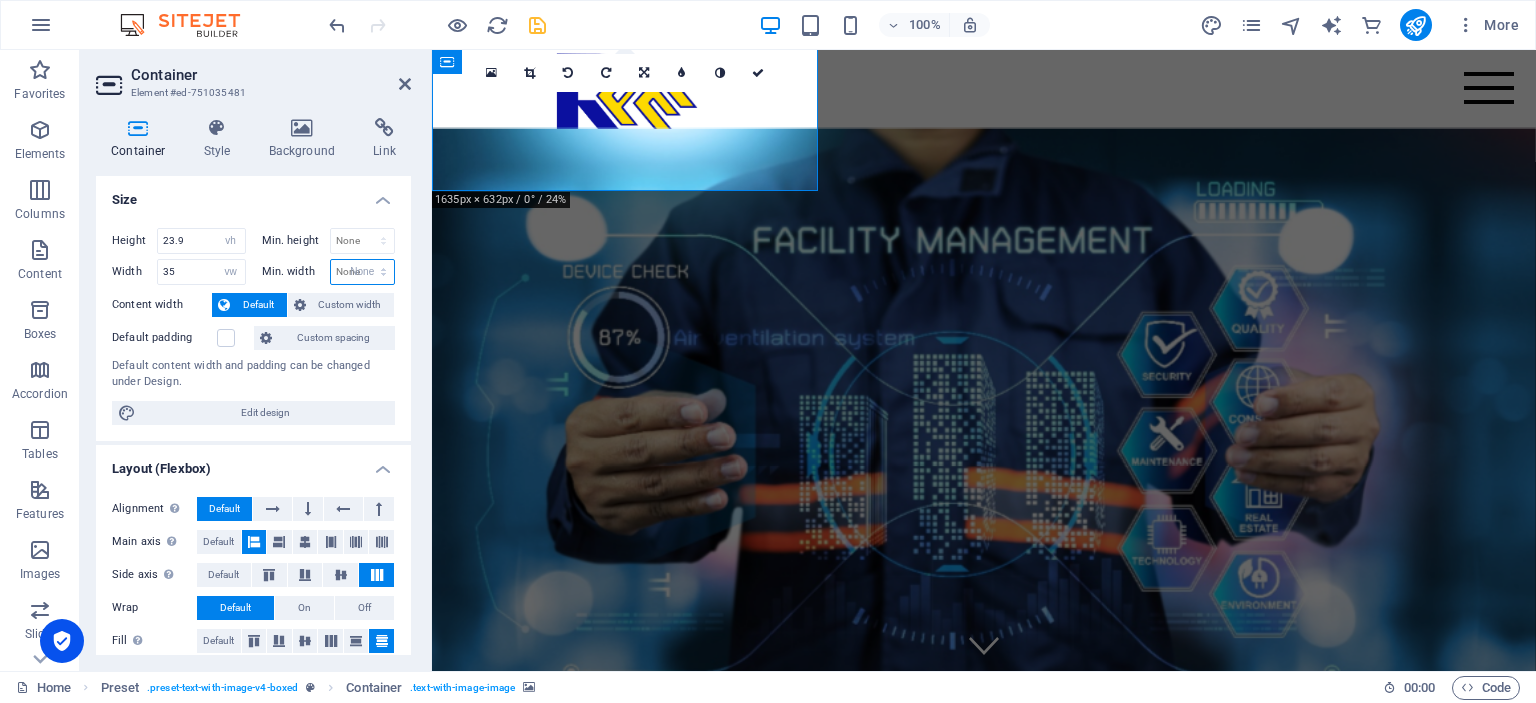 click on "None" at bounding box center [0, 0] 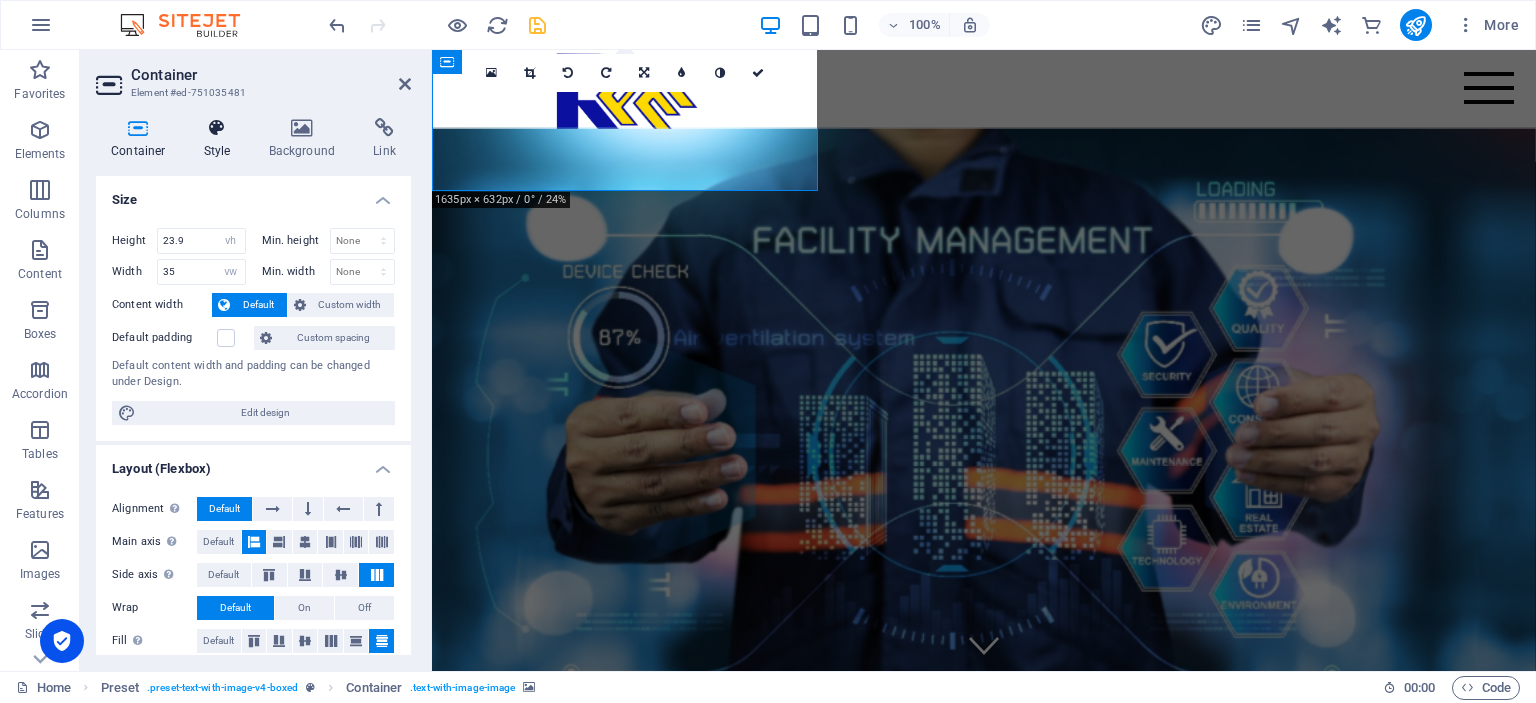 click at bounding box center [217, 128] 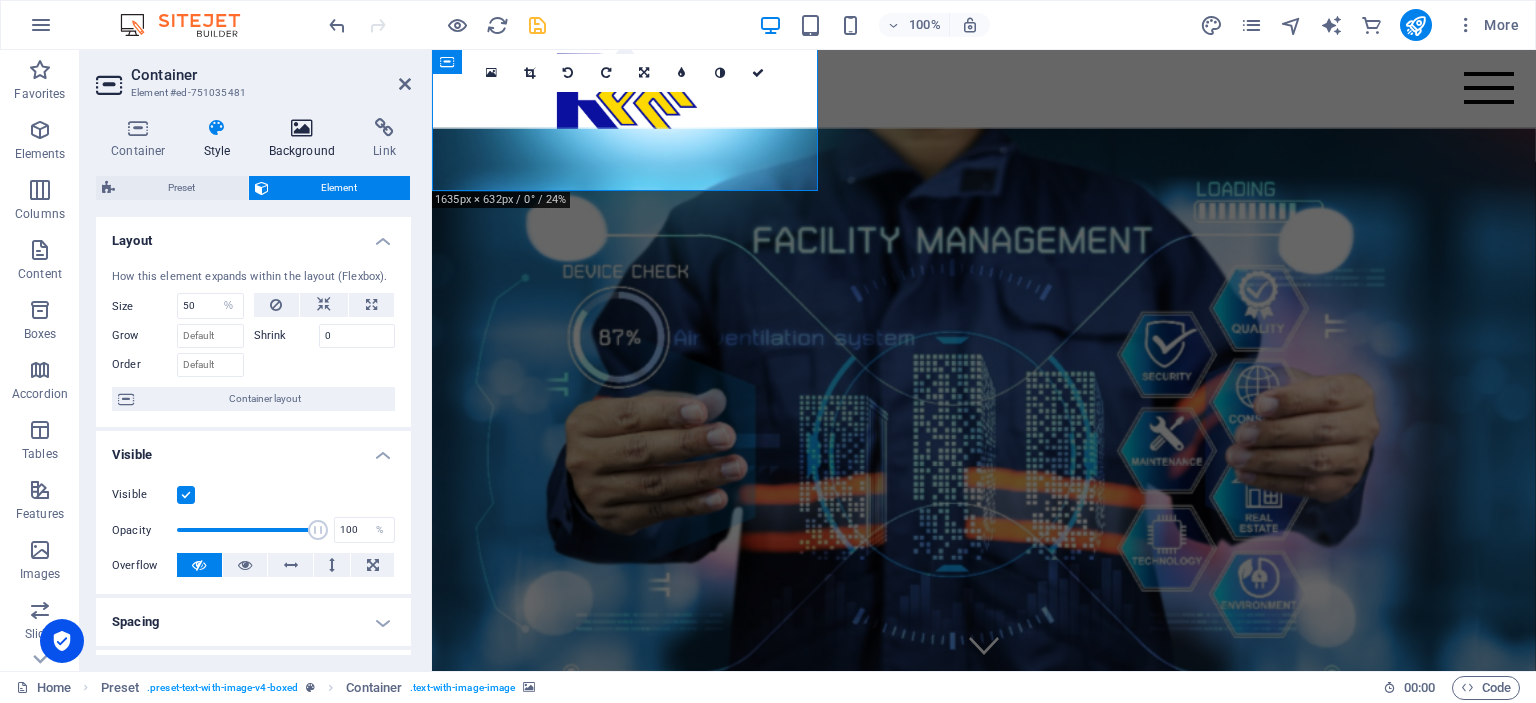 click at bounding box center (302, 128) 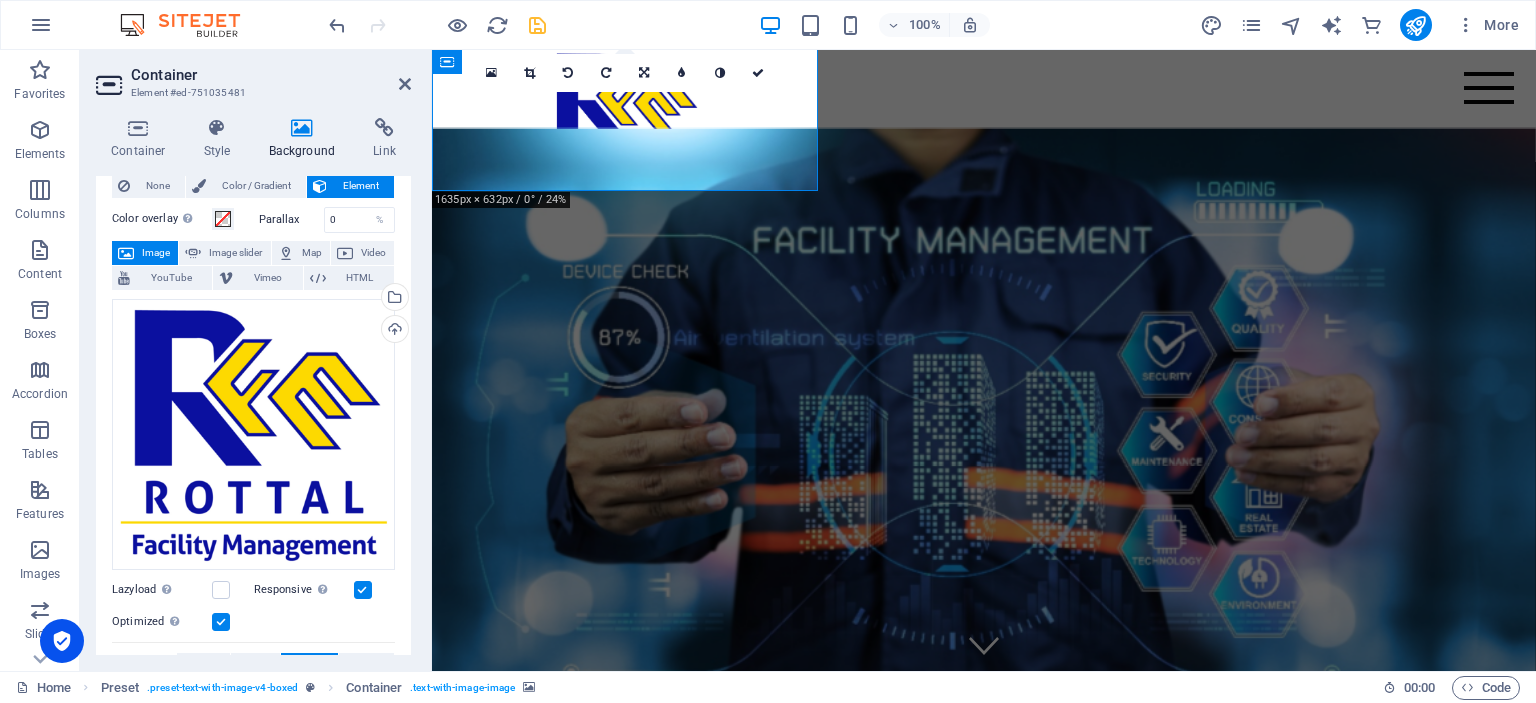 scroll, scrollTop: 0, scrollLeft: 0, axis: both 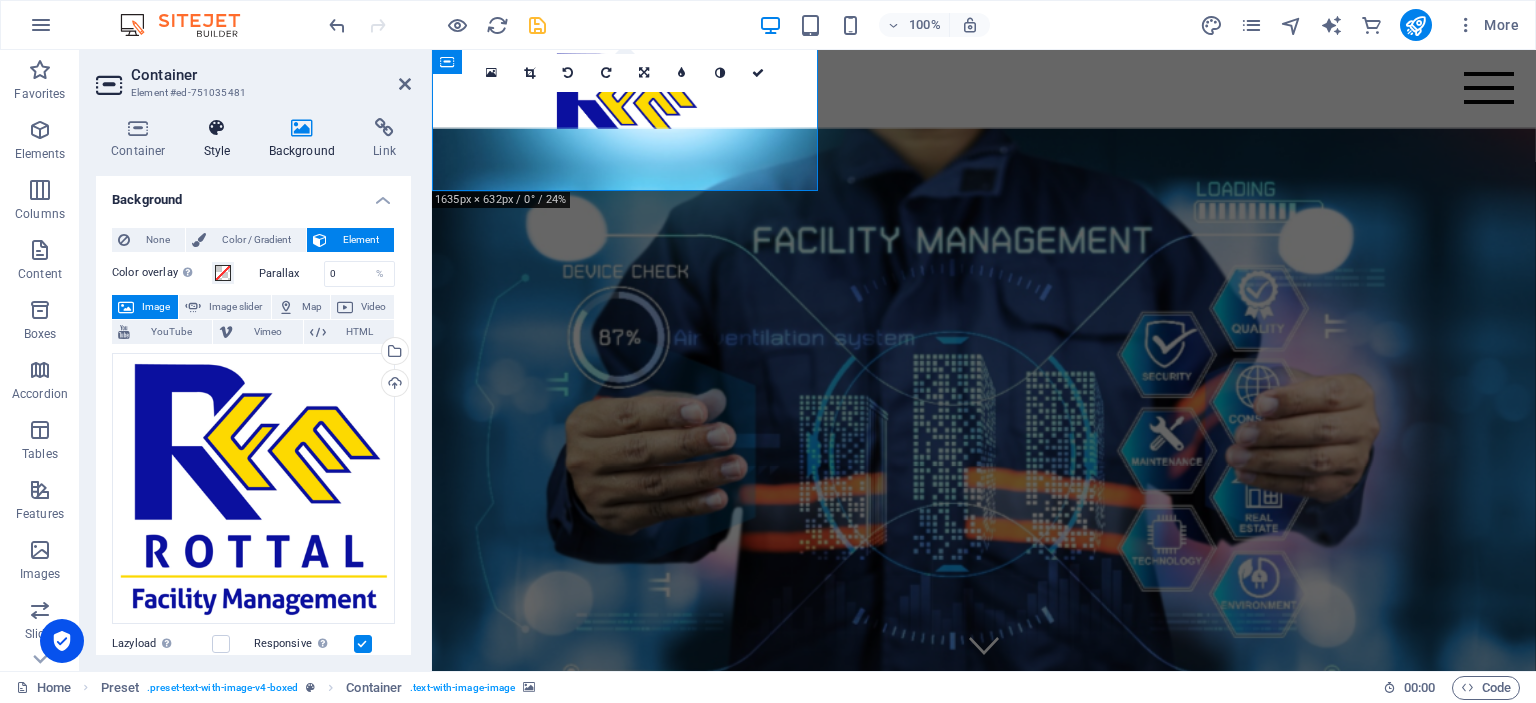 click at bounding box center [217, 128] 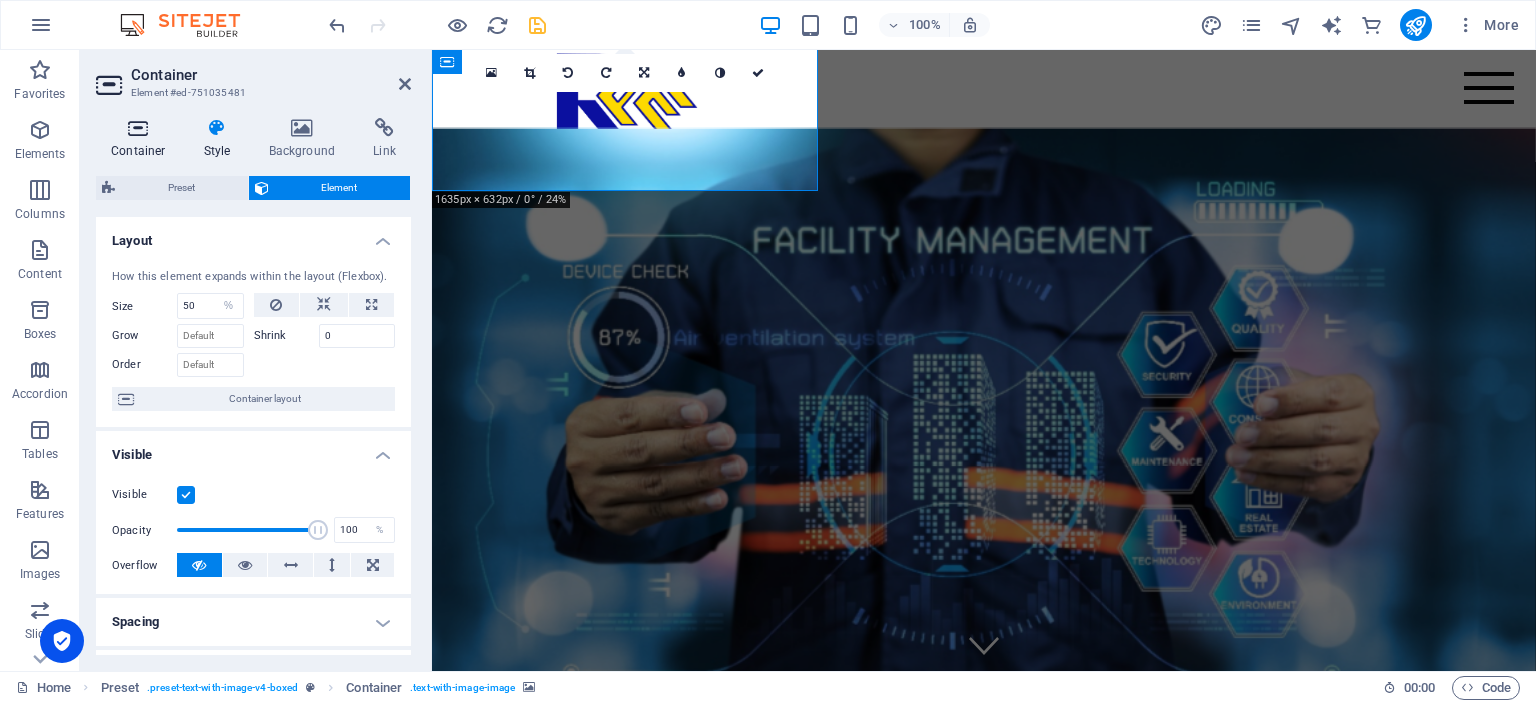 click at bounding box center [138, 128] 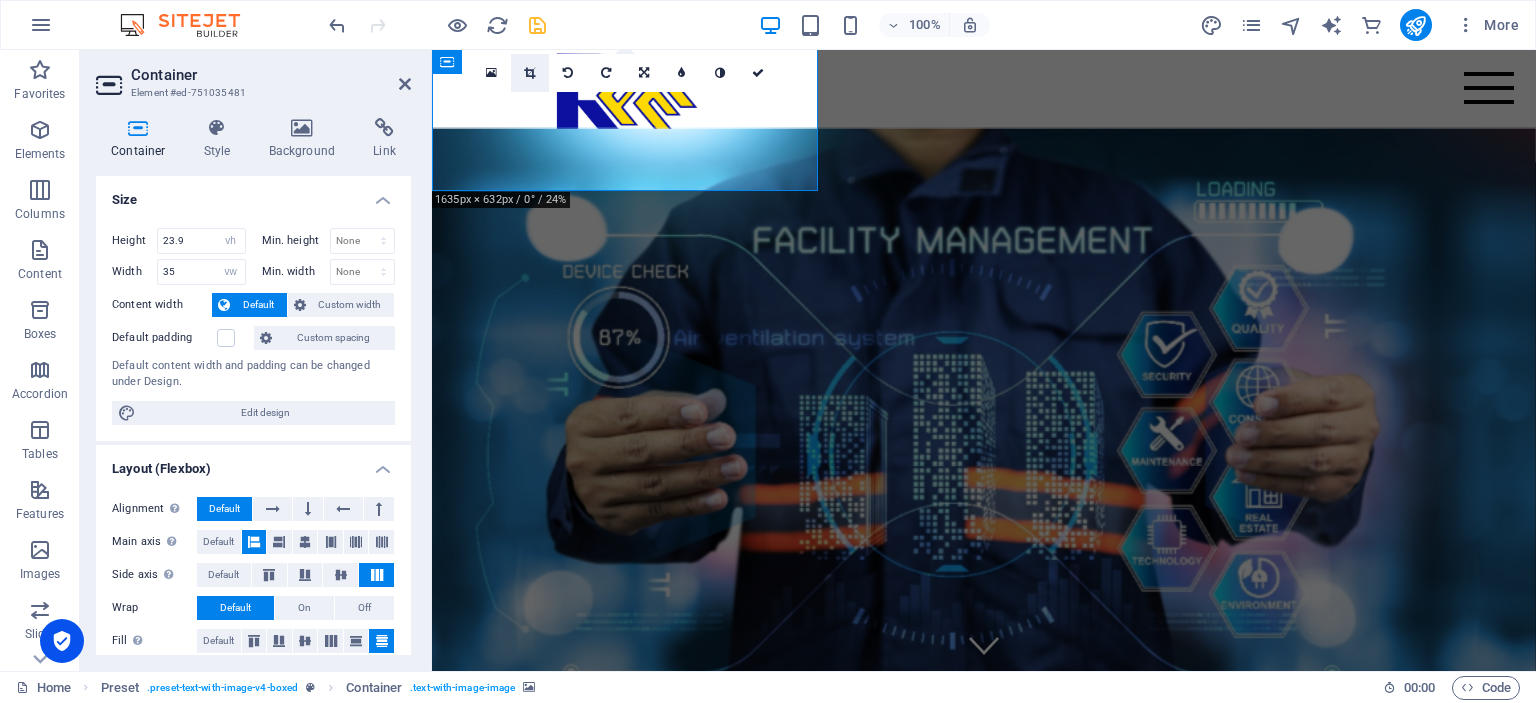 click at bounding box center (529, 73) 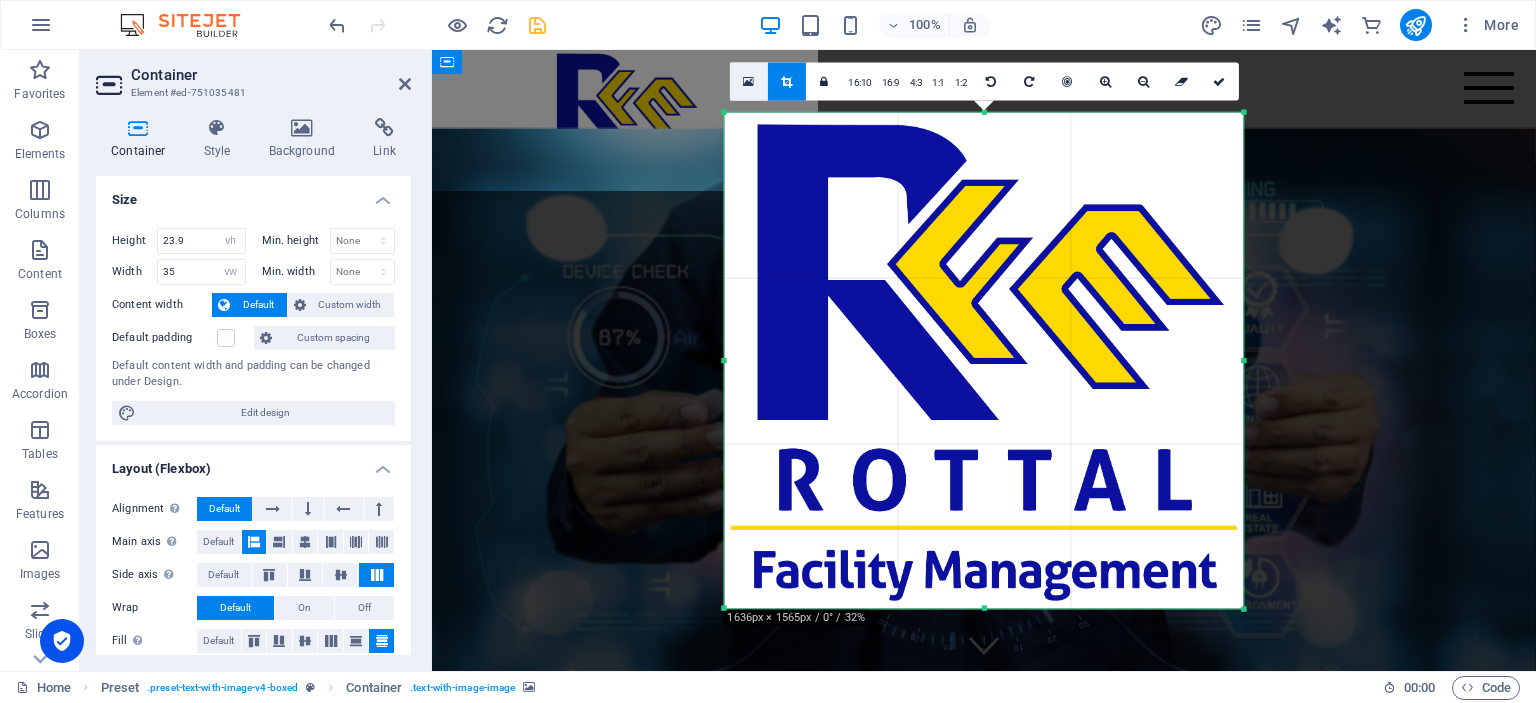 click at bounding box center (748, 81) 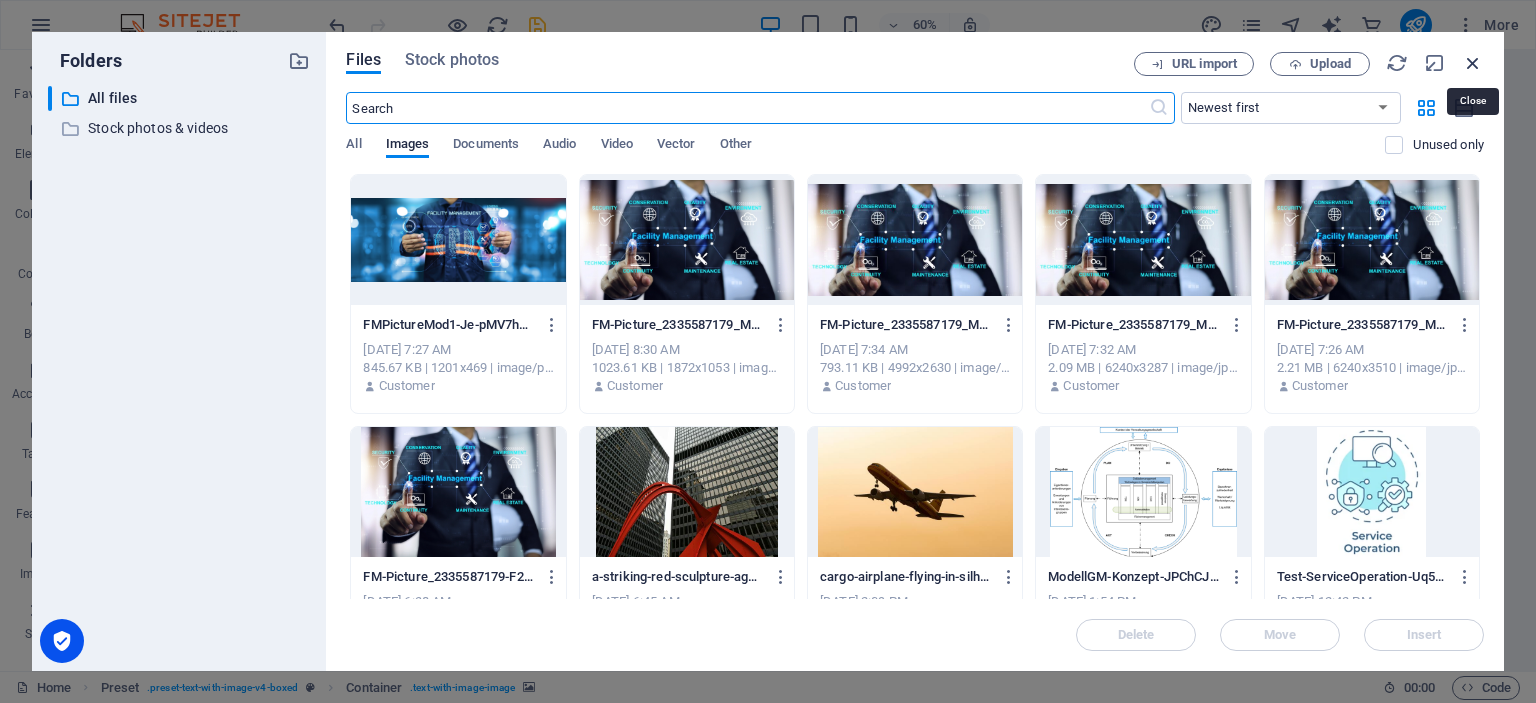 click at bounding box center [1473, 63] 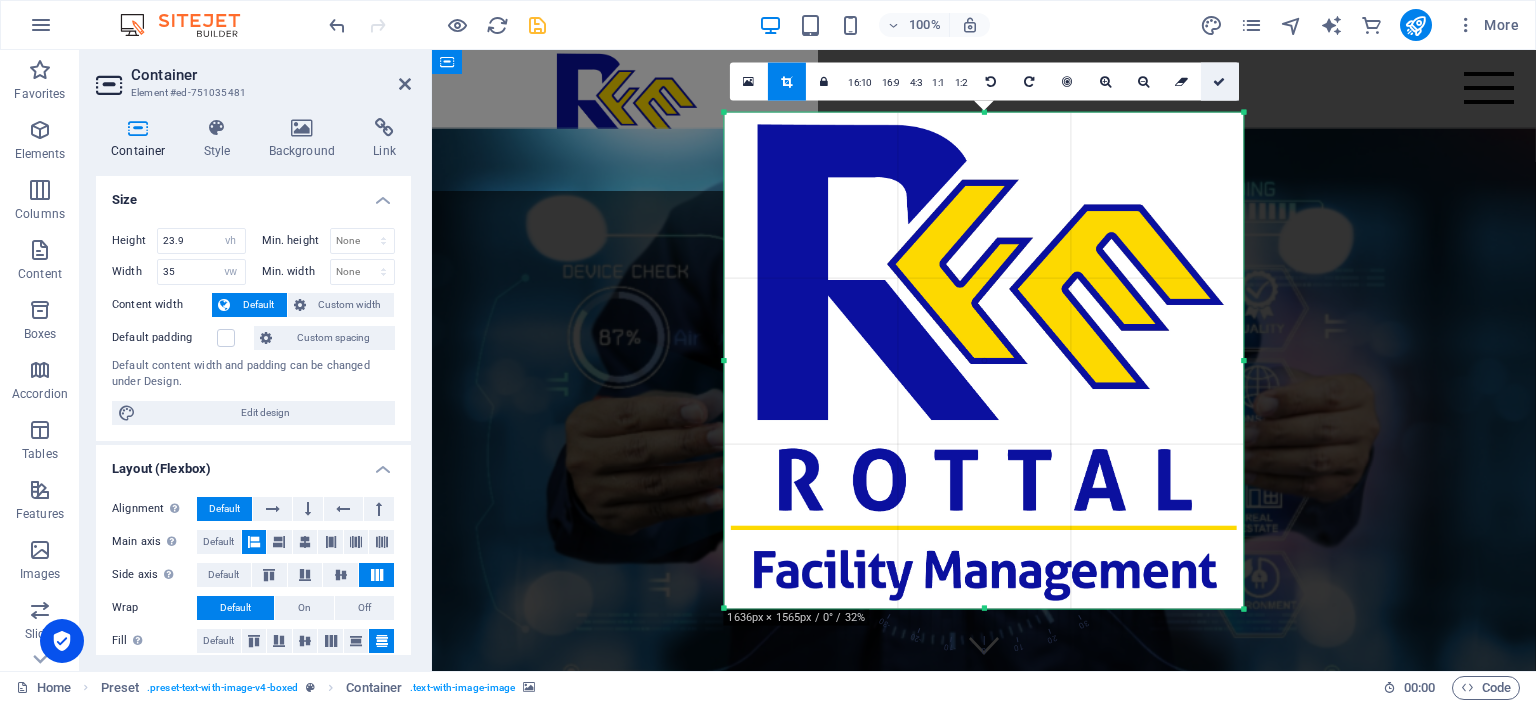 click at bounding box center (1219, 81) 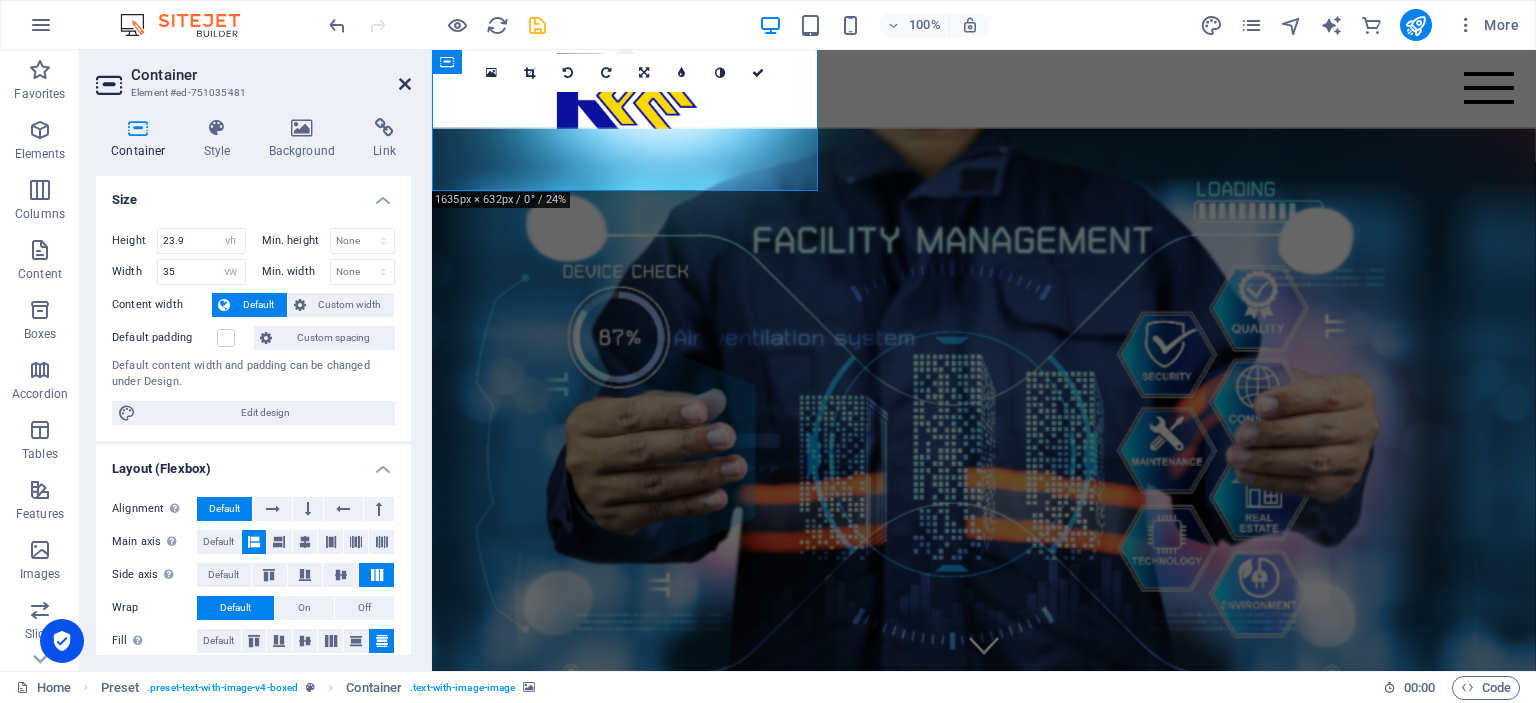 click at bounding box center (405, 84) 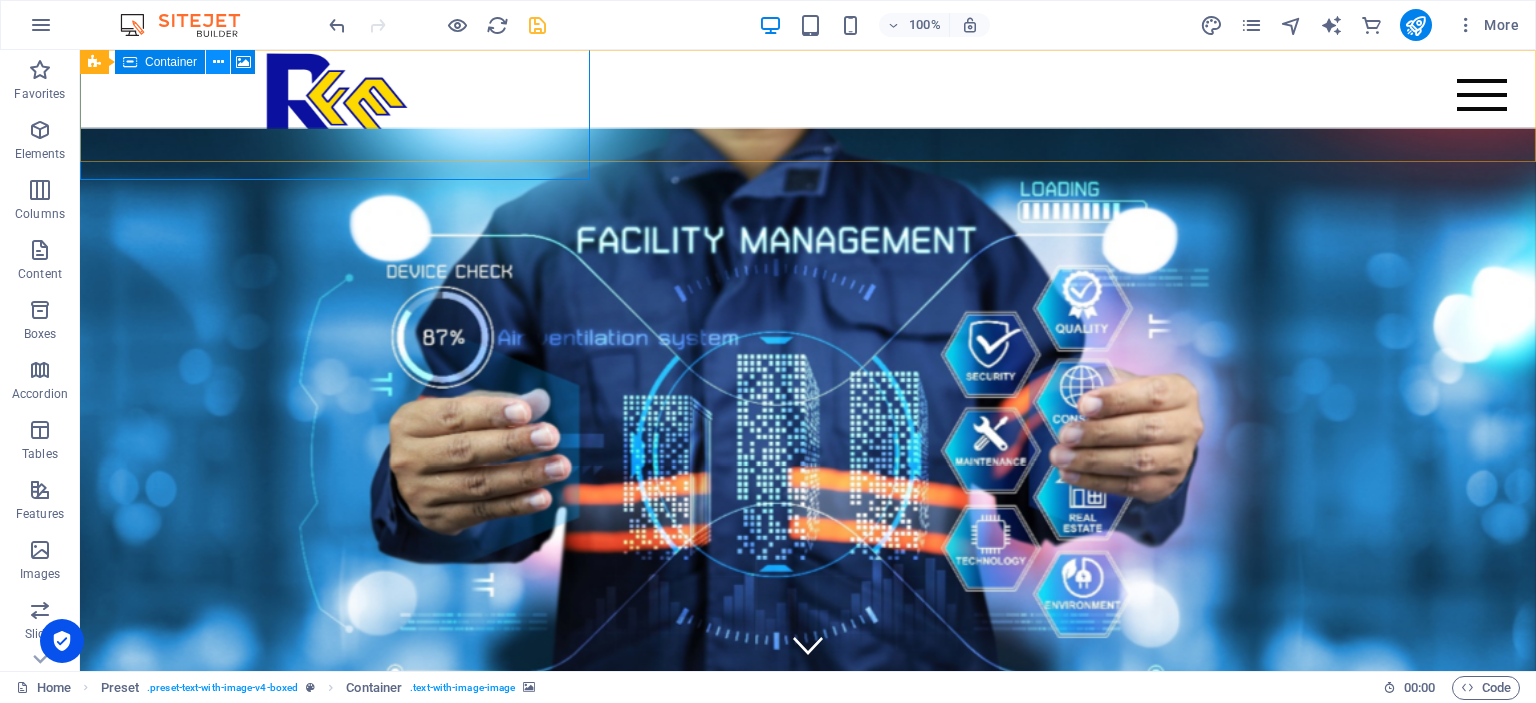 click at bounding box center (218, 62) 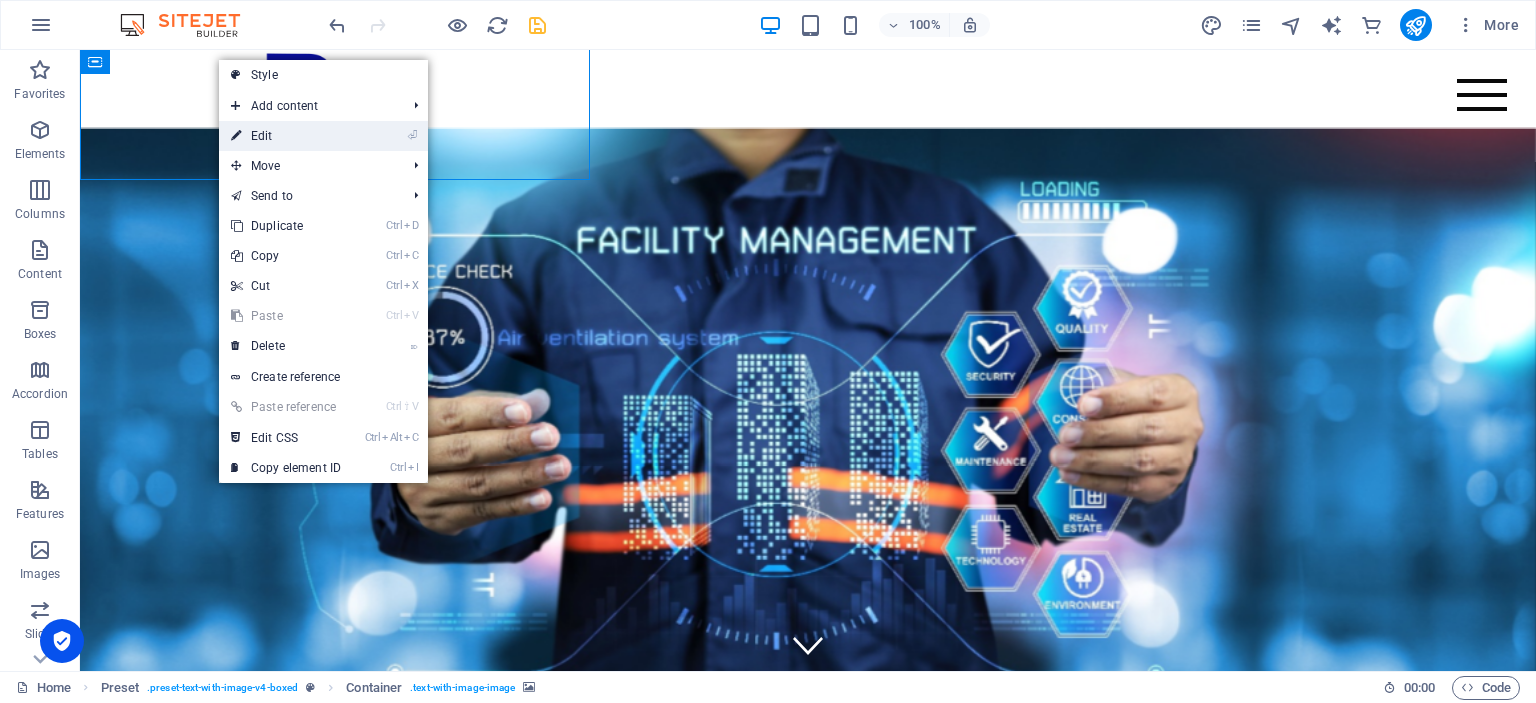 click on "⏎  Edit" at bounding box center [286, 136] 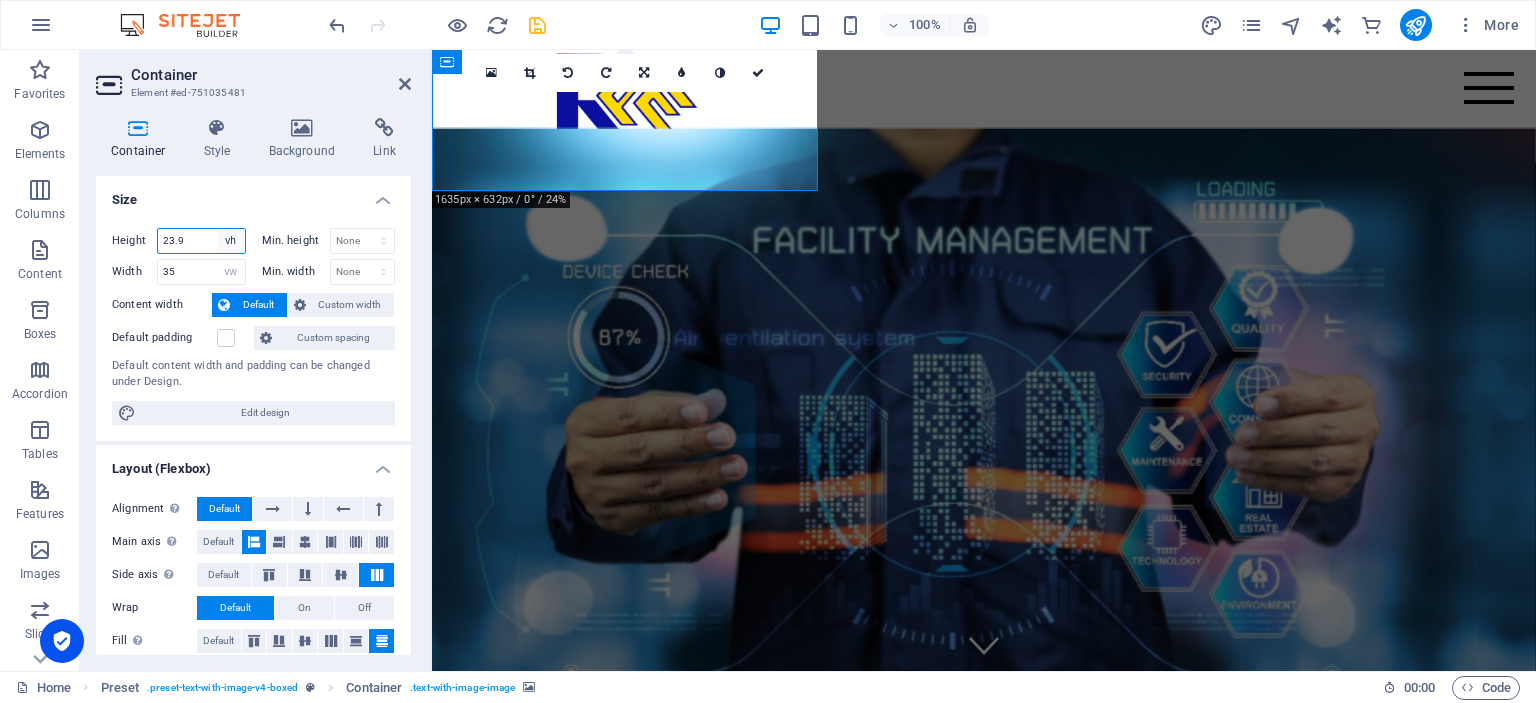 click on "Default px rem % vh vw" at bounding box center (231, 241) 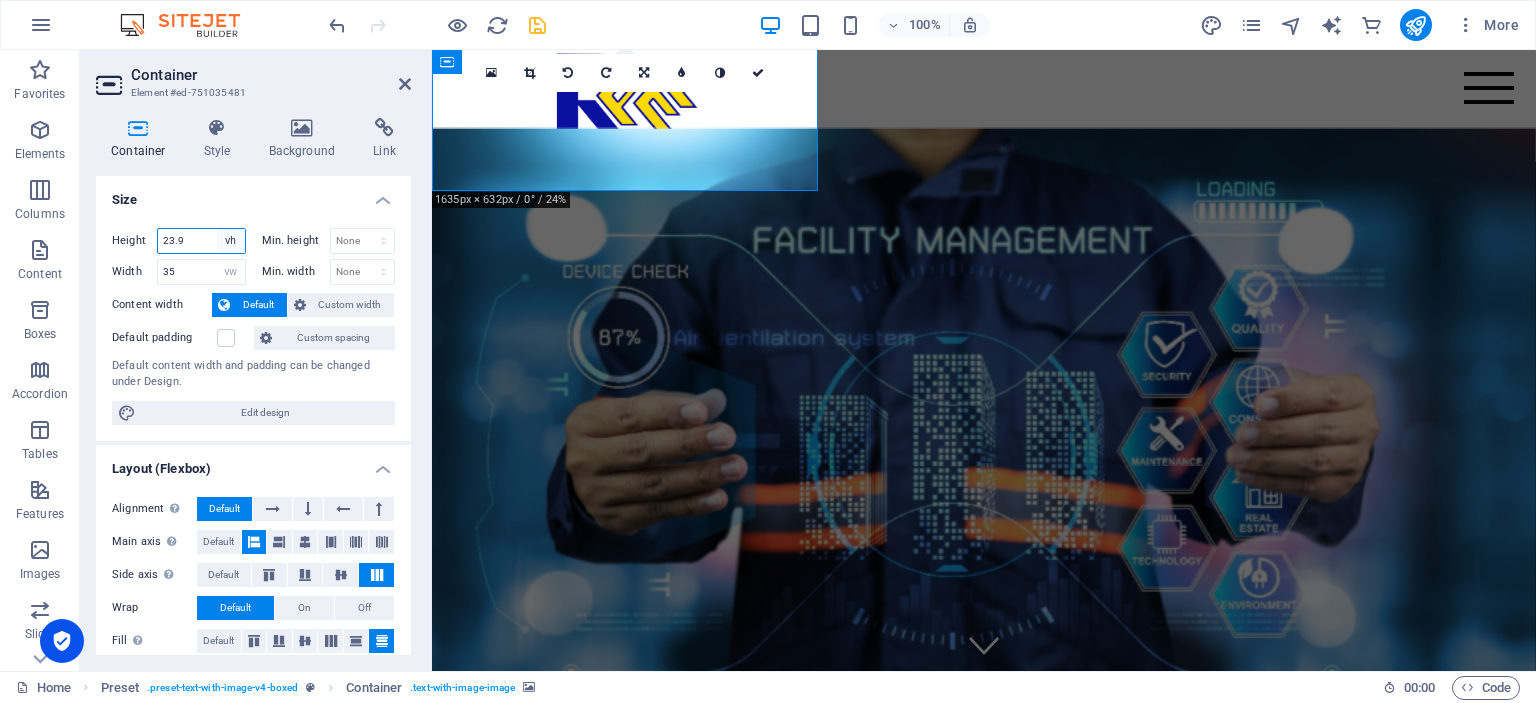 select on "default" 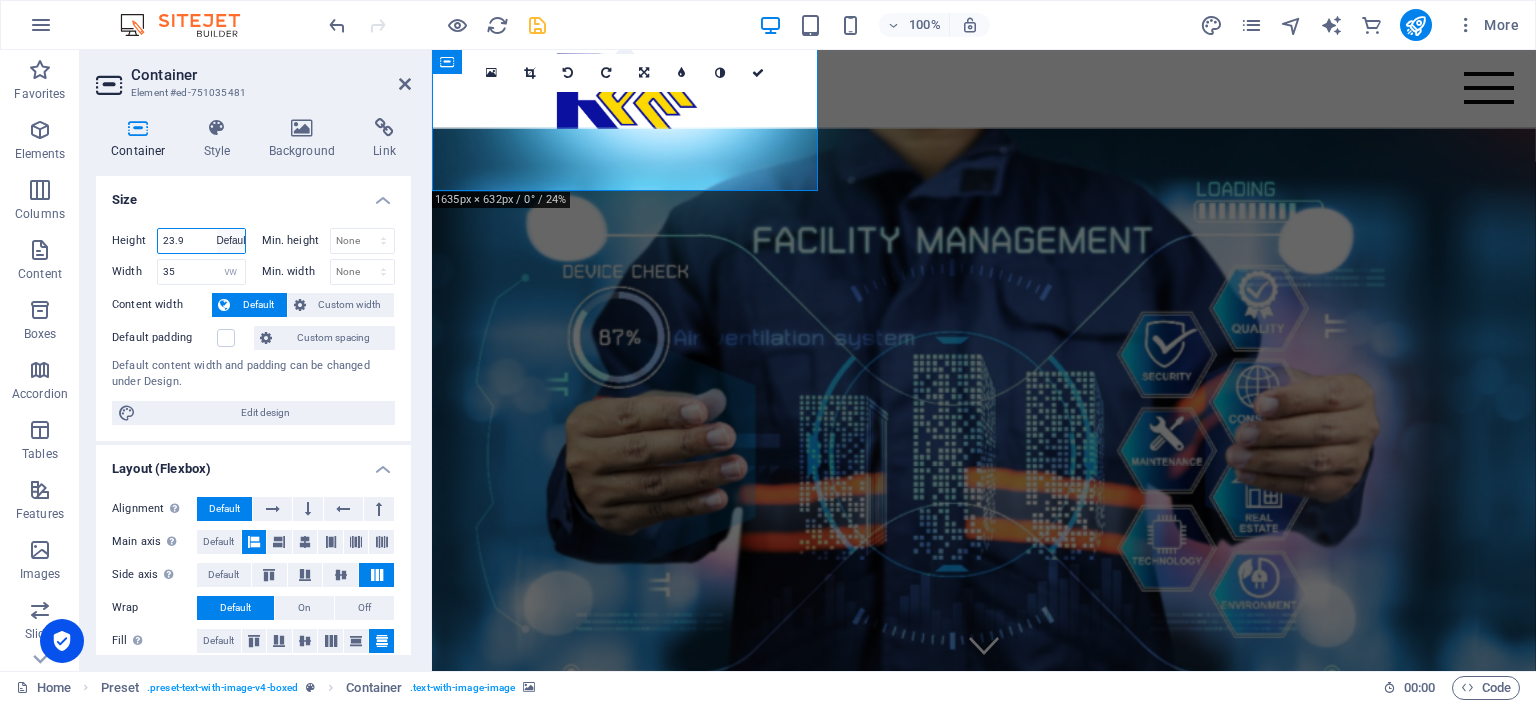 click on "Default" at bounding box center (0, 0) 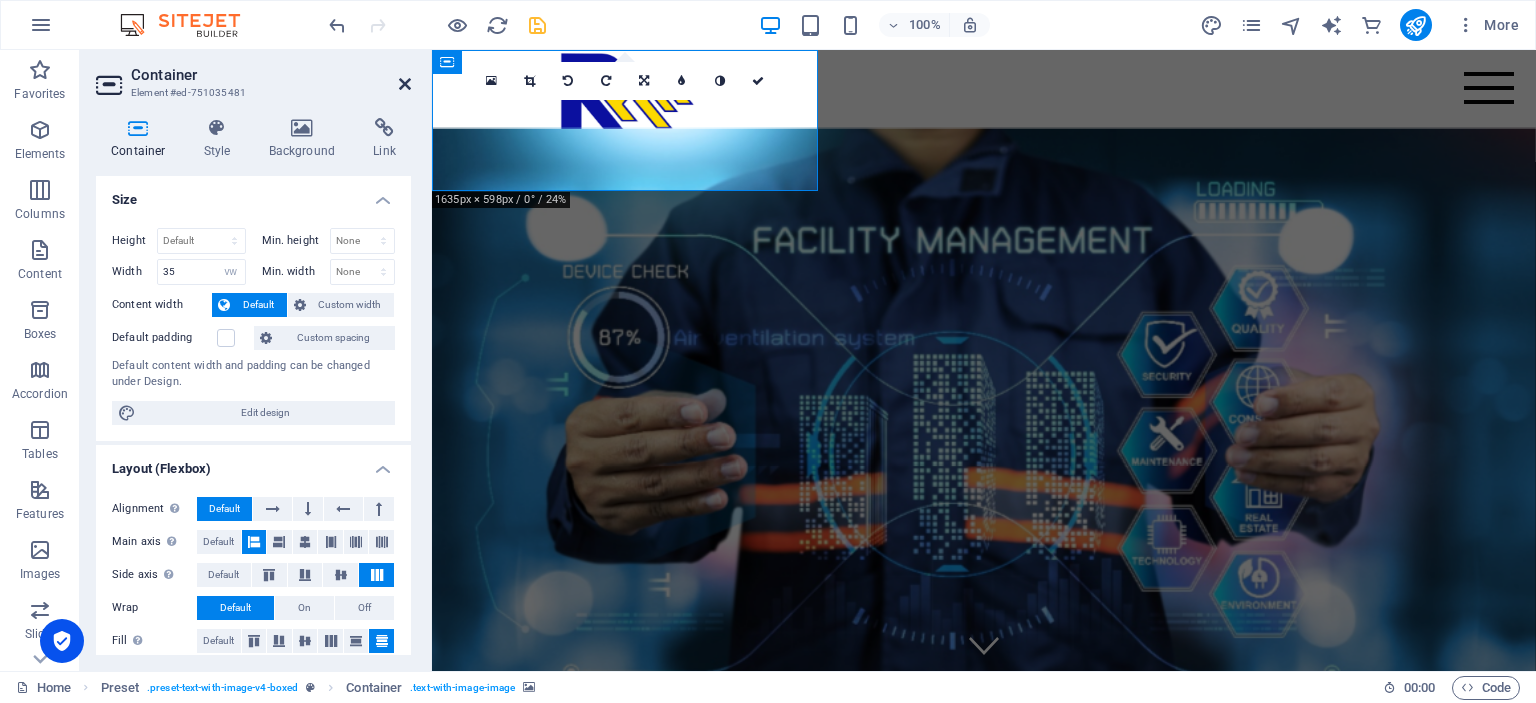 click at bounding box center (405, 84) 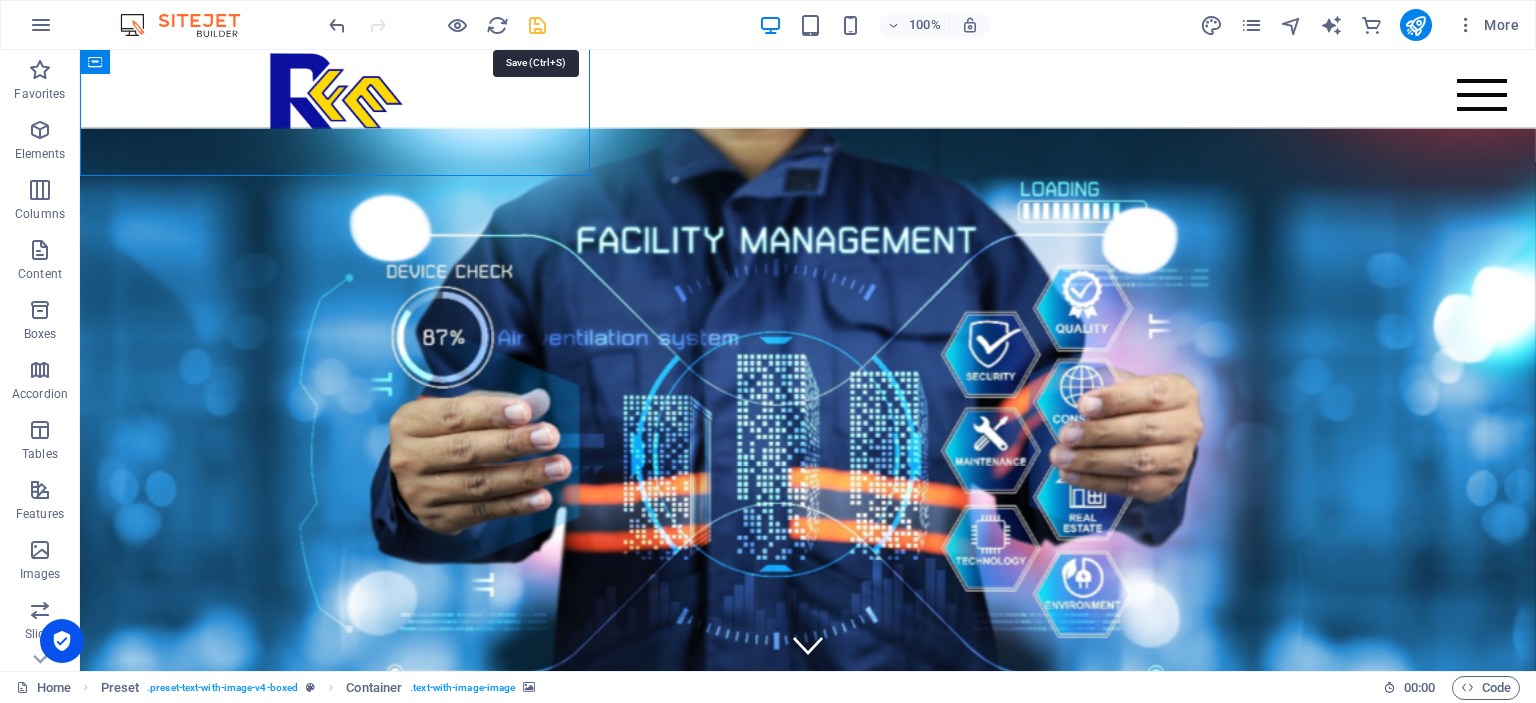 click at bounding box center (537, 25) 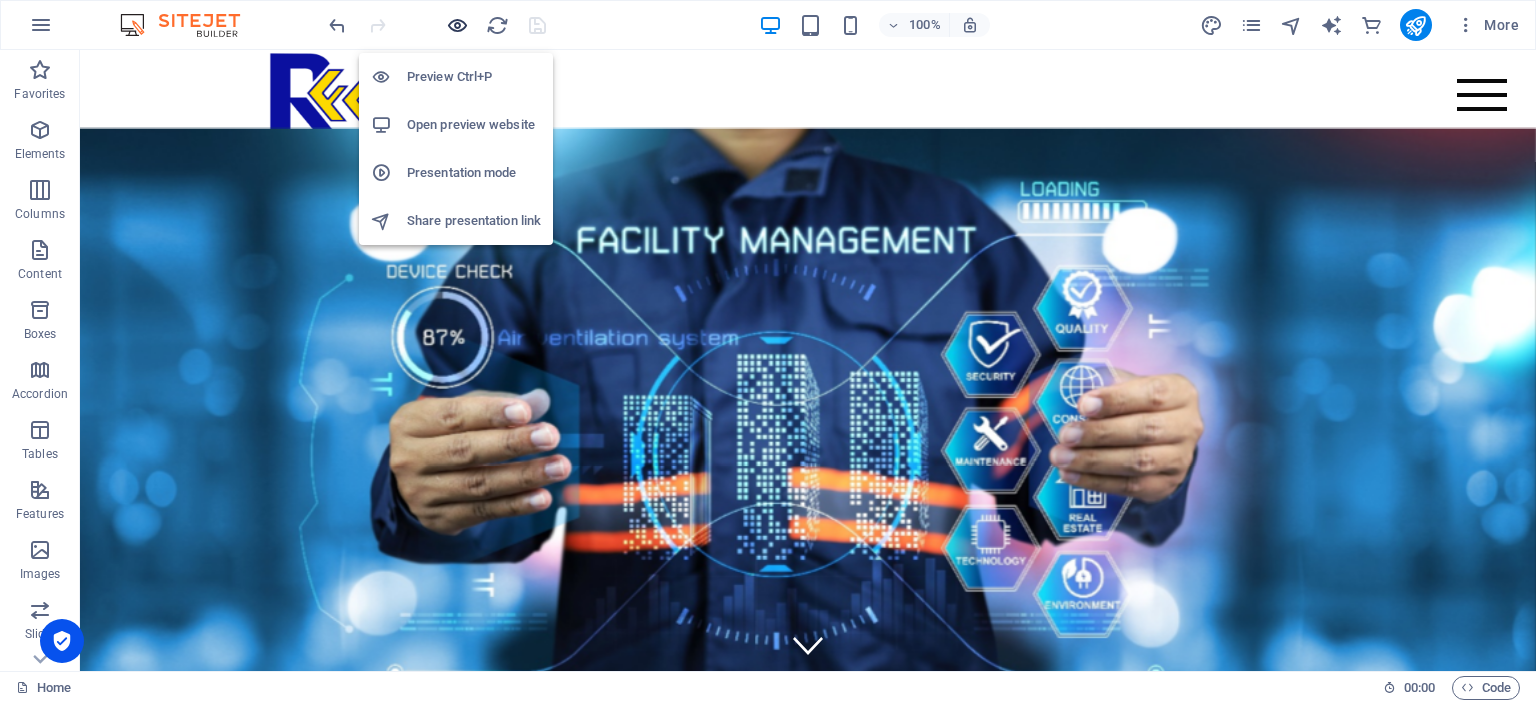click at bounding box center (457, 25) 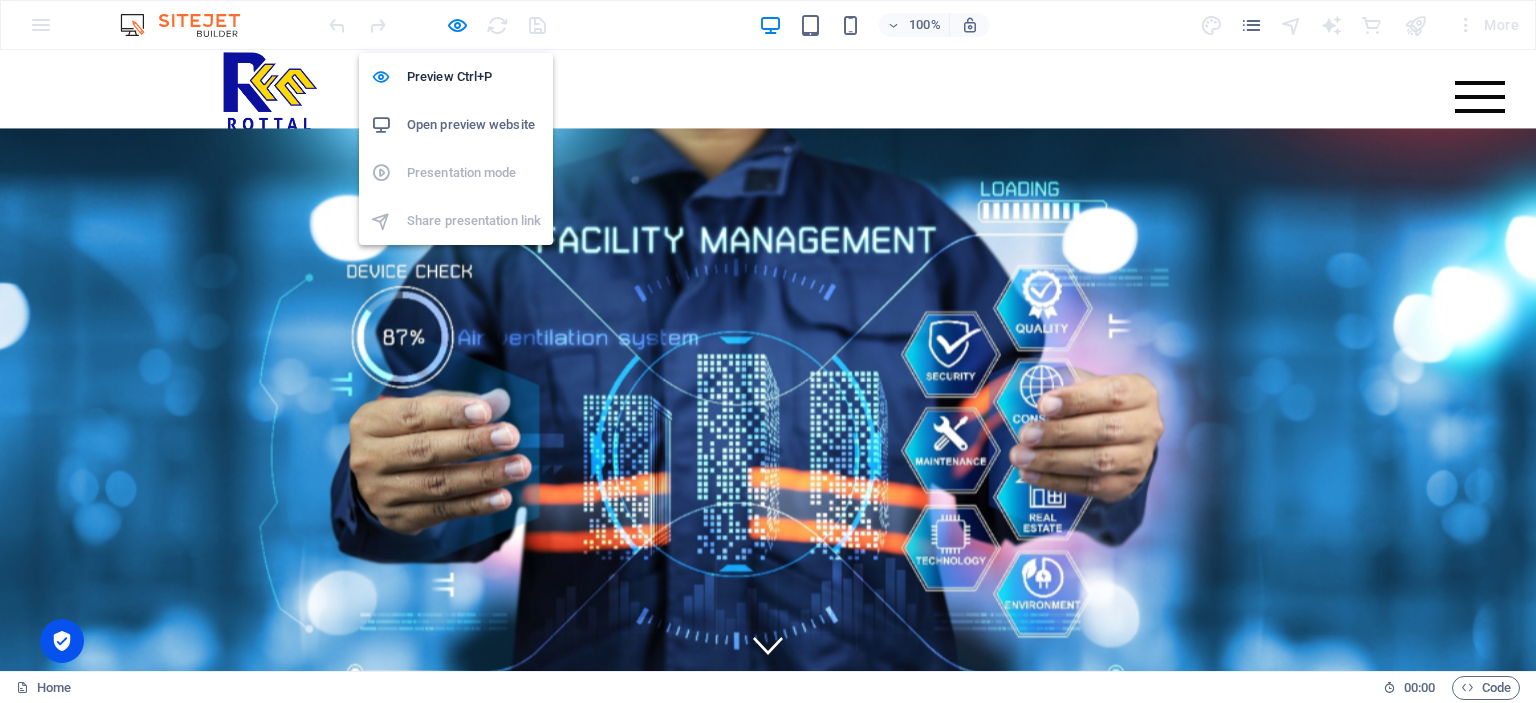 click on "Open preview website" at bounding box center [474, 125] 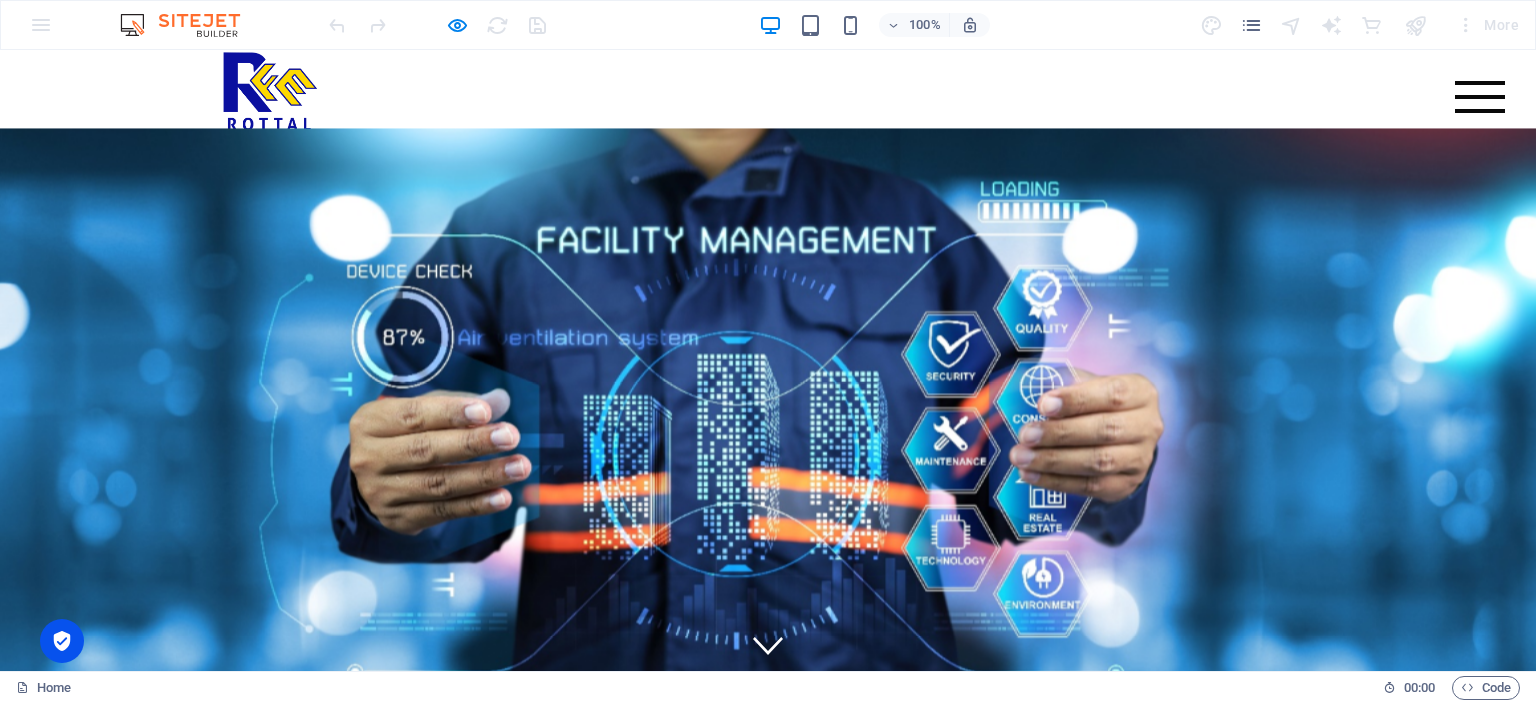 click at bounding box center (269, 100) 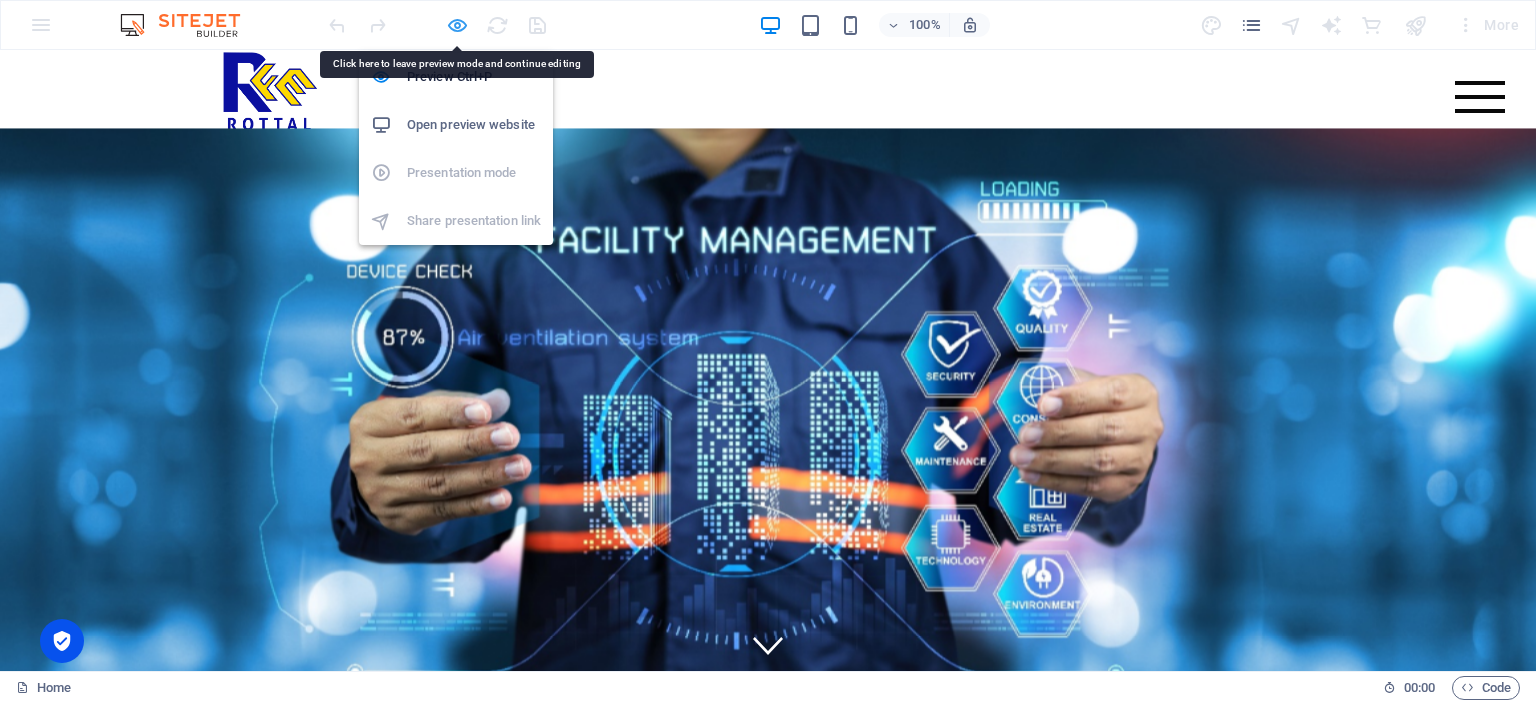 click at bounding box center (457, 25) 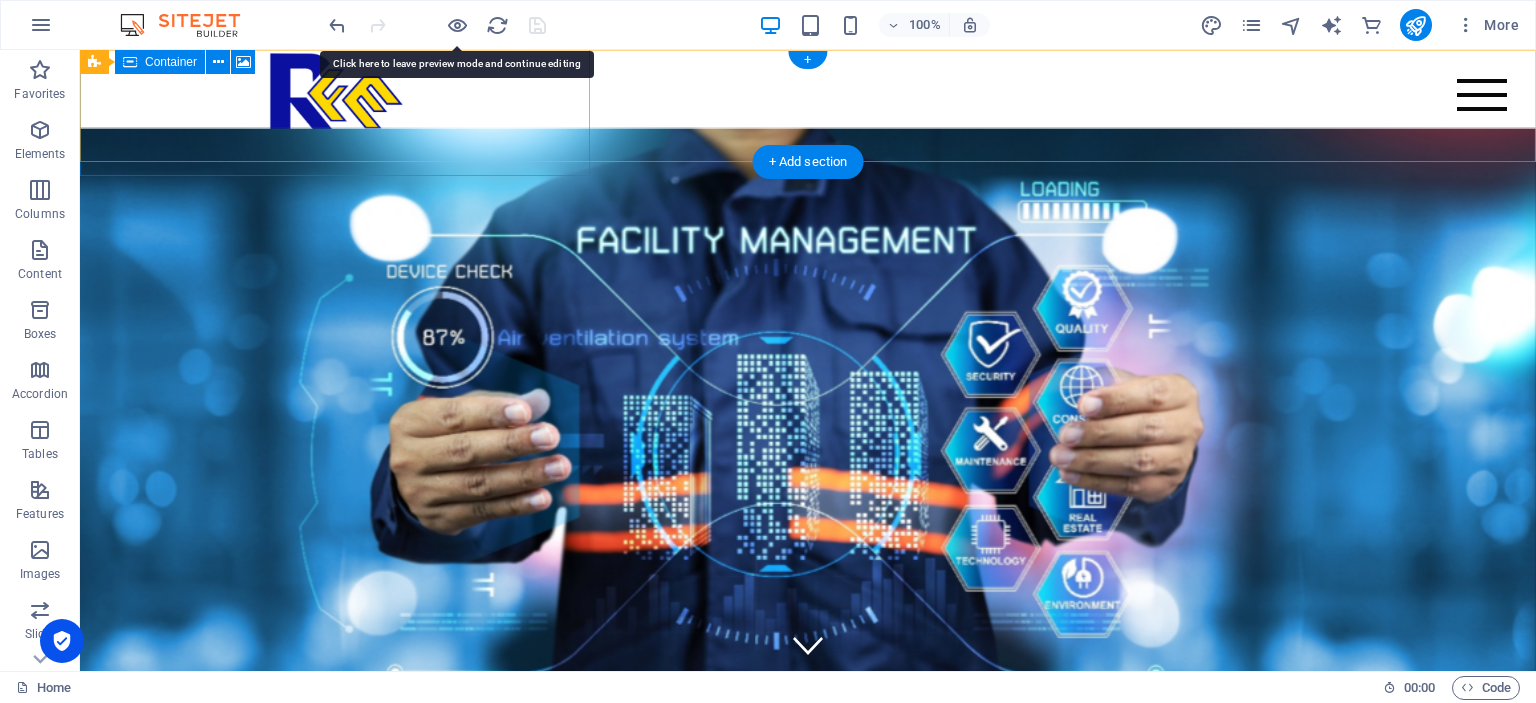 click on "Drop content here or  Add elements  Paste clipboard" at bounding box center (335, 262) 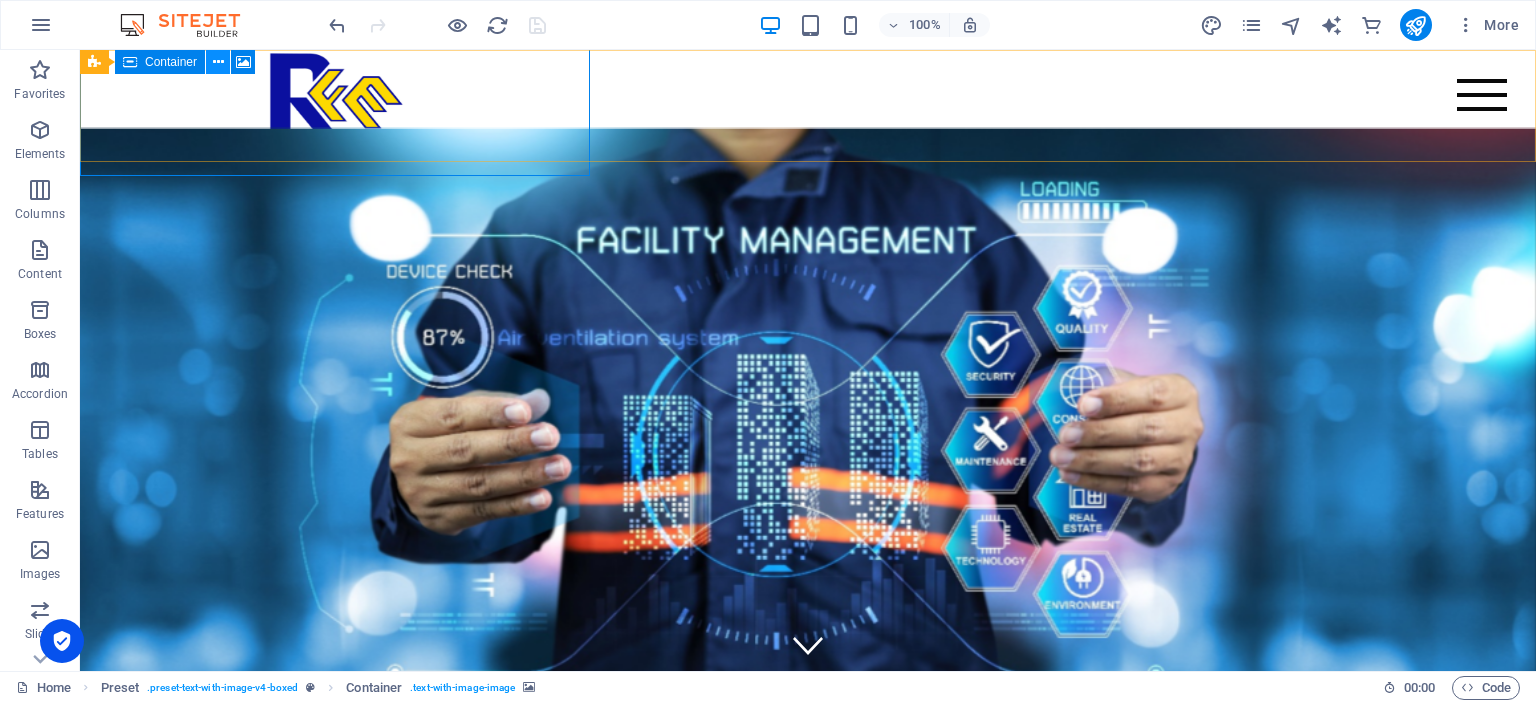 click at bounding box center [218, 62] 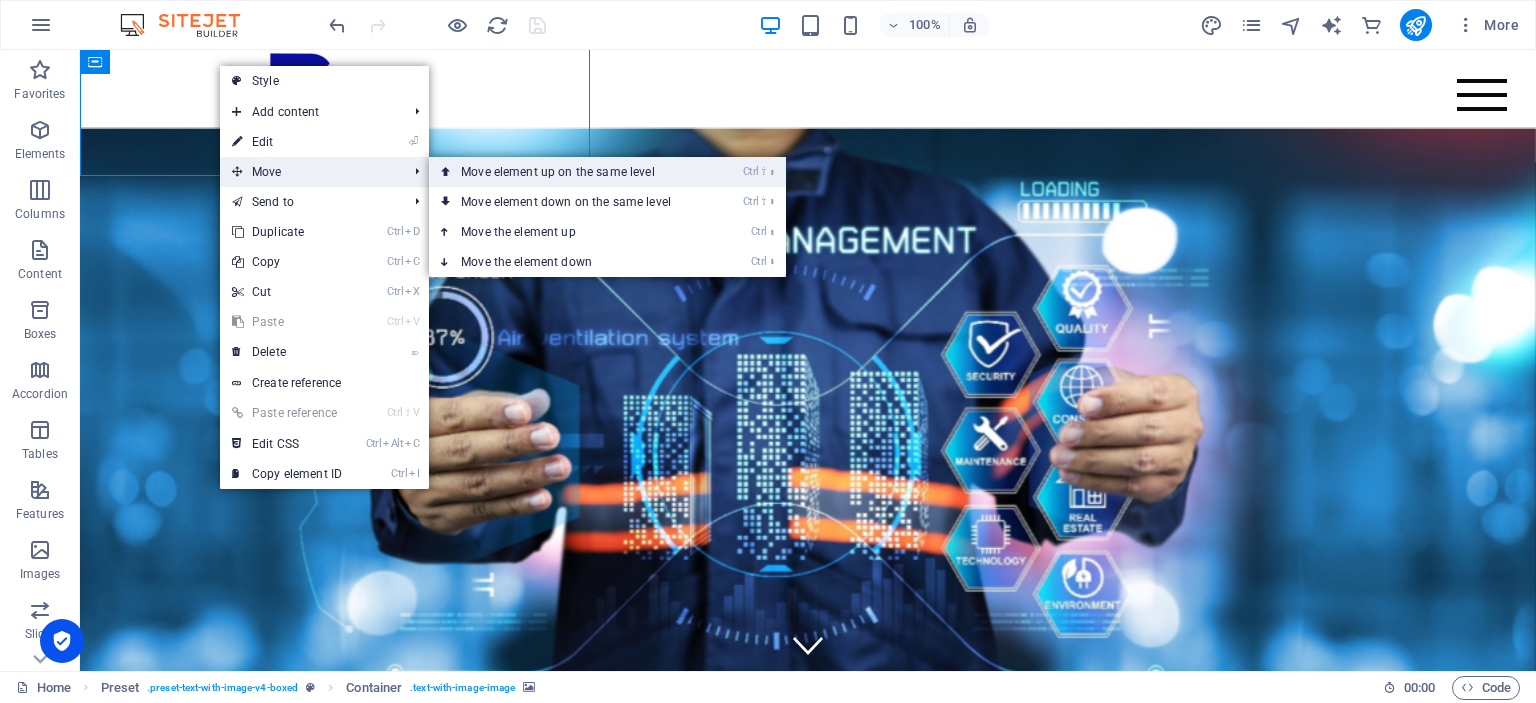click on "Ctrl ⇧ ⬆  Move element up on the same level" at bounding box center [570, 172] 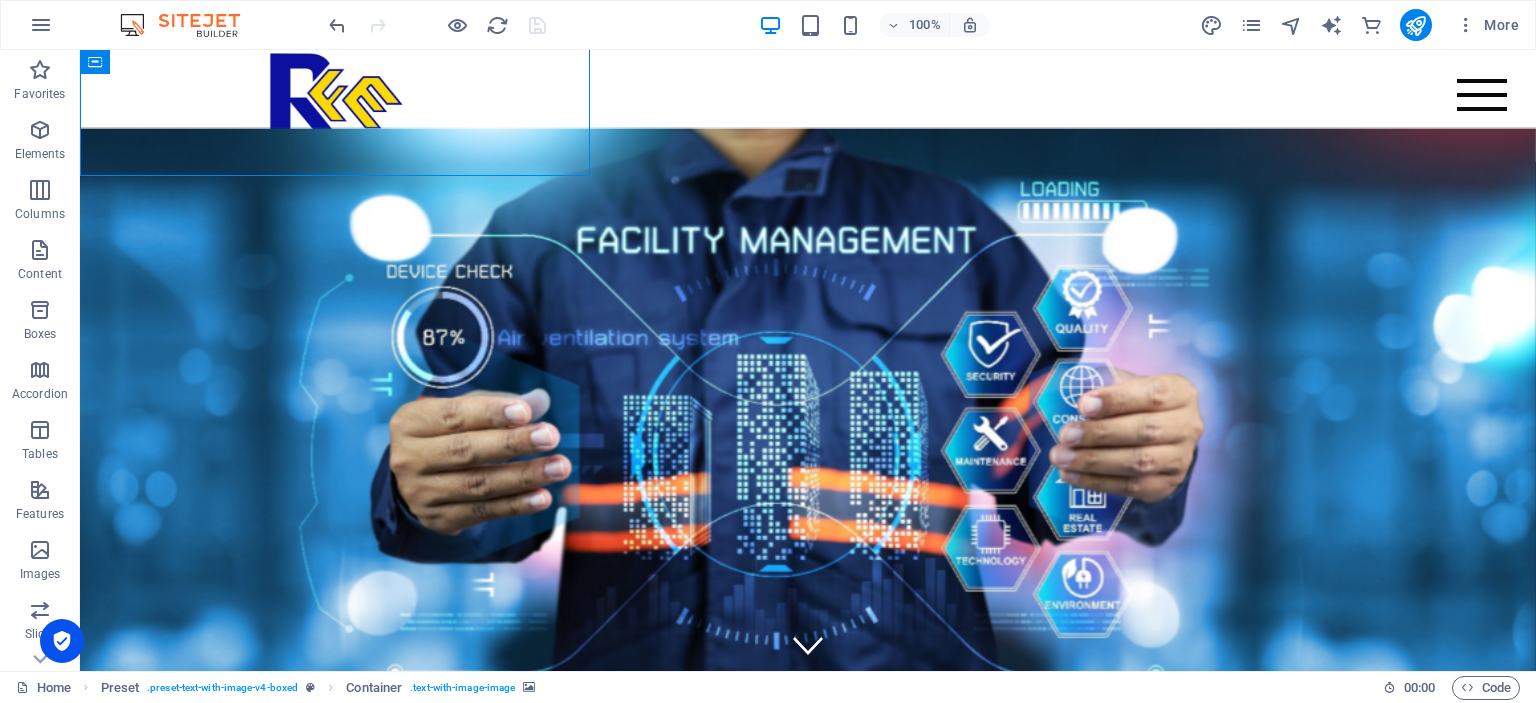 click at bounding box center [437, 25] 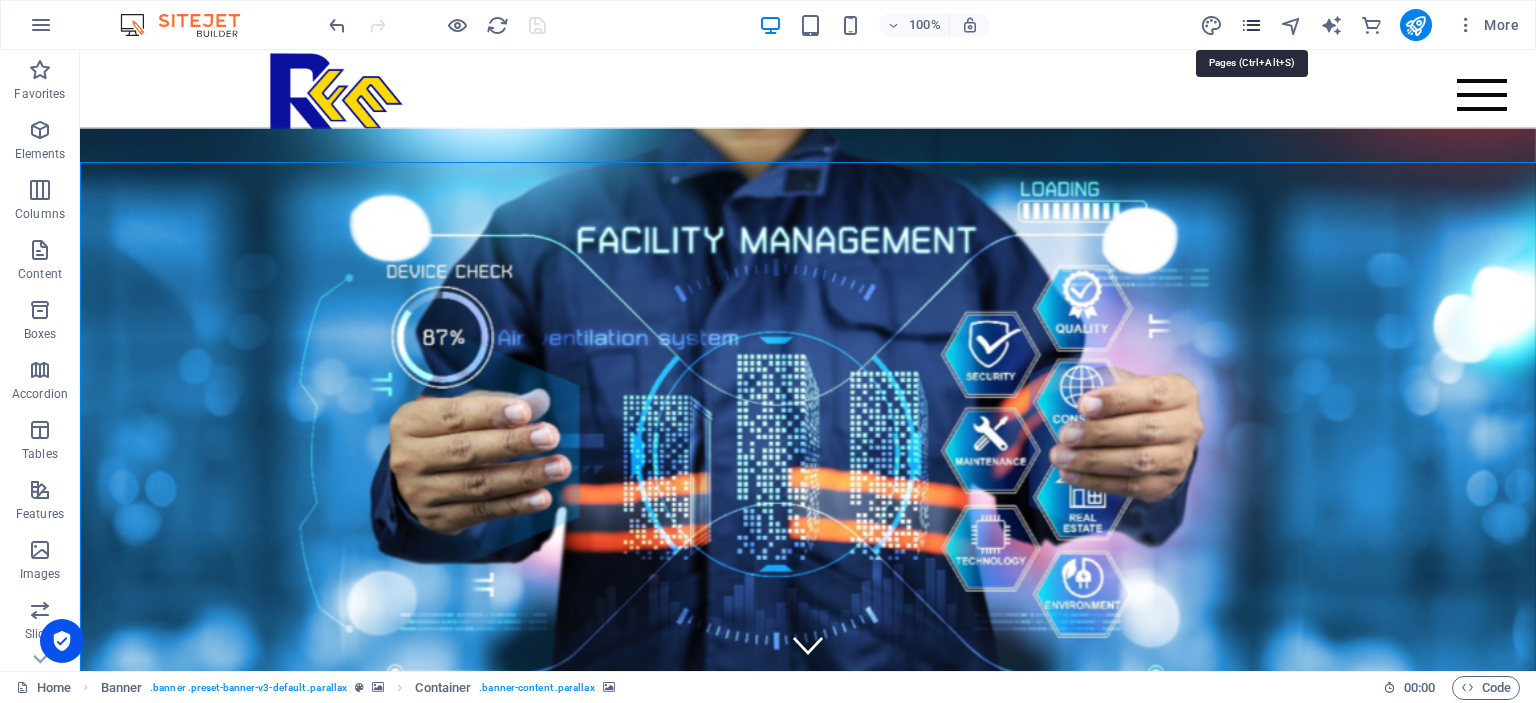 click at bounding box center (1251, 25) 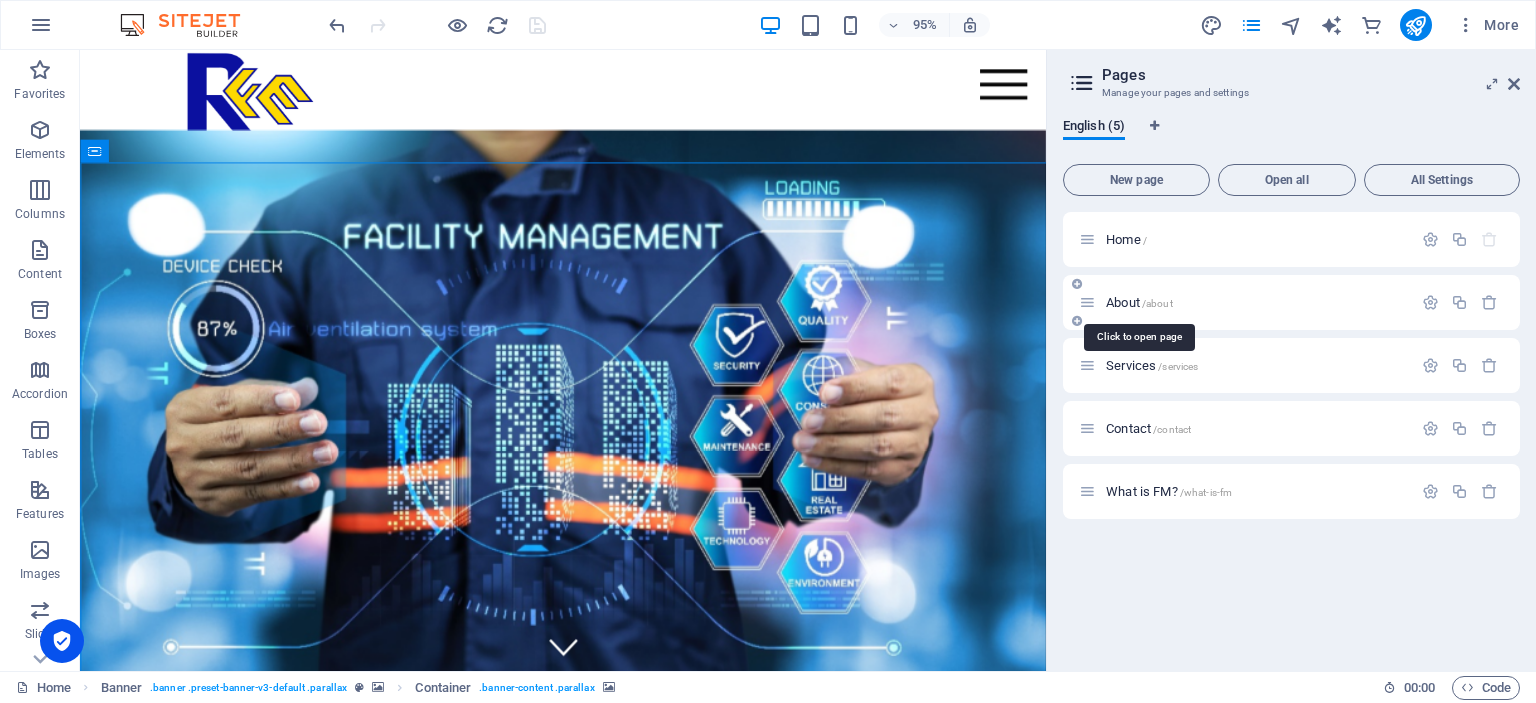 click on "About /about" at bounding box center (1139, 302) 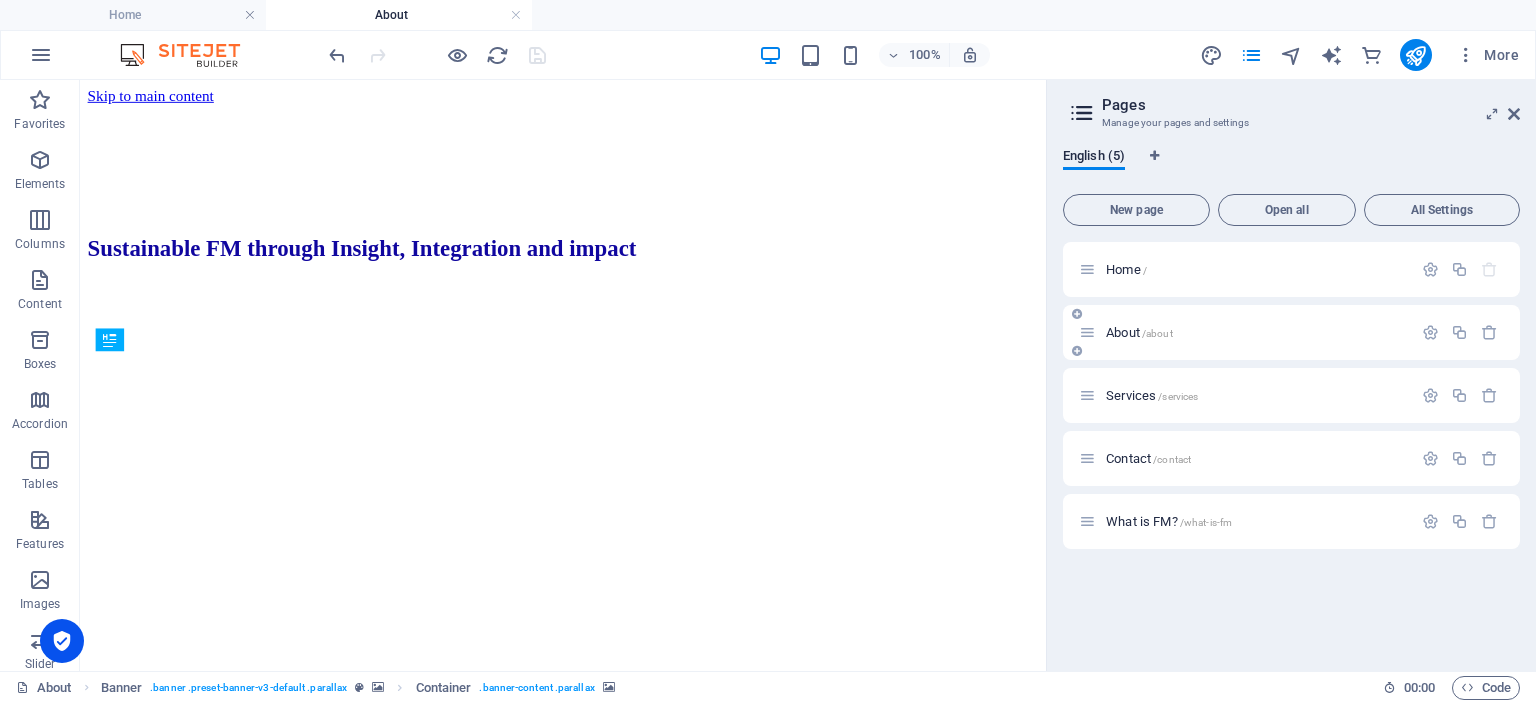 scroll, scrollTop: 561, scrollLeft: 0, axis: vertical 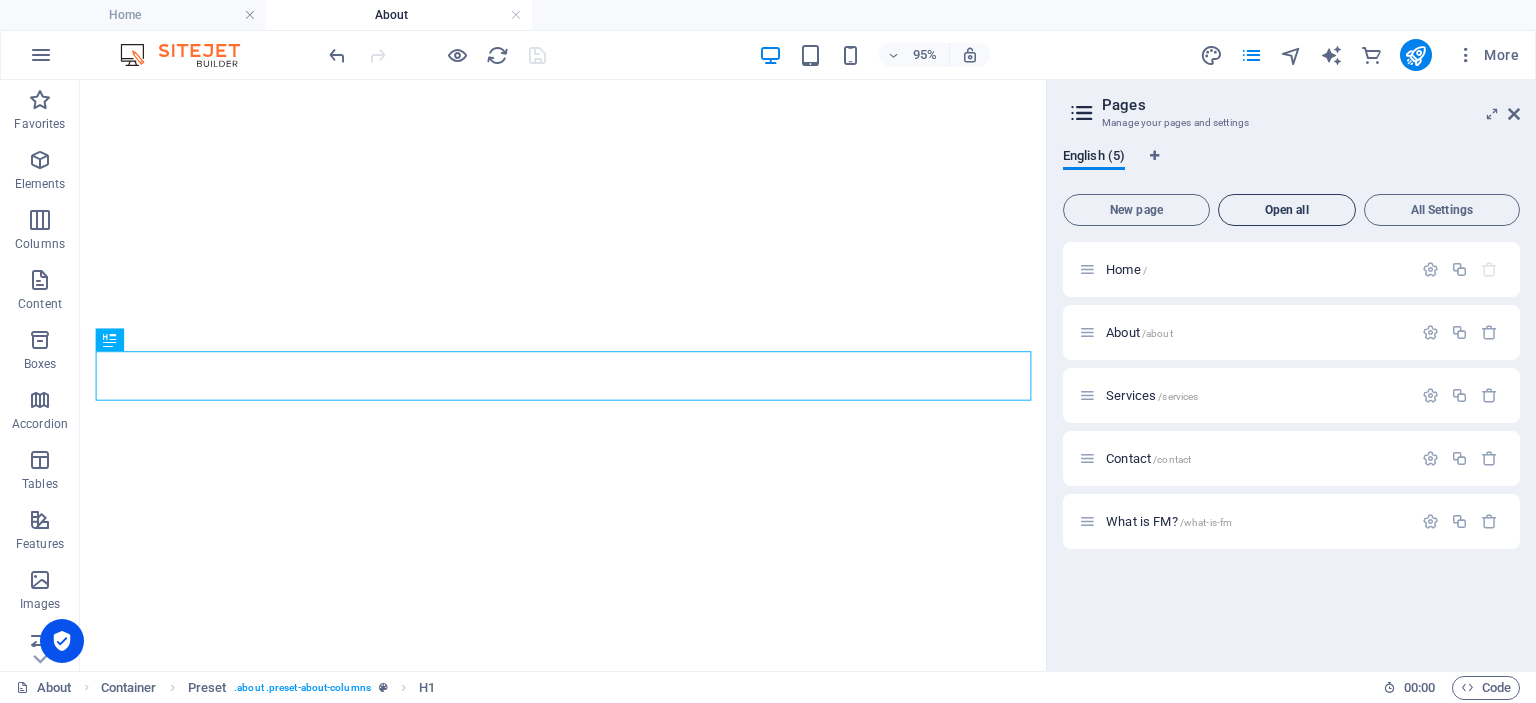click on "Open all" at bounding box center (1287, 210) 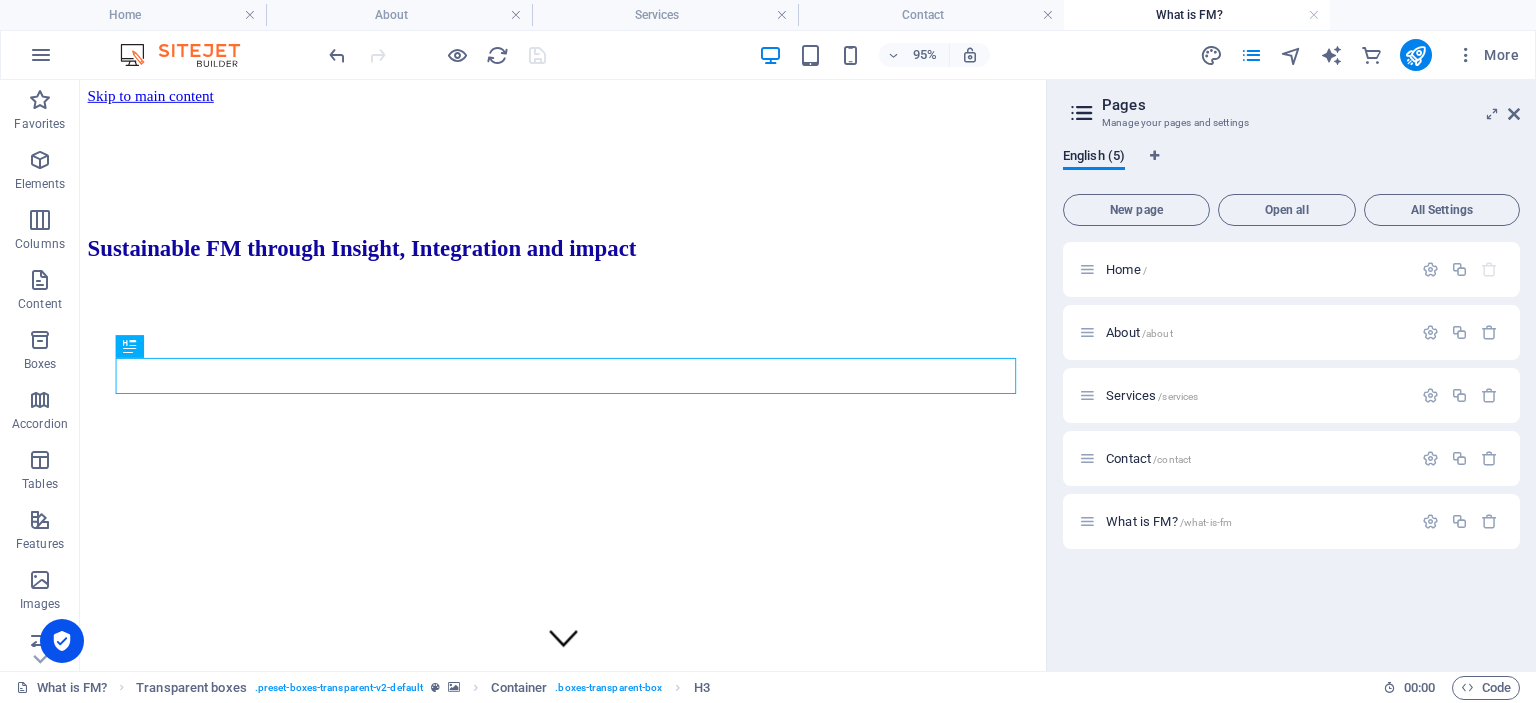 scroll, scrollTop: 348, scrollLeft: 0, axis: vertical 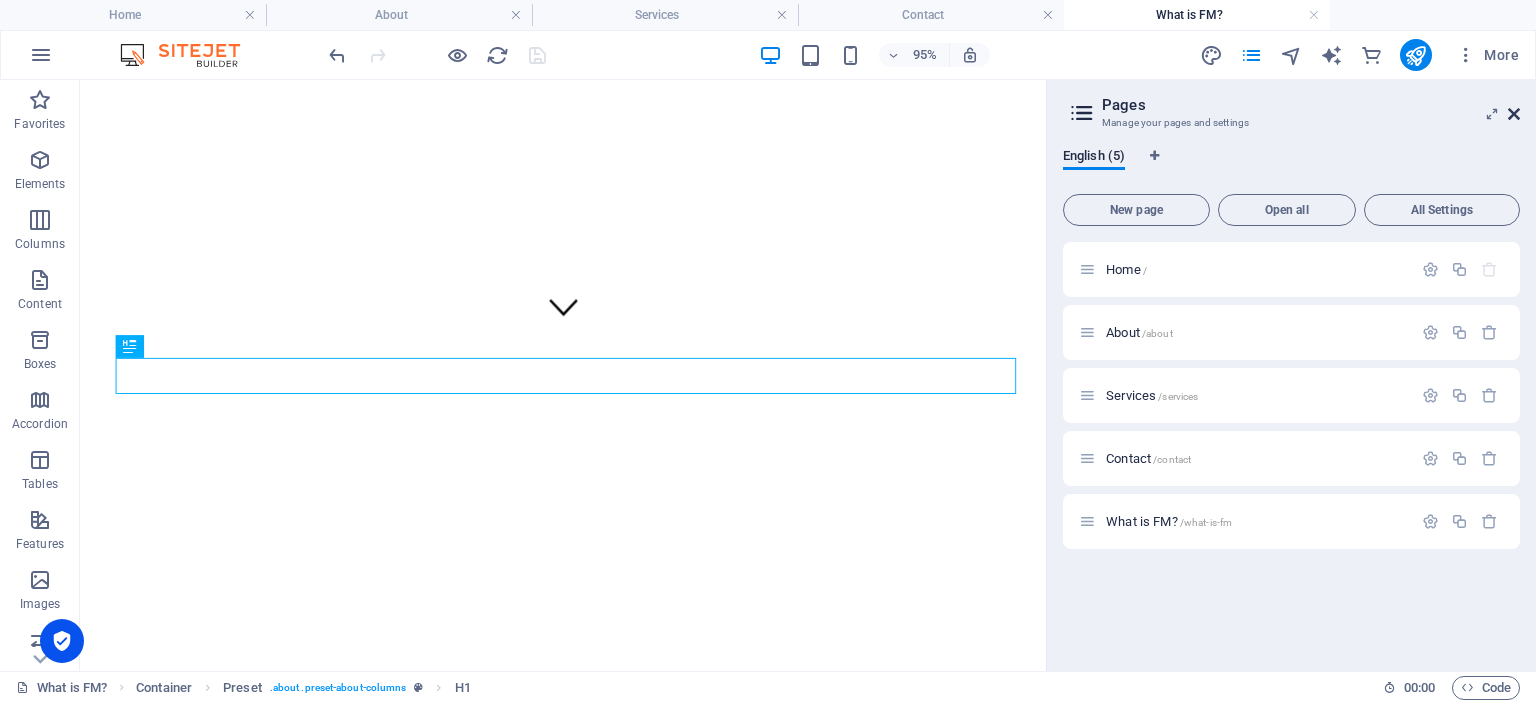 click at bounding box center [1514, 114] 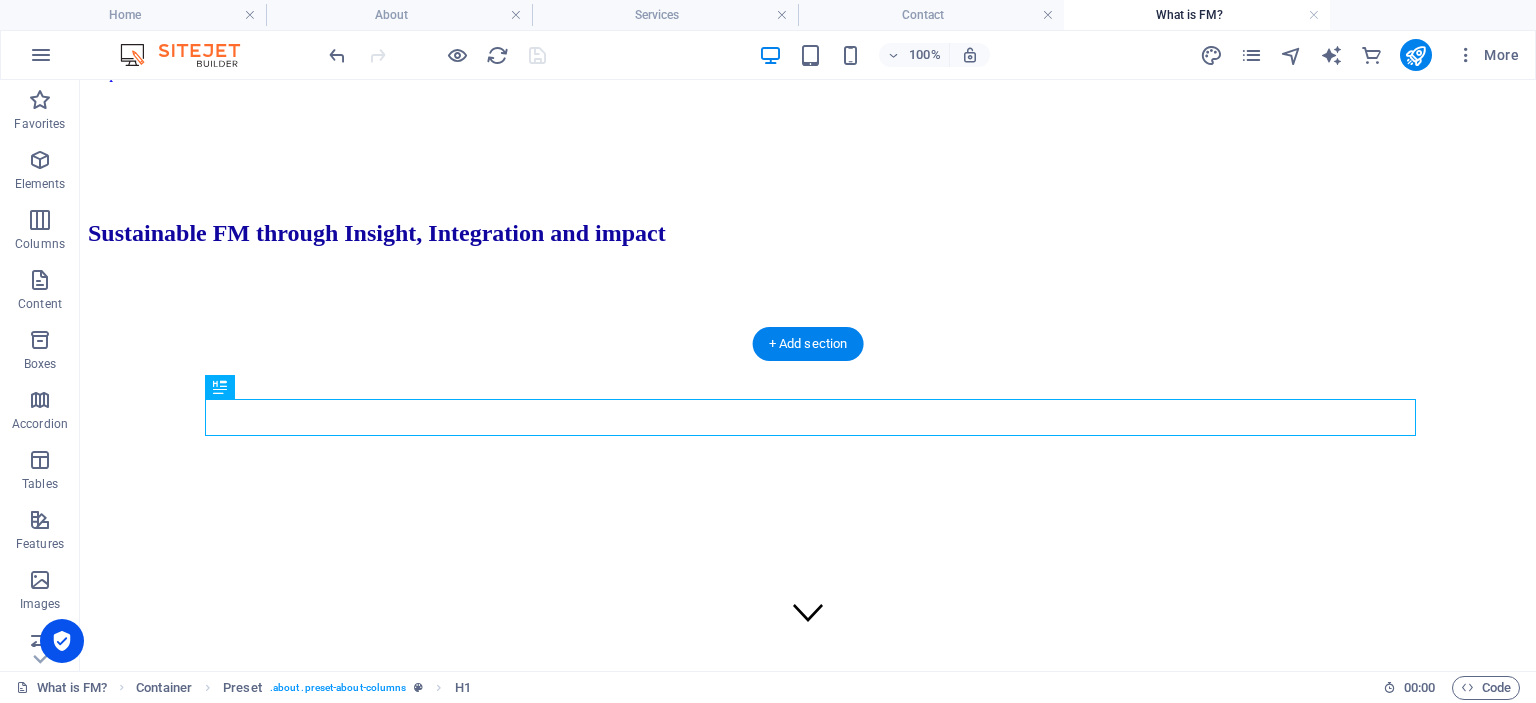 scroll, scrollTop: 0, scrollLeft: 0, axis: both 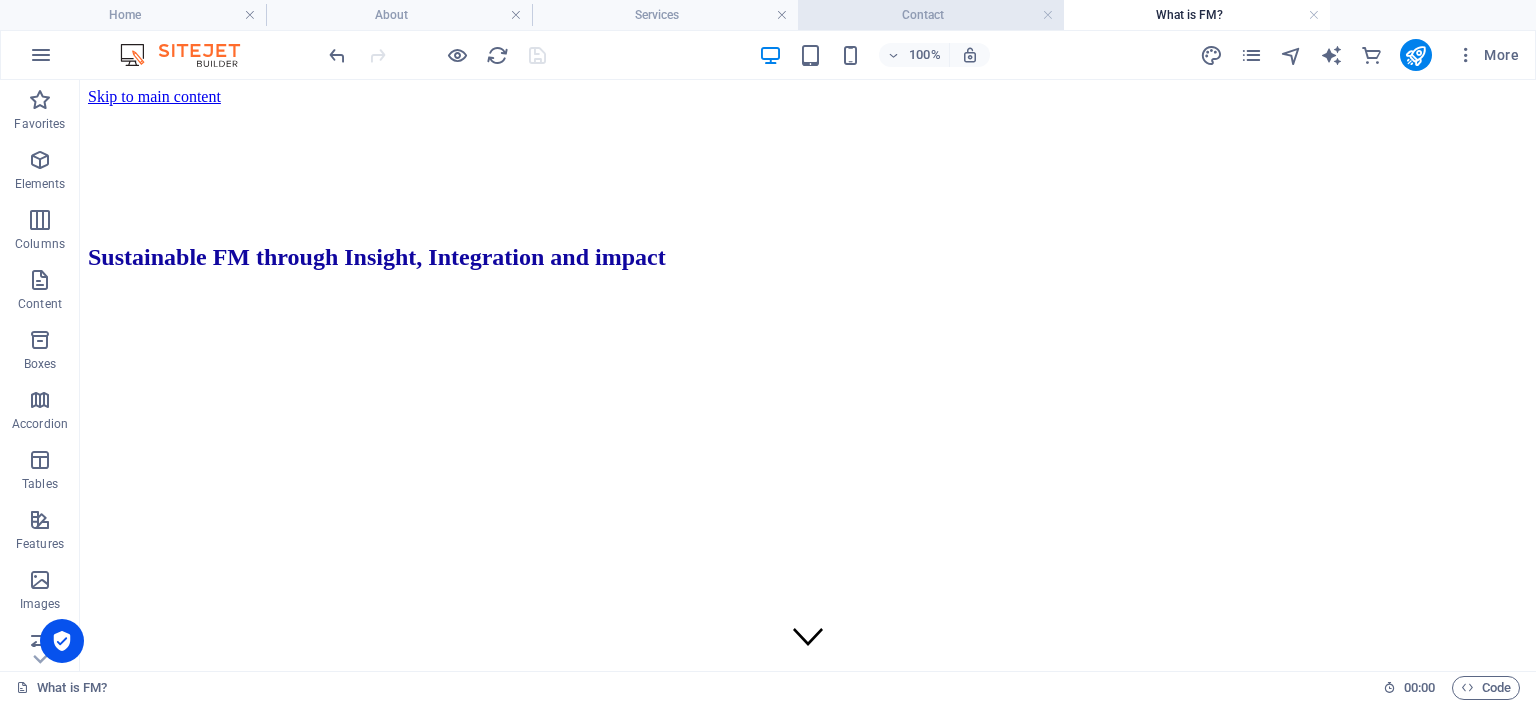 click on "Contact" at bounding box center [931, 15] 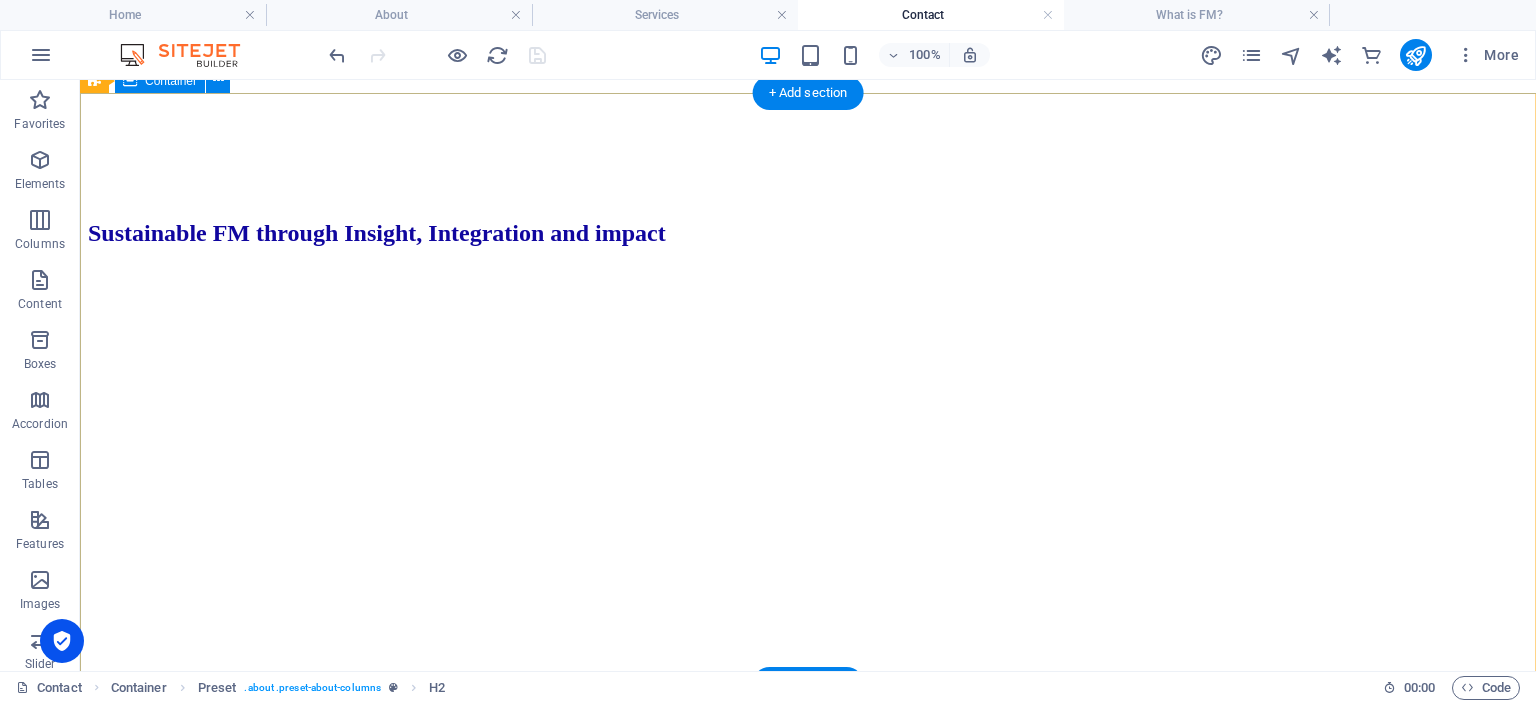 scroll, scrollTop: 0, scrollLeft: 0, axis: both 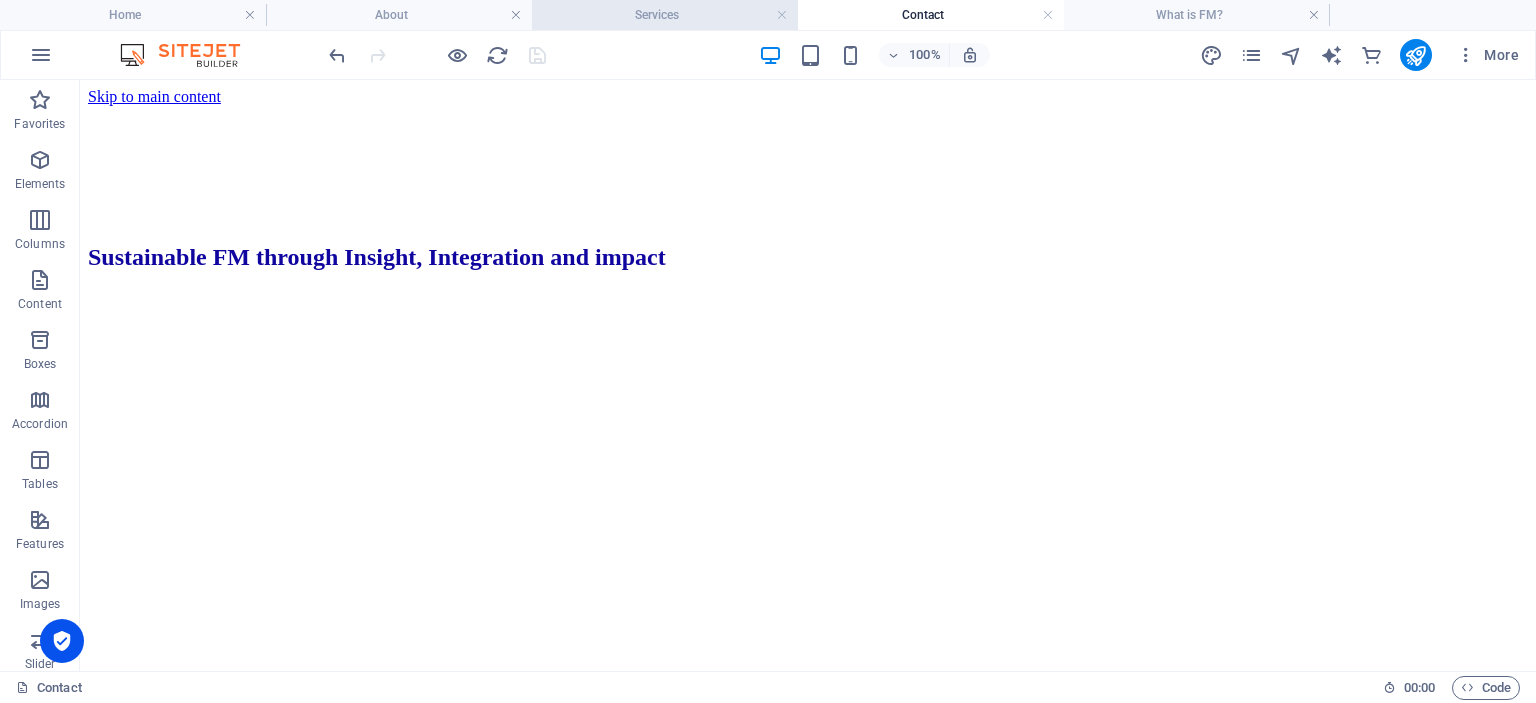 click on "Services" at bounding box center (665, 15) 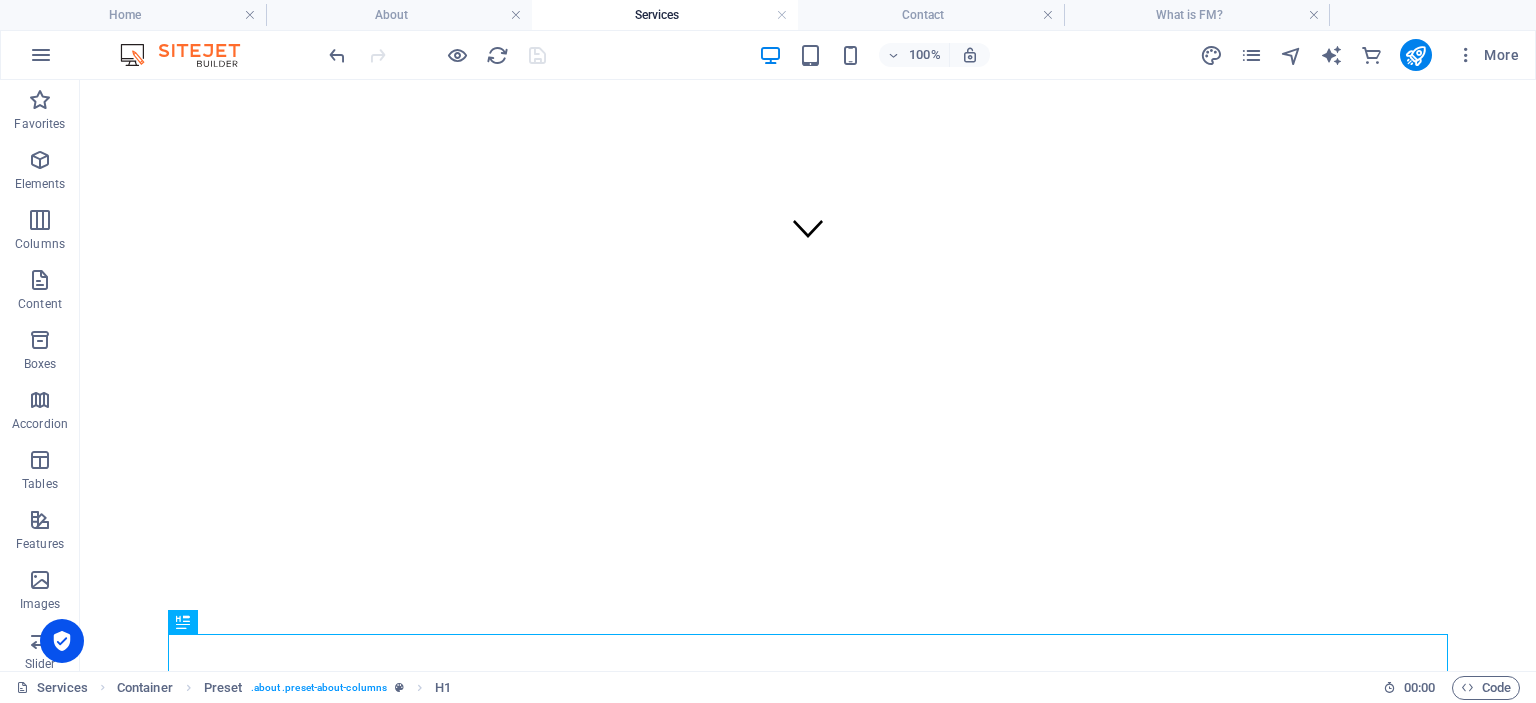 scroll, scrollTop: 0, scrollLeft: 0, axis: both 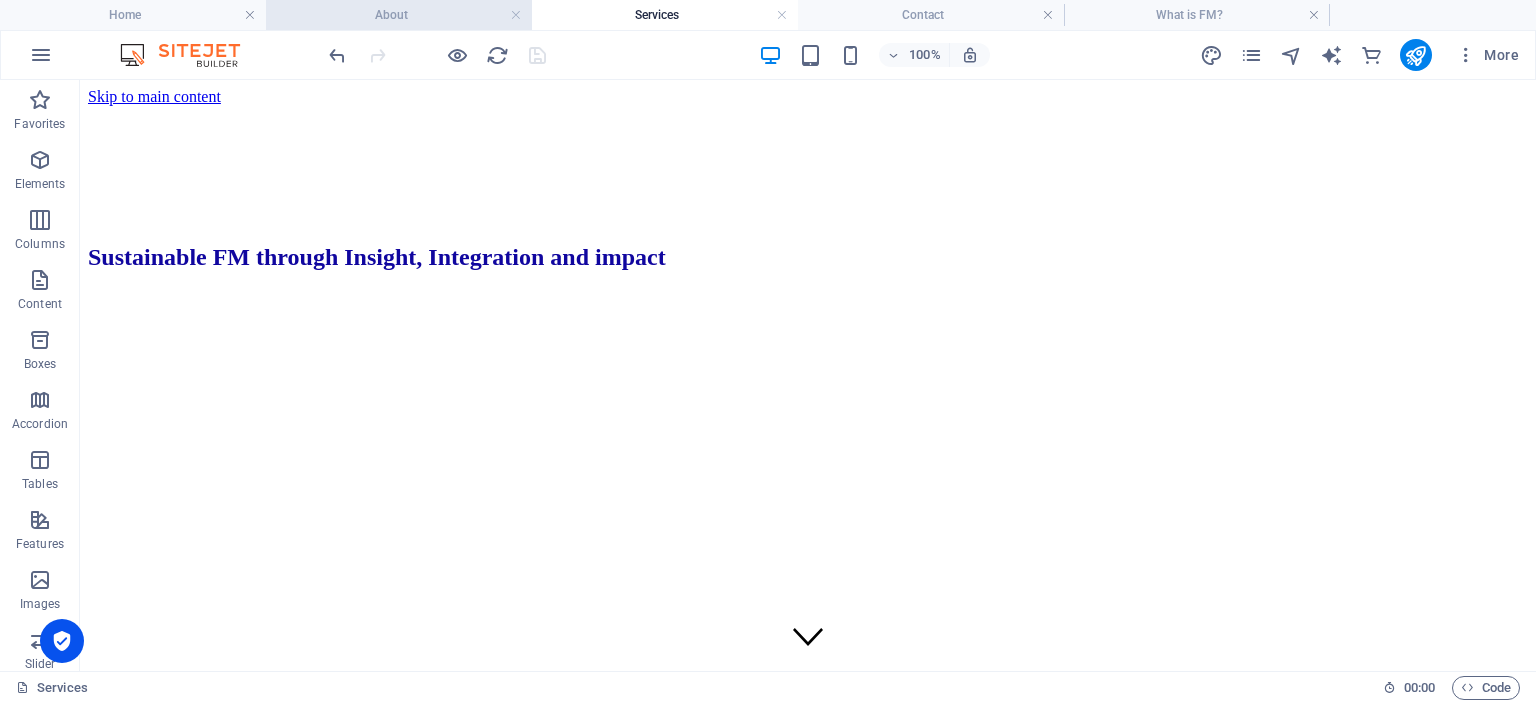 click on "About" at bounding box center [399, 15] 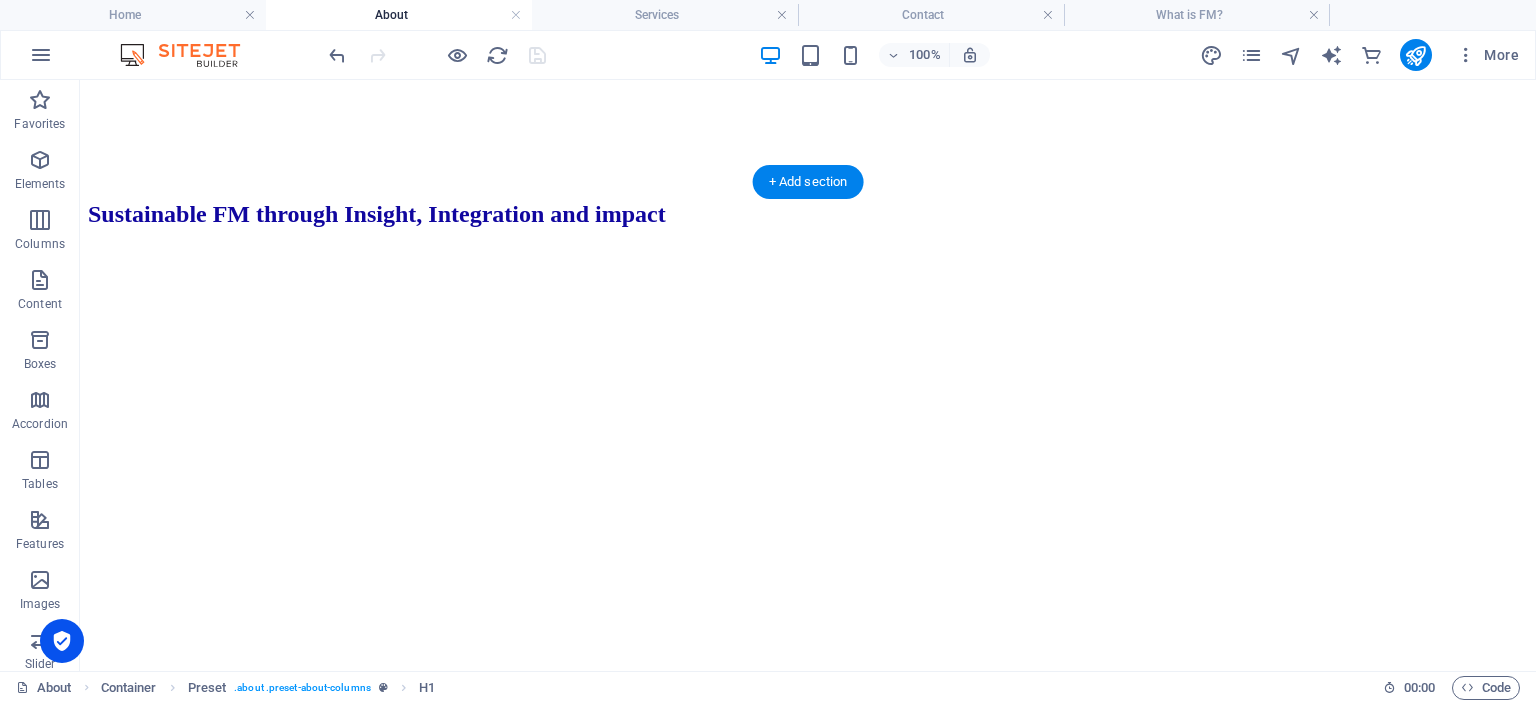 scroll, scrollTop: 0, scrollLeft: 0, axis: both 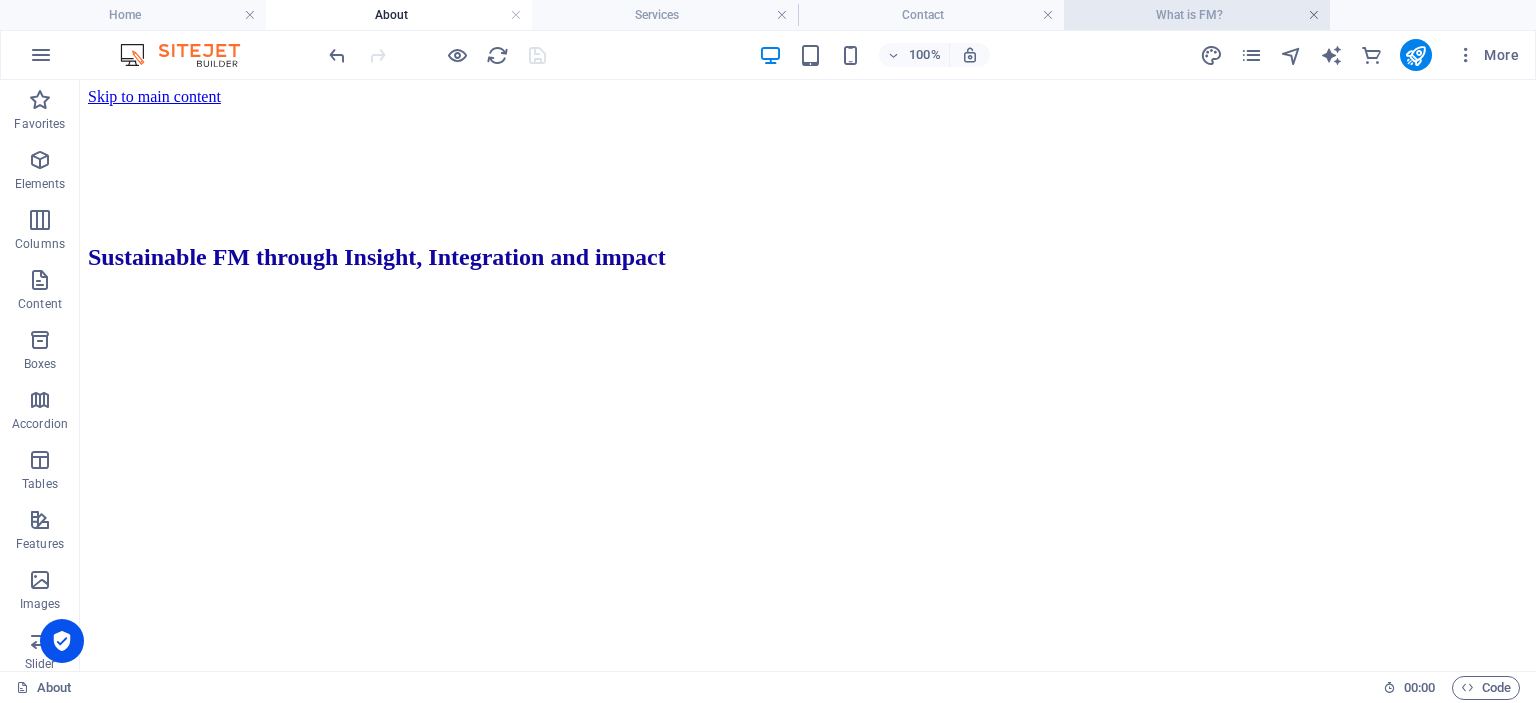 click at bounding box center (1314, 15) 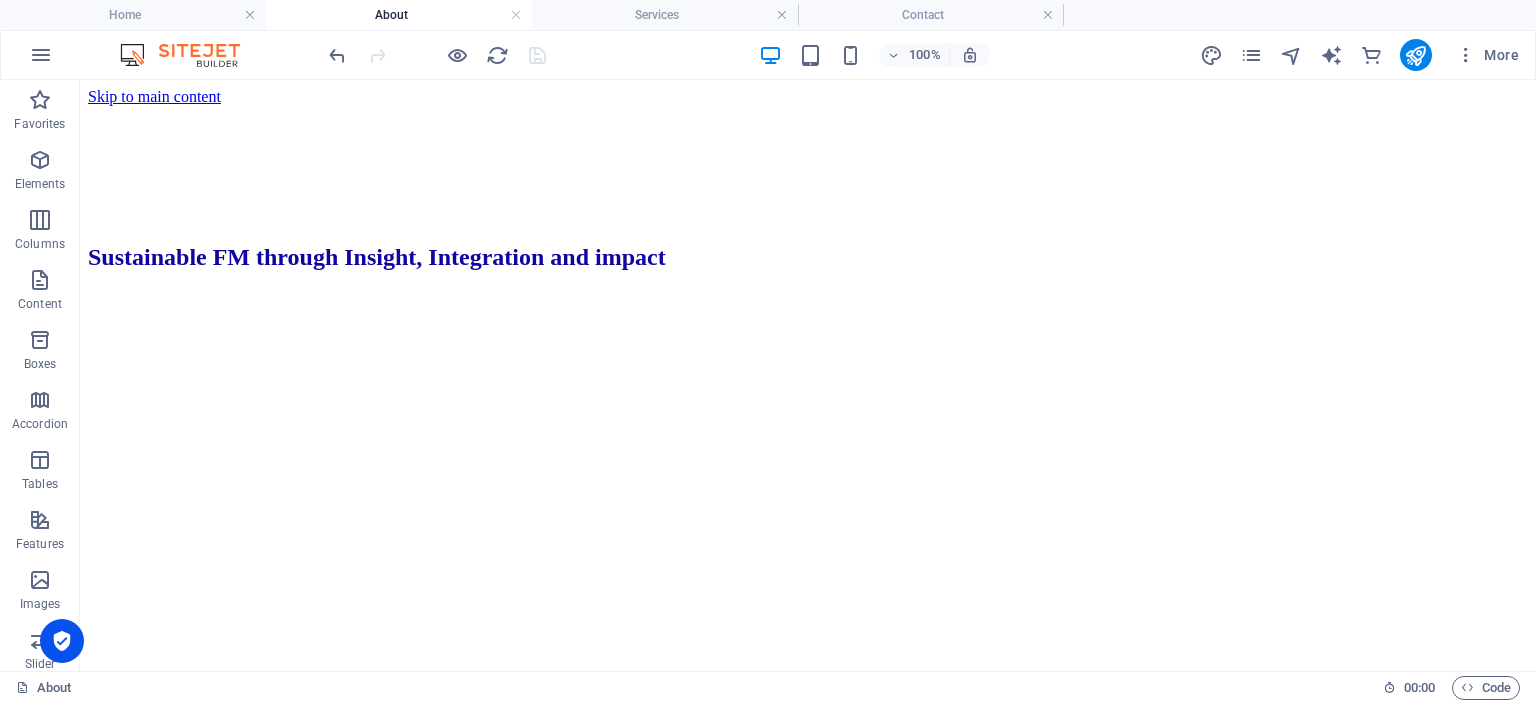 click at bounding box center (1048, 15) 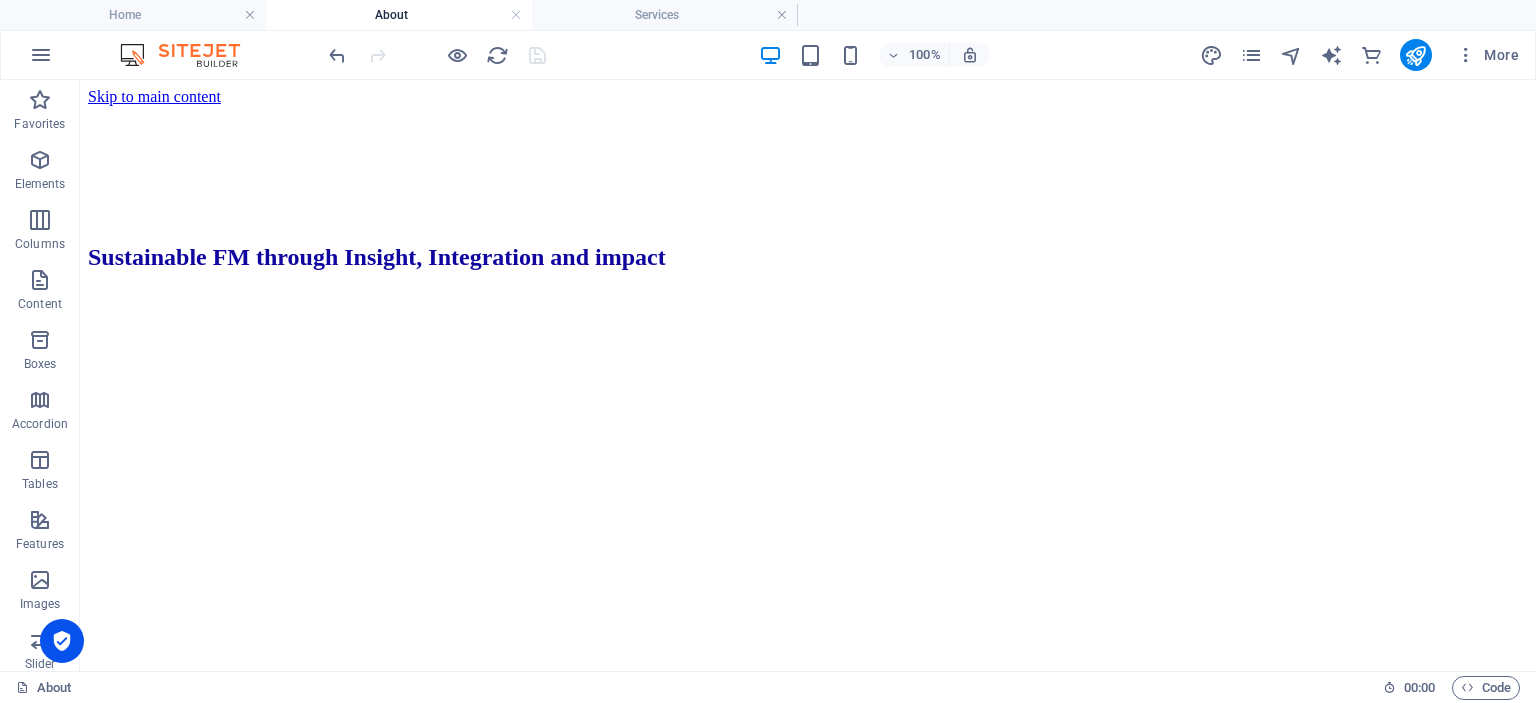 drag, startPoint x: 783, startPoint y: 13, endPoint x: 762, endPoint y: 14, distance: 21.023796 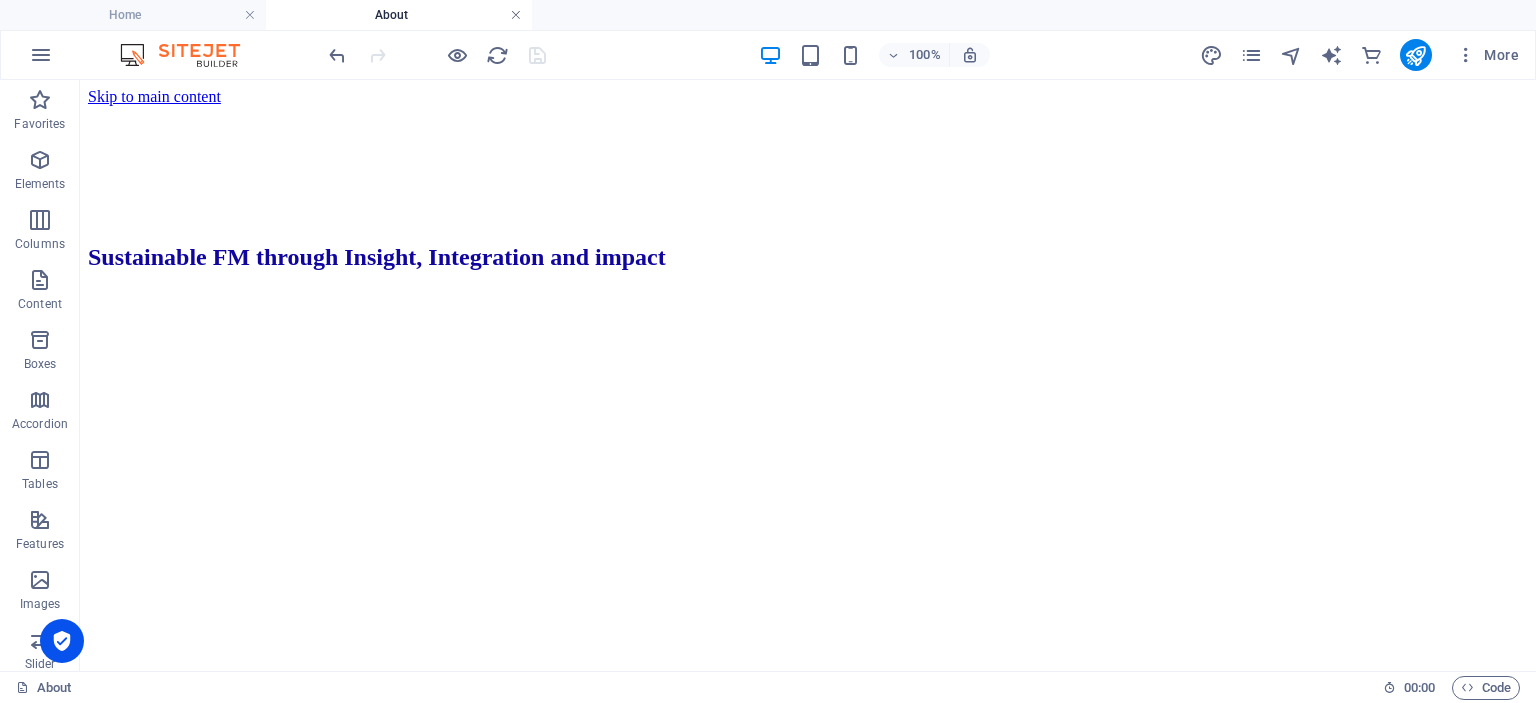 click at bounding box center (516, 15) 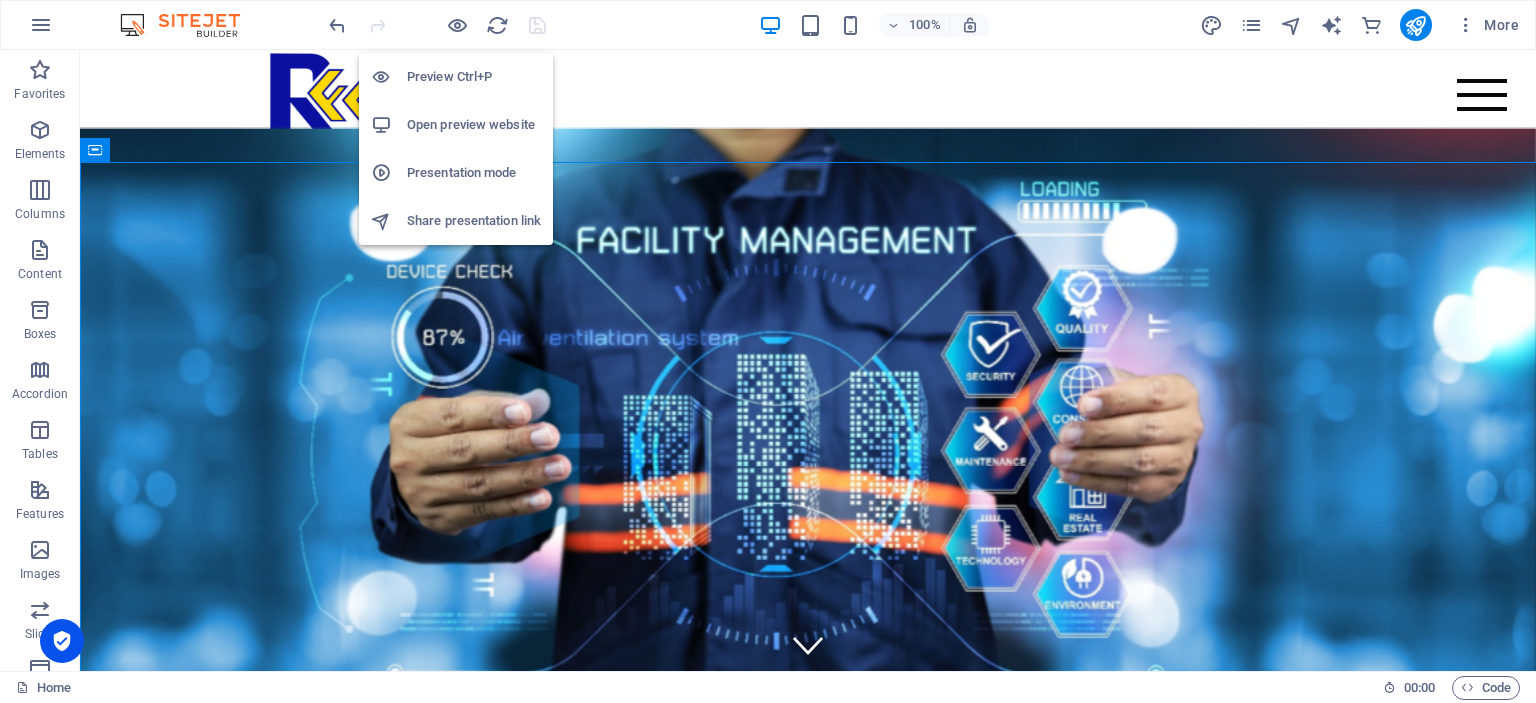 click on "Preview Ctrl+P" at bounding box center [456, 77] 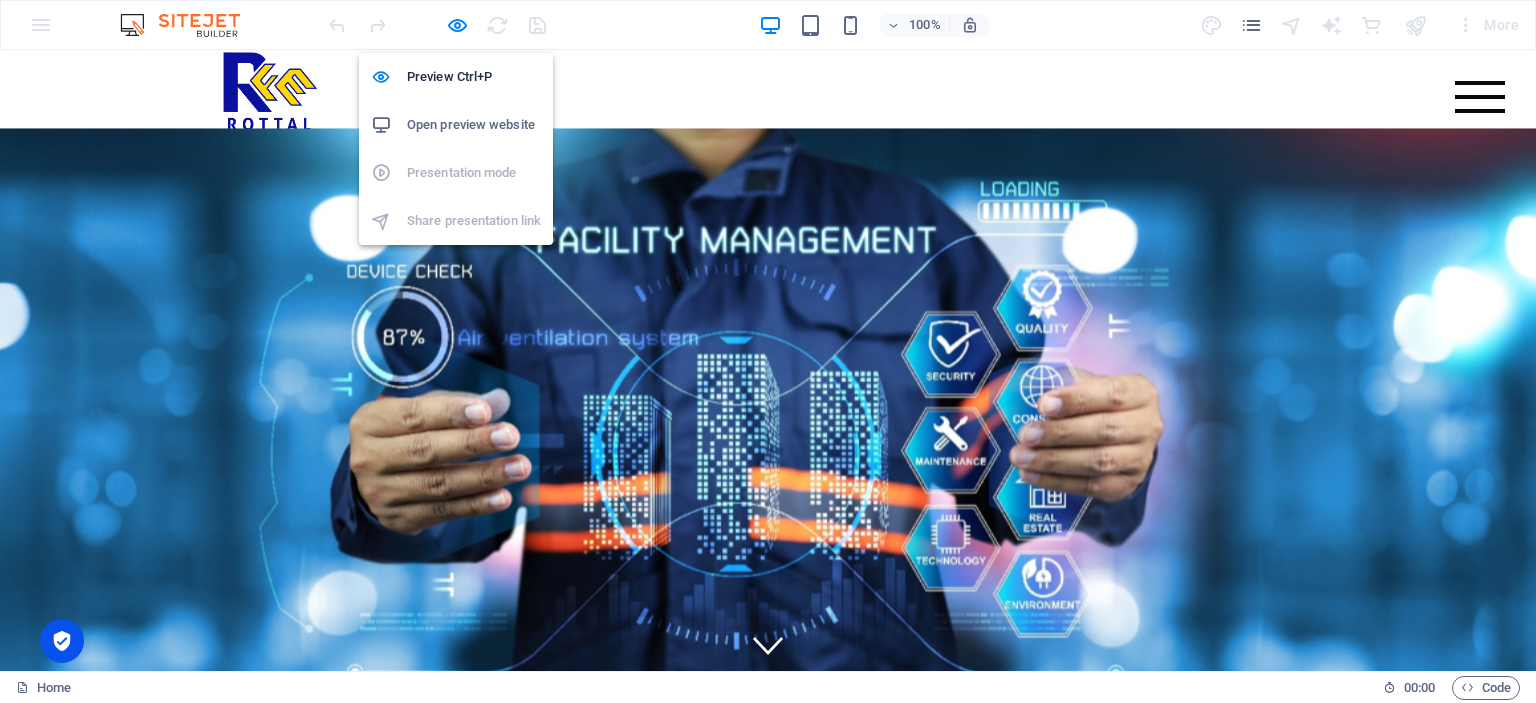 click on "Open preview website" at bounding box center (474, 125) 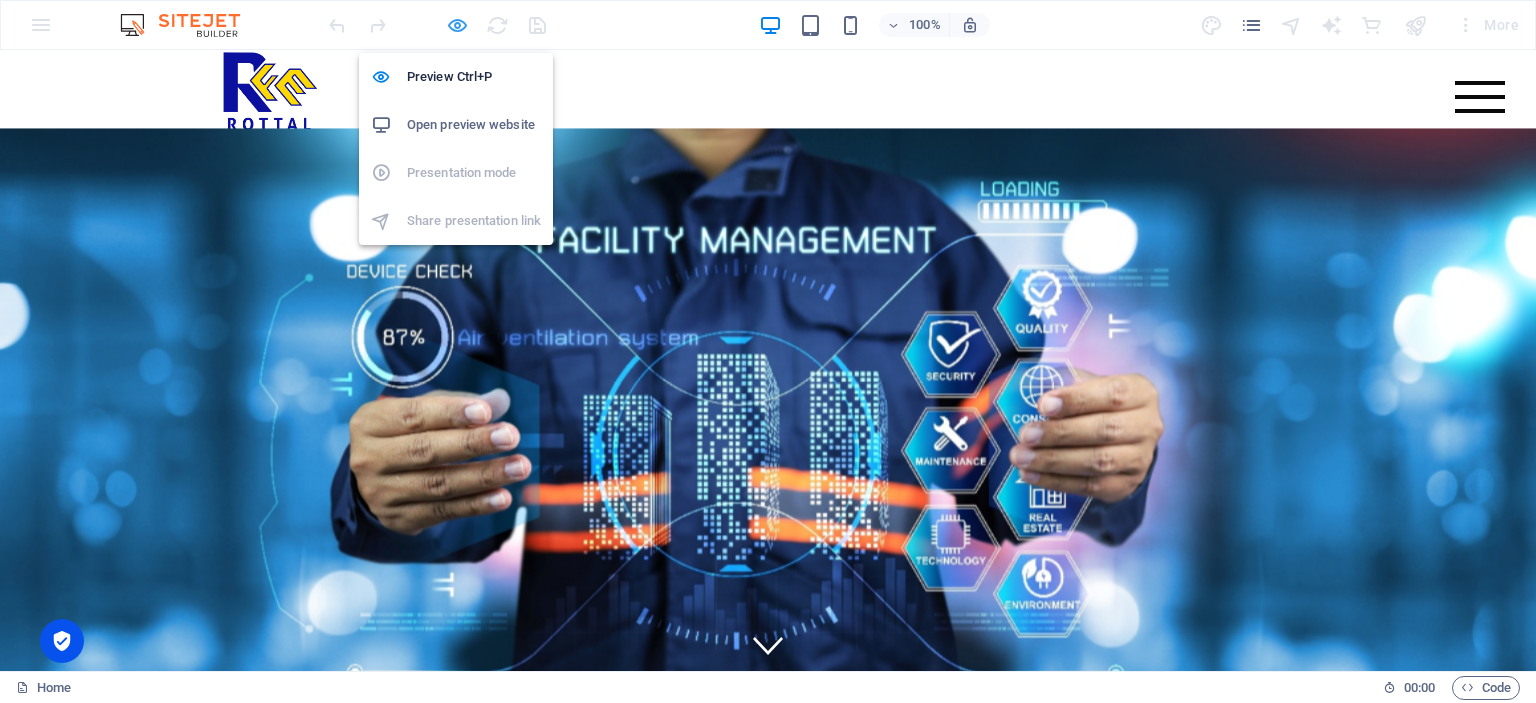 click at bounding box center [457, 25] 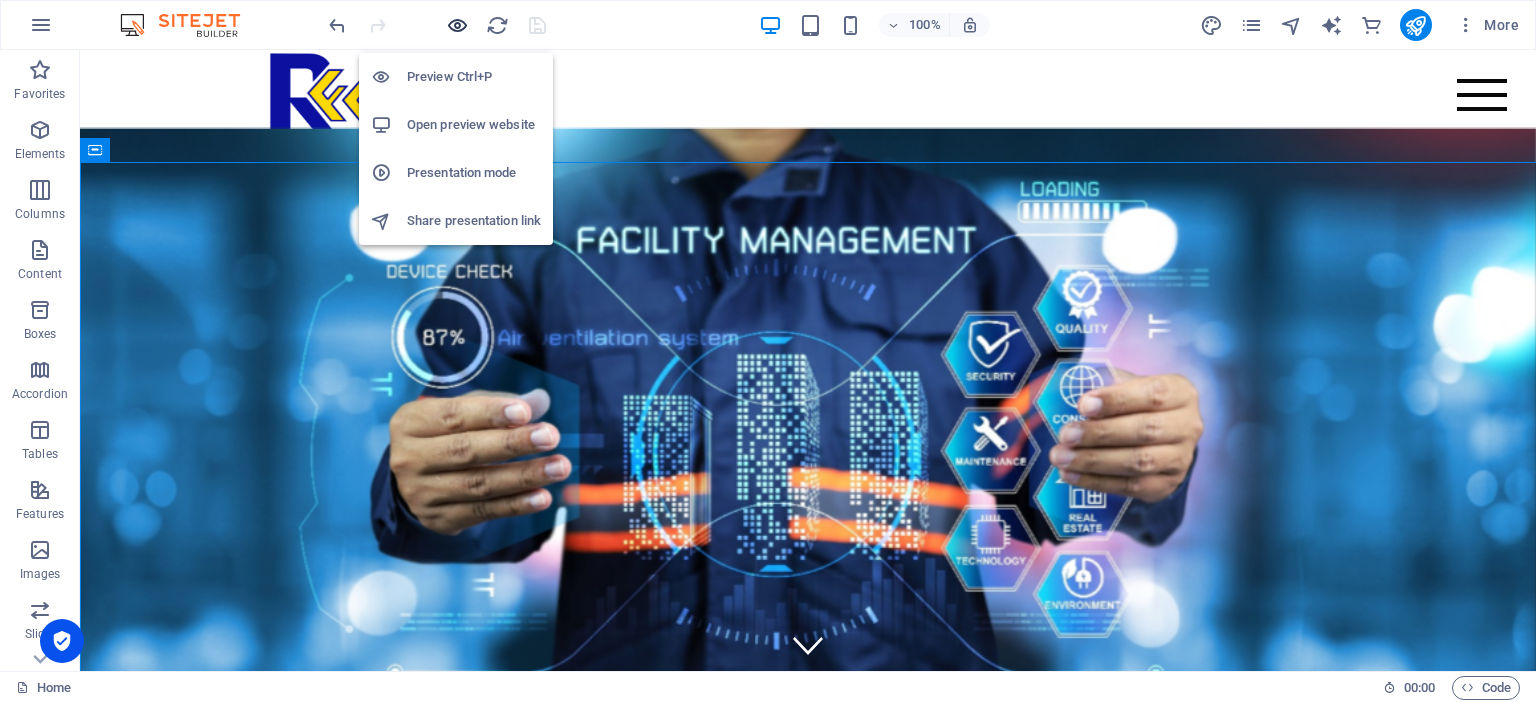 click at bounding box center (457, 25) 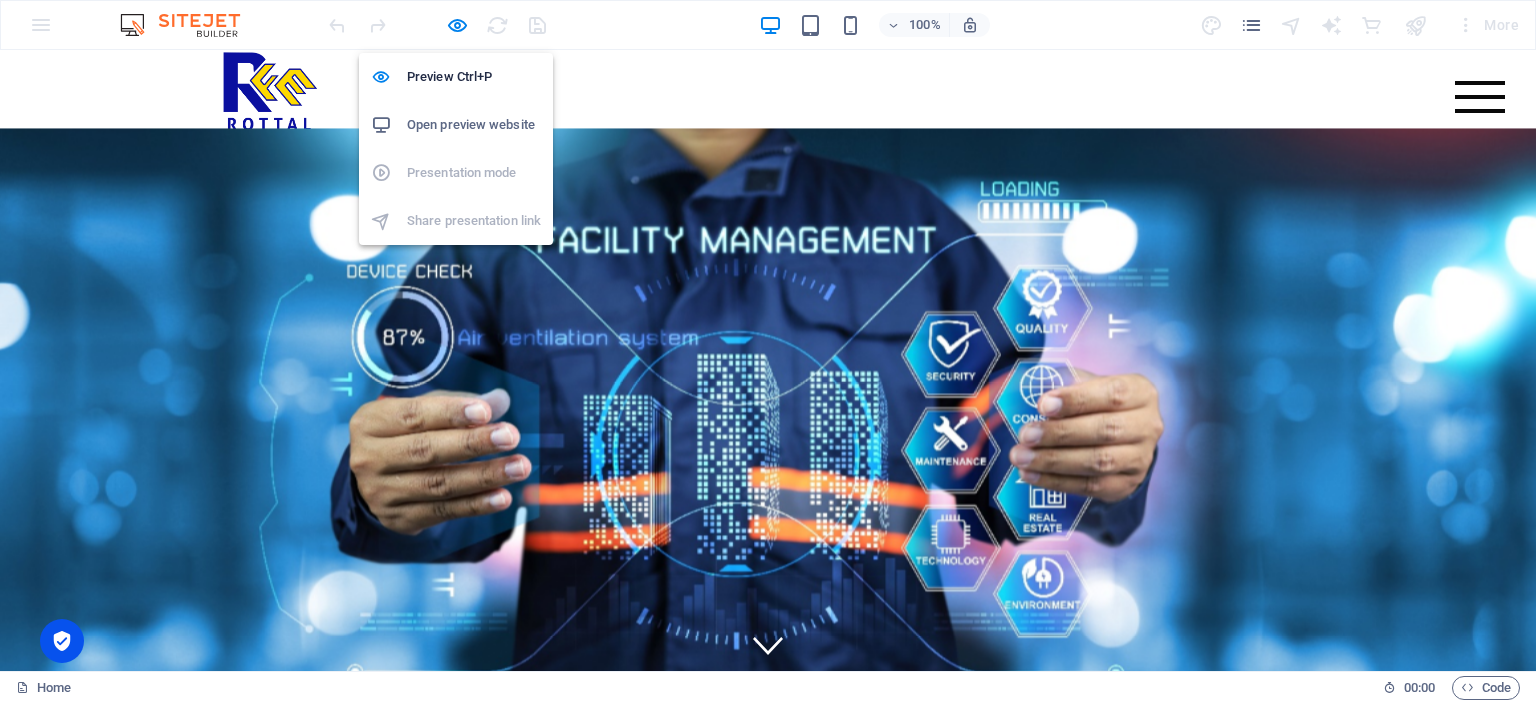 click on "Open preview website" at bounding box center (474, 125) 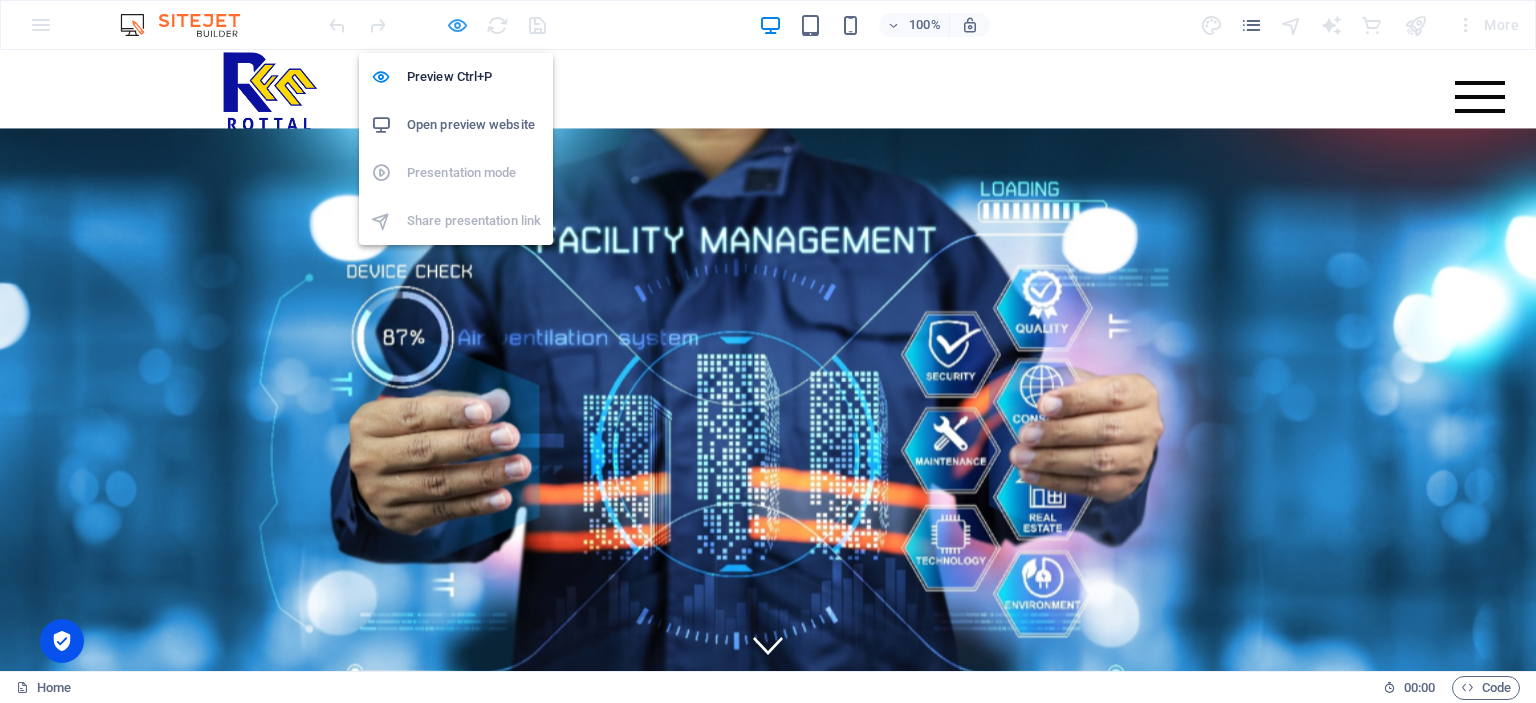 click at bounding box center [457, 25] 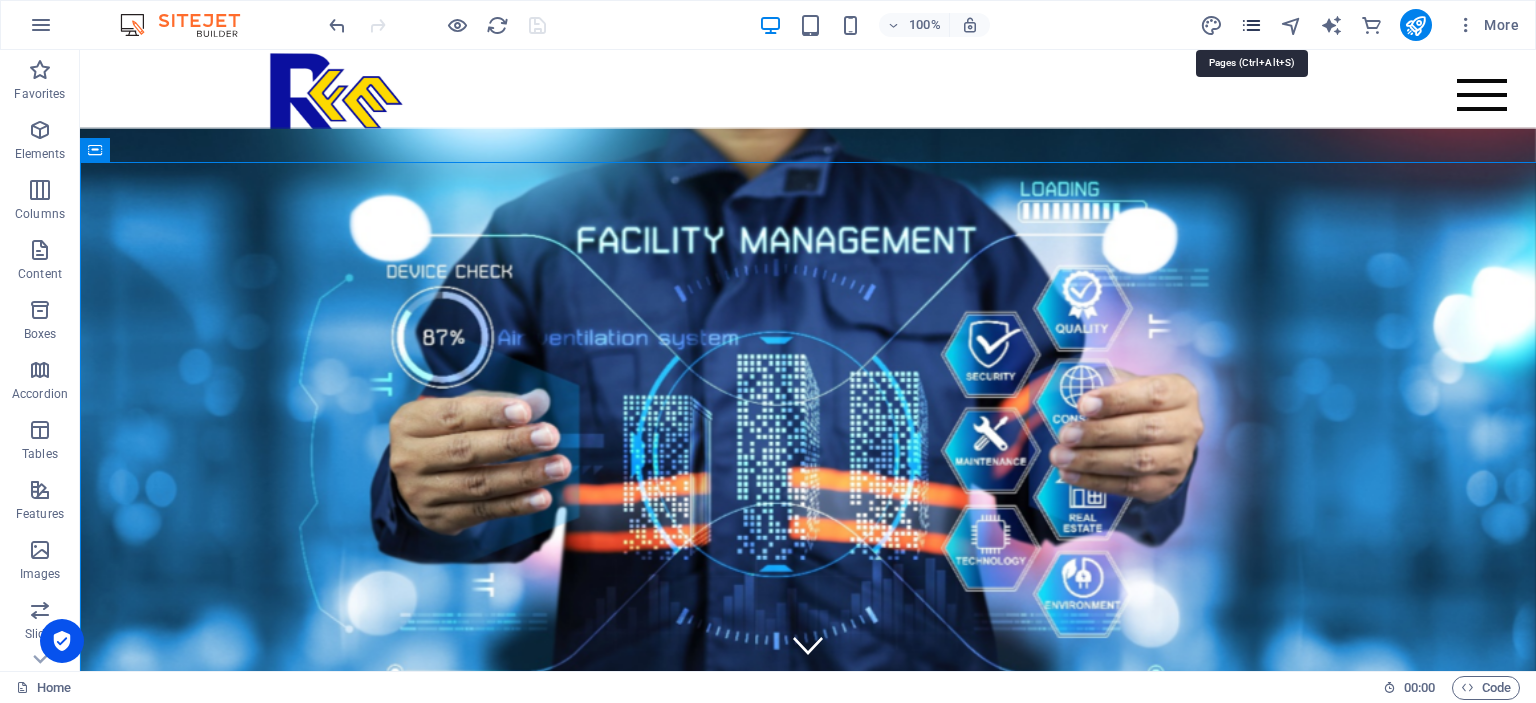 click at bounding box center (1251, 25) 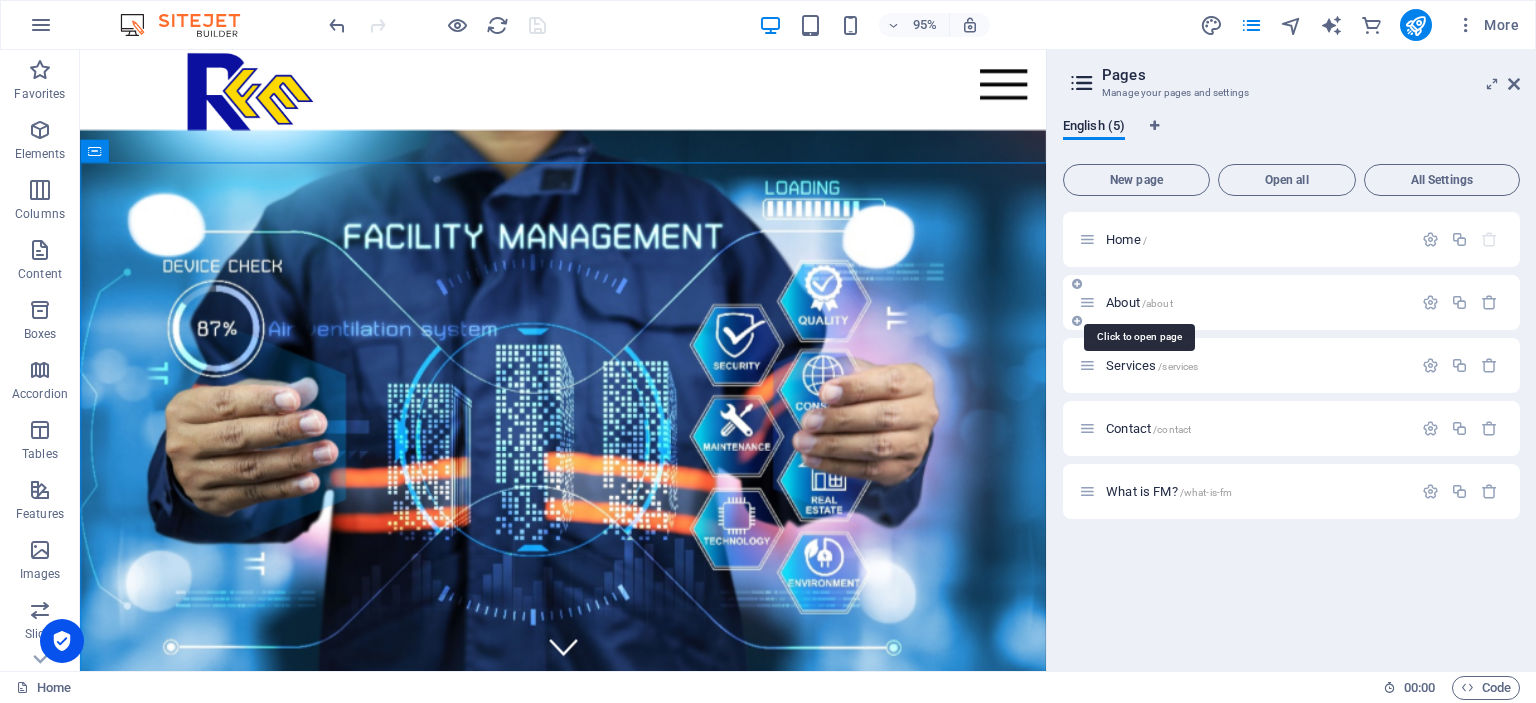 click on "/about" at bounding box center [1157, 303] 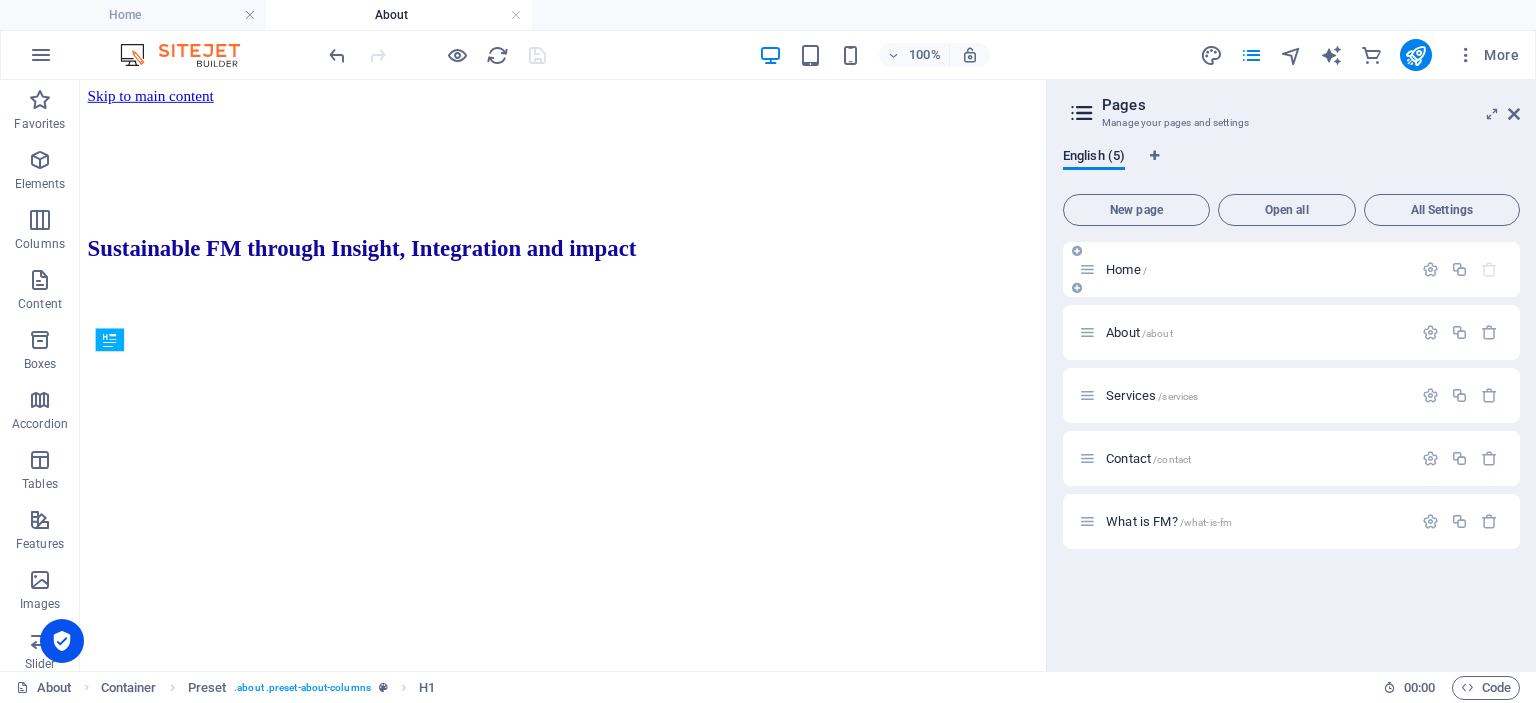 scroll, scrollTop: 561, scrollLeft: 0, axis: vertical 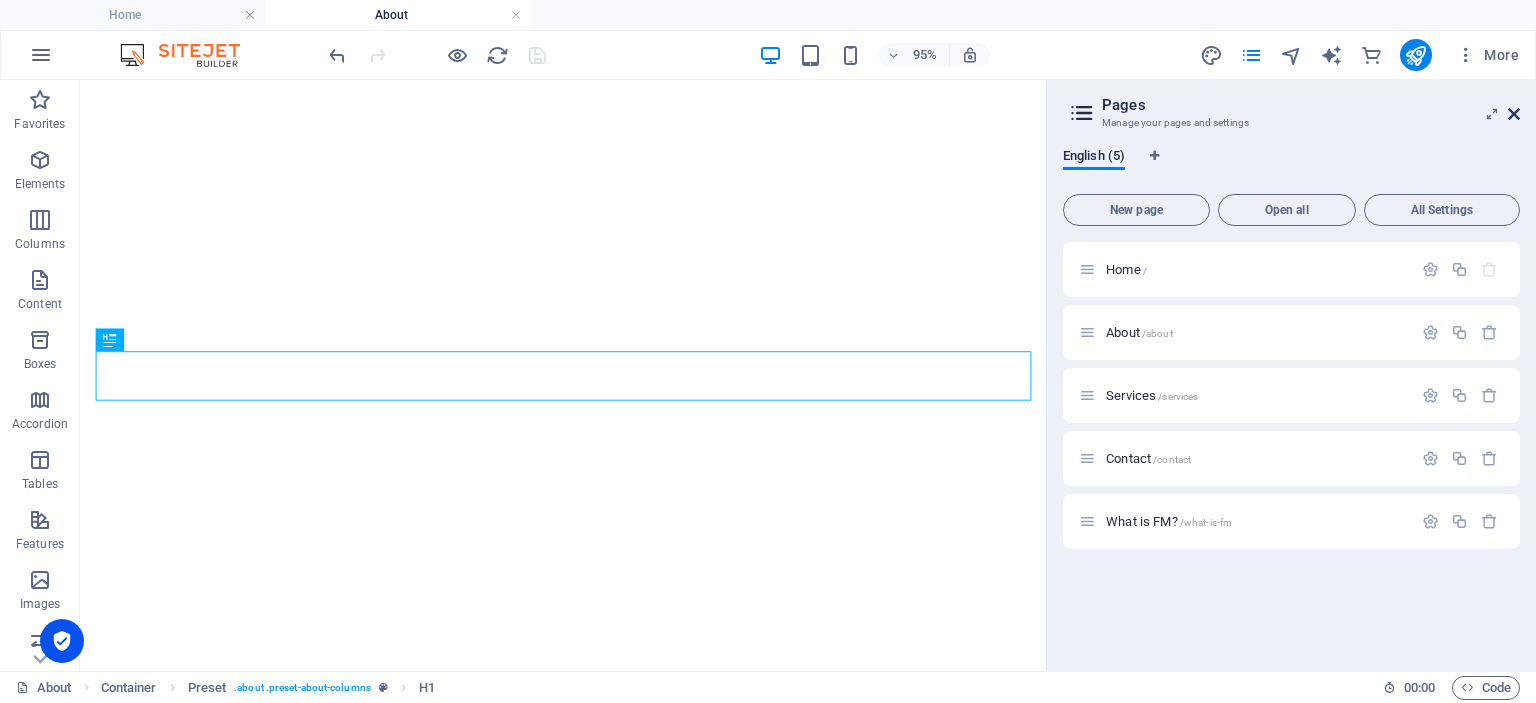 click at bounding box center (1514, 114) 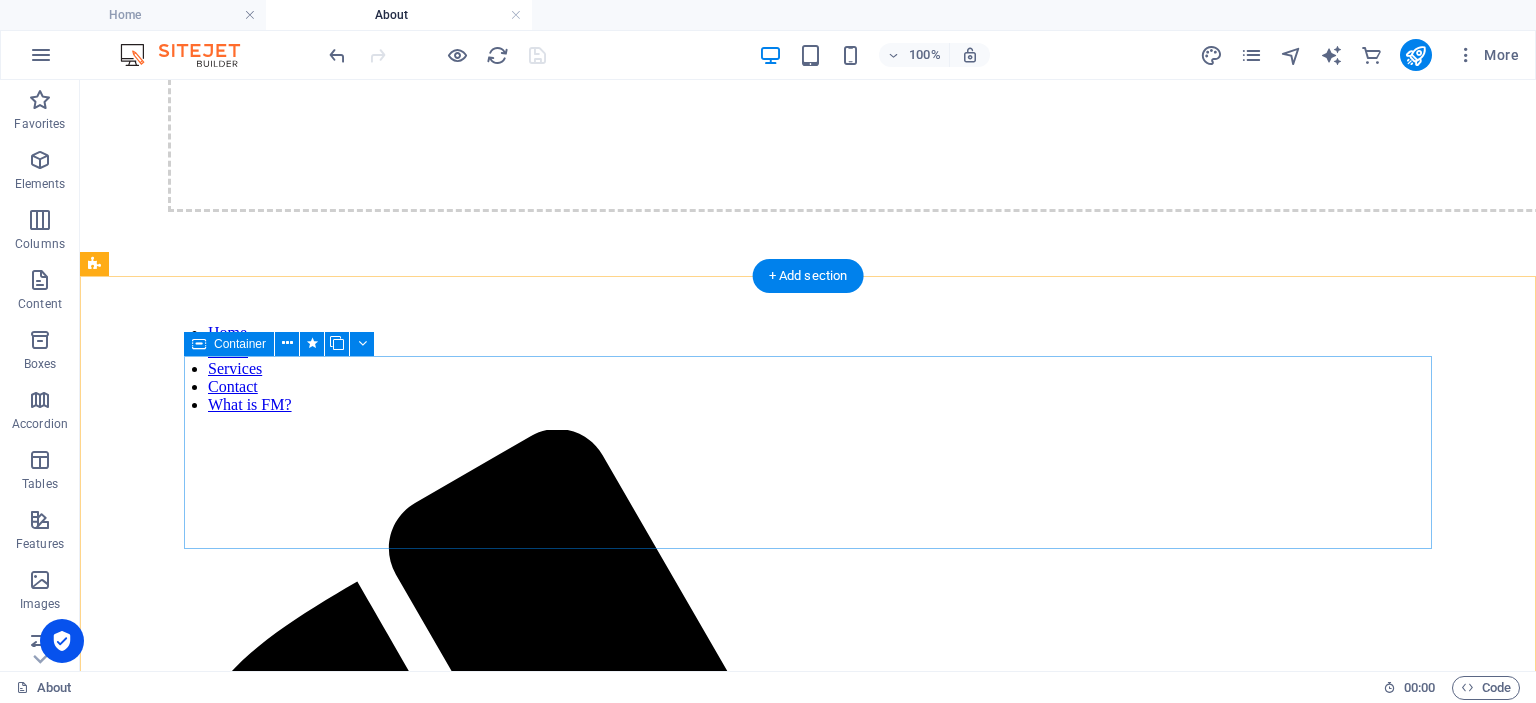 scroll, scrollTop: 1405, scrollLeft: 0, axis: vertical 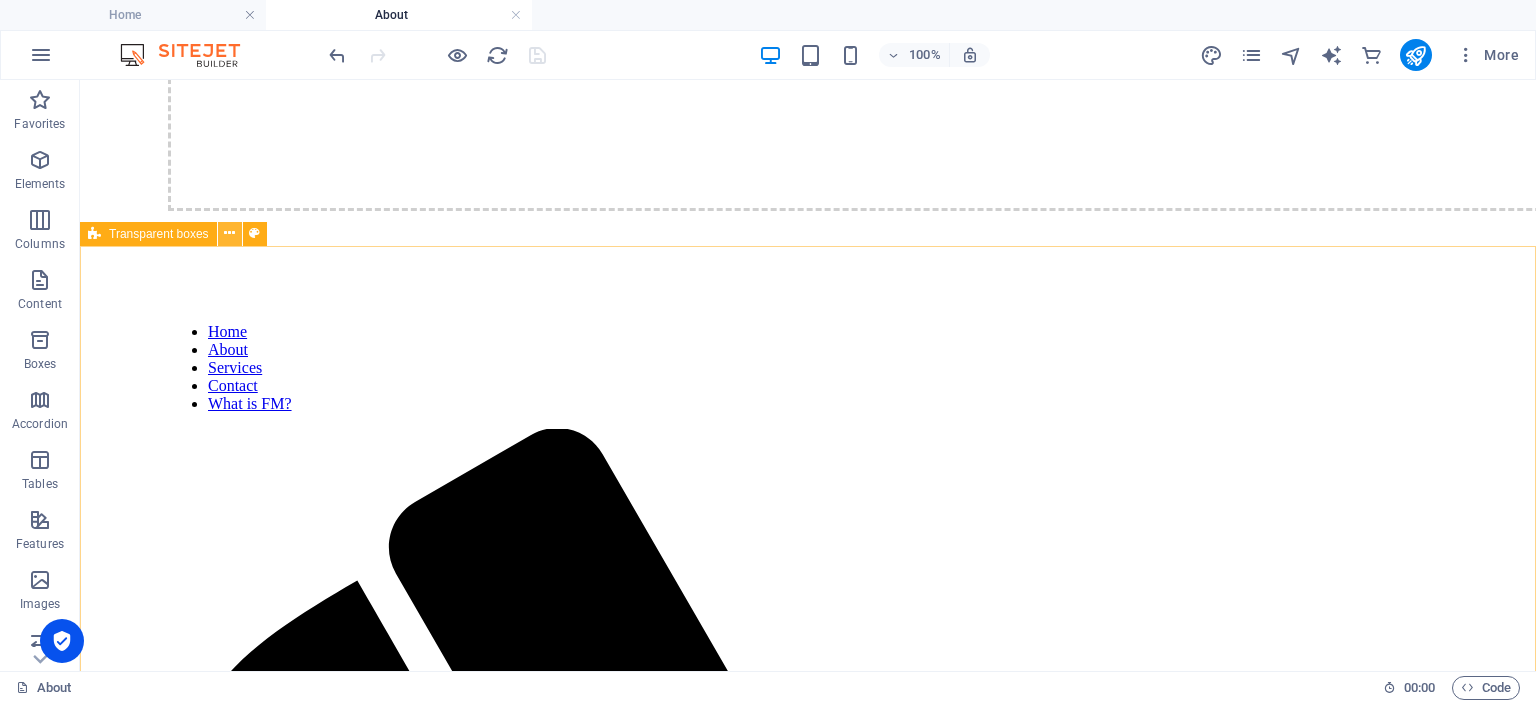 click at bounding box center [229, 233] 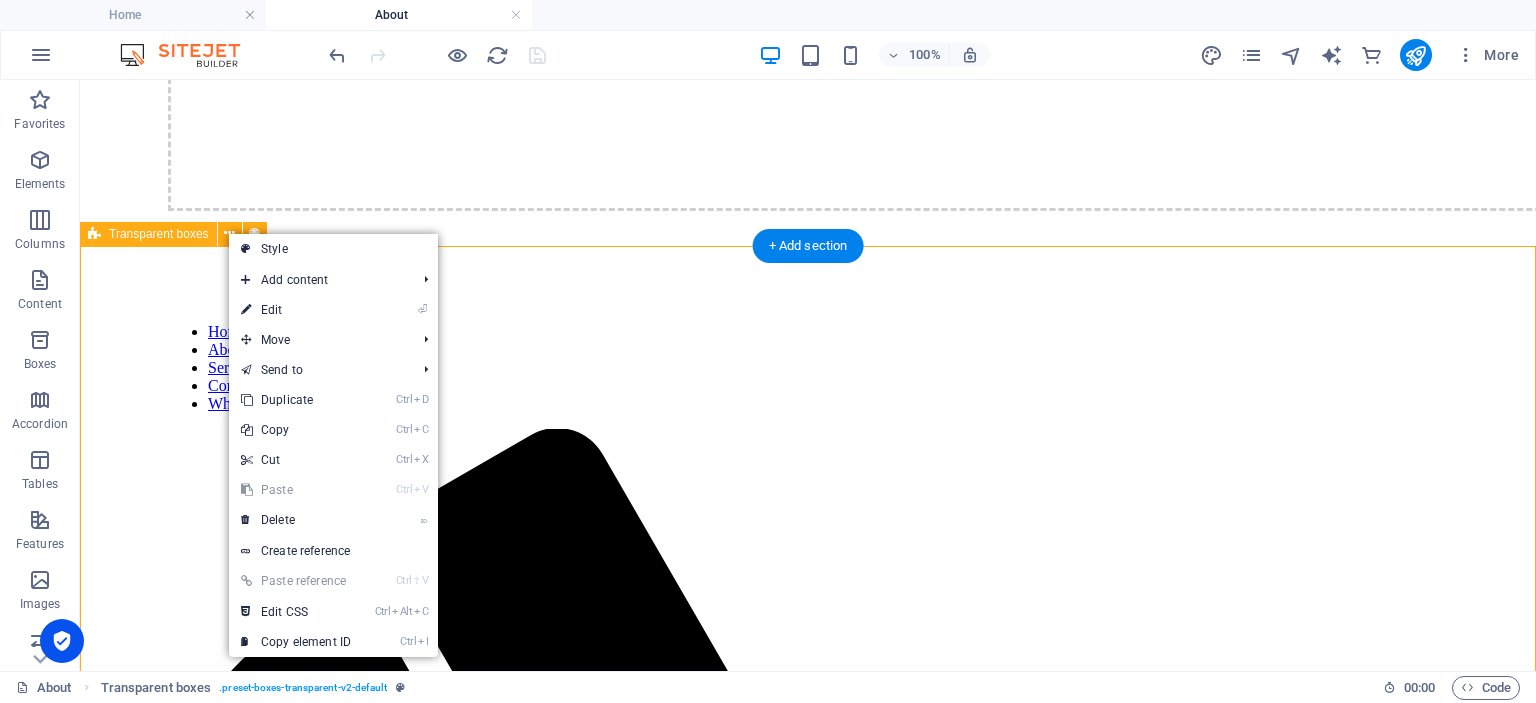 click on "VISION We strive to be a future-oriented facility management consulting company that, through a holistic approach and continuous improvement, transparent communication and consistent consideration of all stakeholder interests, implements an FM system at the demand organisation that ensures the sustainable quality and value retention of its facilities and properties. MISSION We integrate facility management at an operational, tactical and strategic level according to the principle of a recurring PDCA cycle and systematically incorporate the requirements of owners, users and other stakeholders into our planning and implementation processes. Through targeted communication and clear responsibilities, we ensure a smooth flow of information between all parties involved - from our clients' management to the service providers carrying out the work - and thus create the basis for effective, transparent and targeted facility management services." at bounding box center (808, 3202) 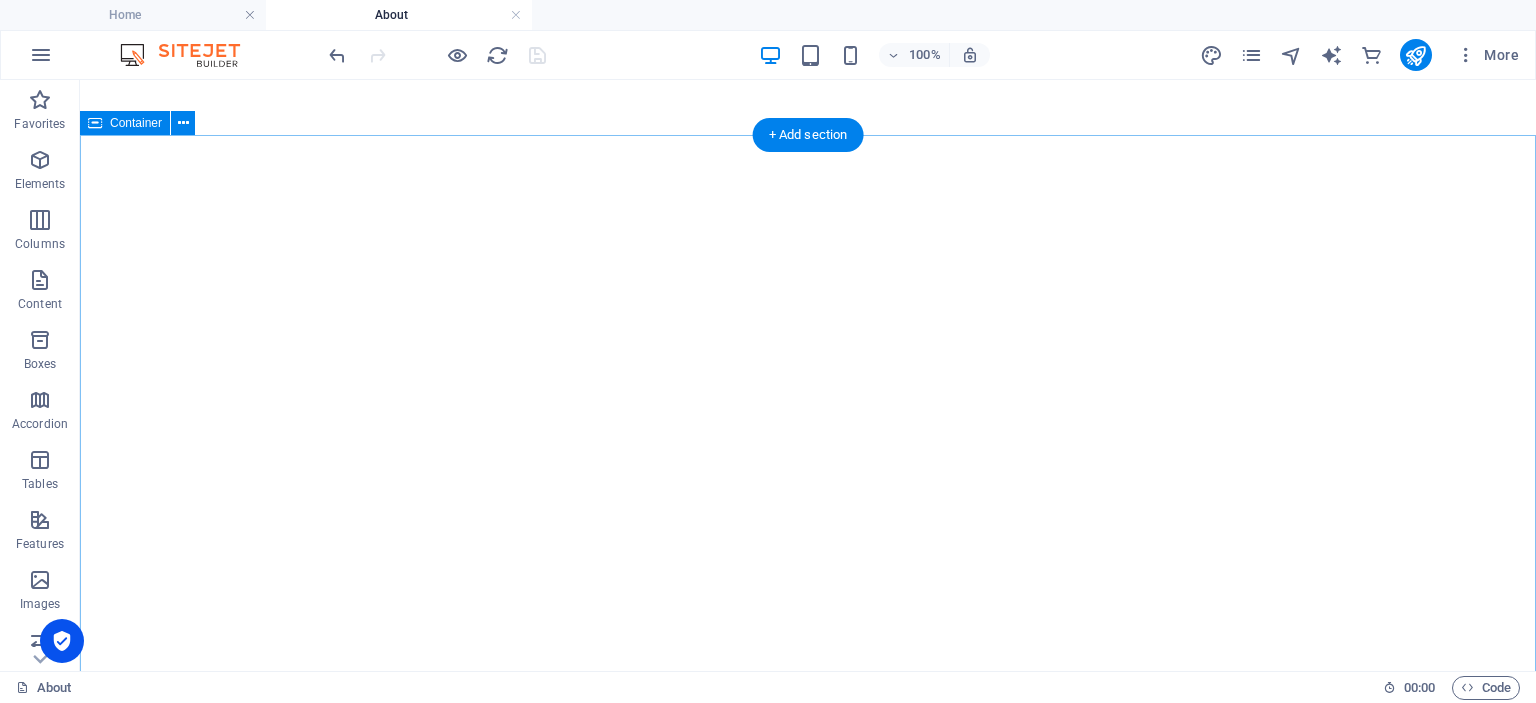 scroll, scrollTop: 666, scrollLeft: 0, axis: vertical 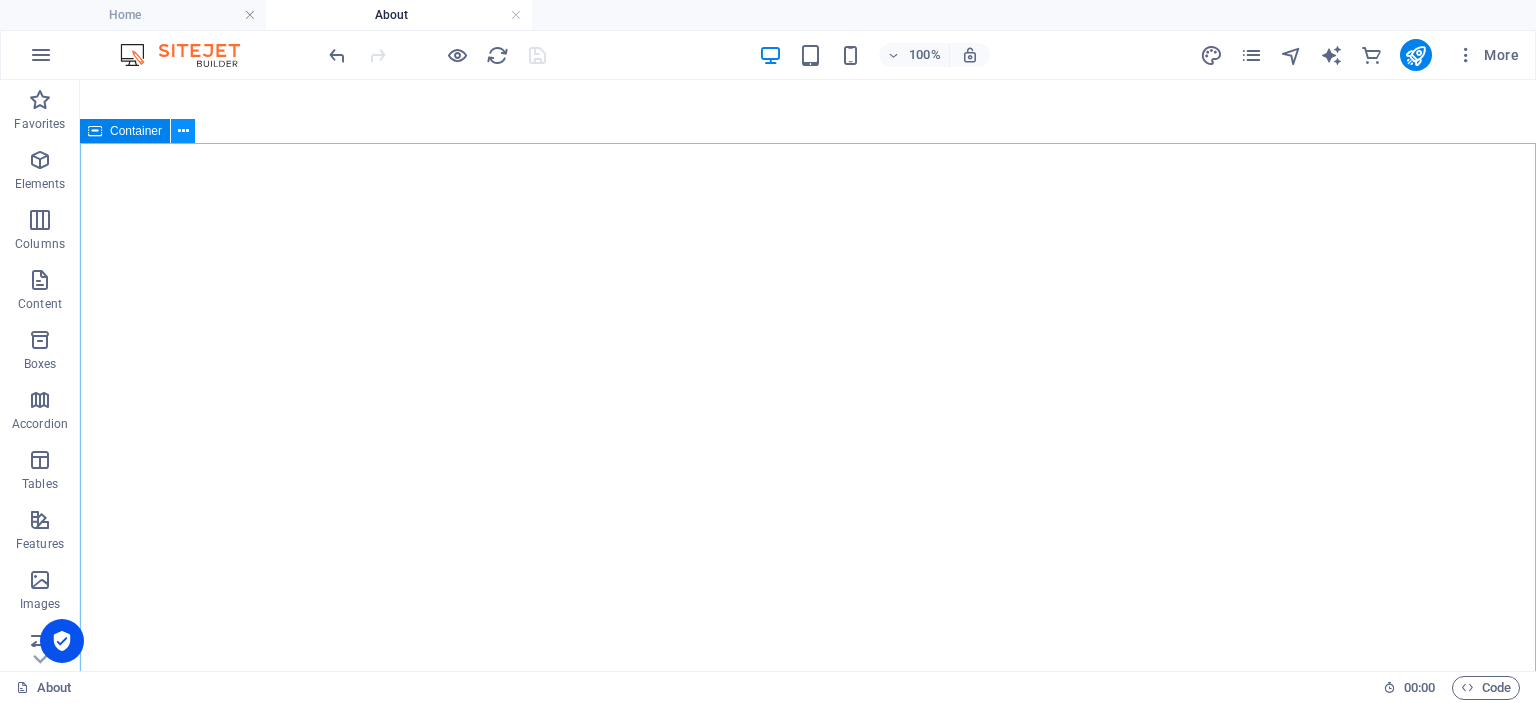 click at bounding box center [183, 131] 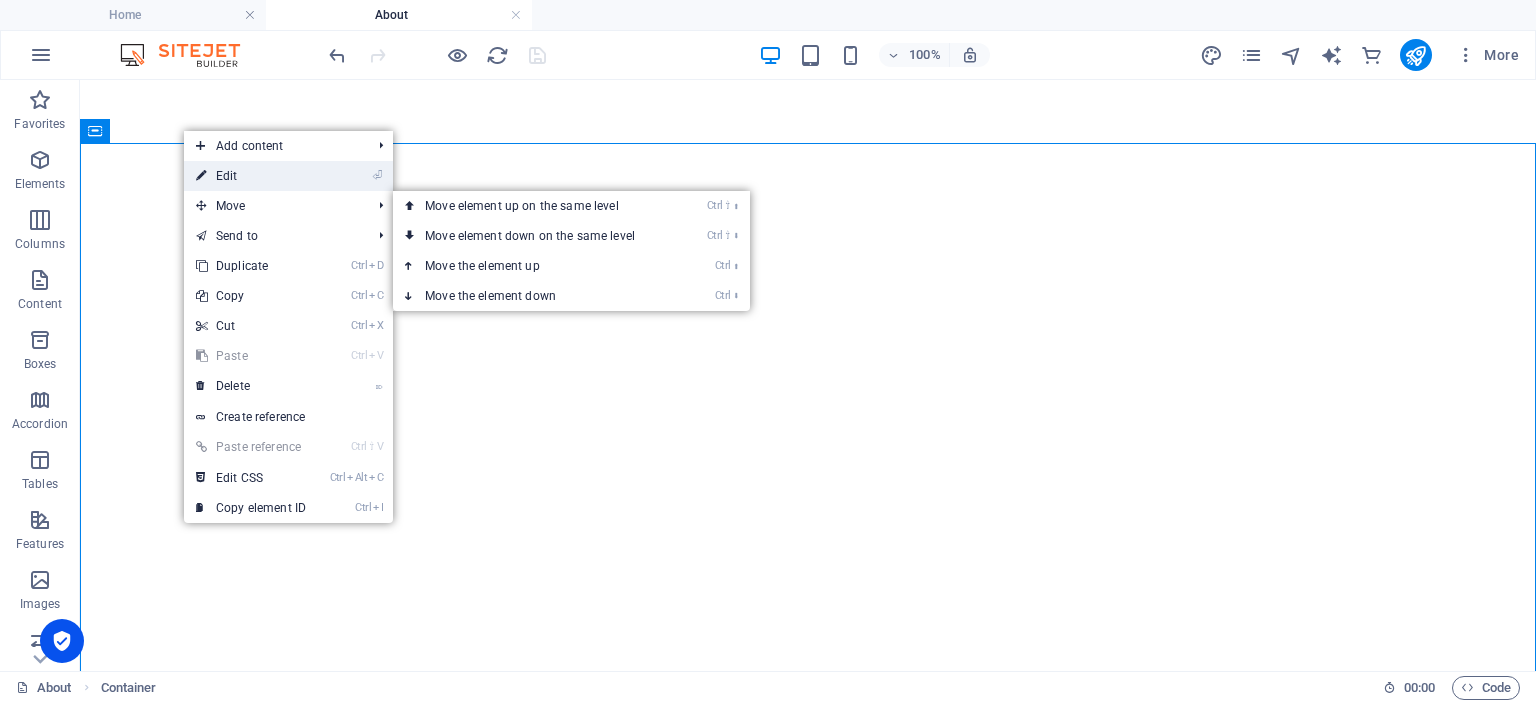 click on "⏎  Edit" at bounding box center [251, 176] 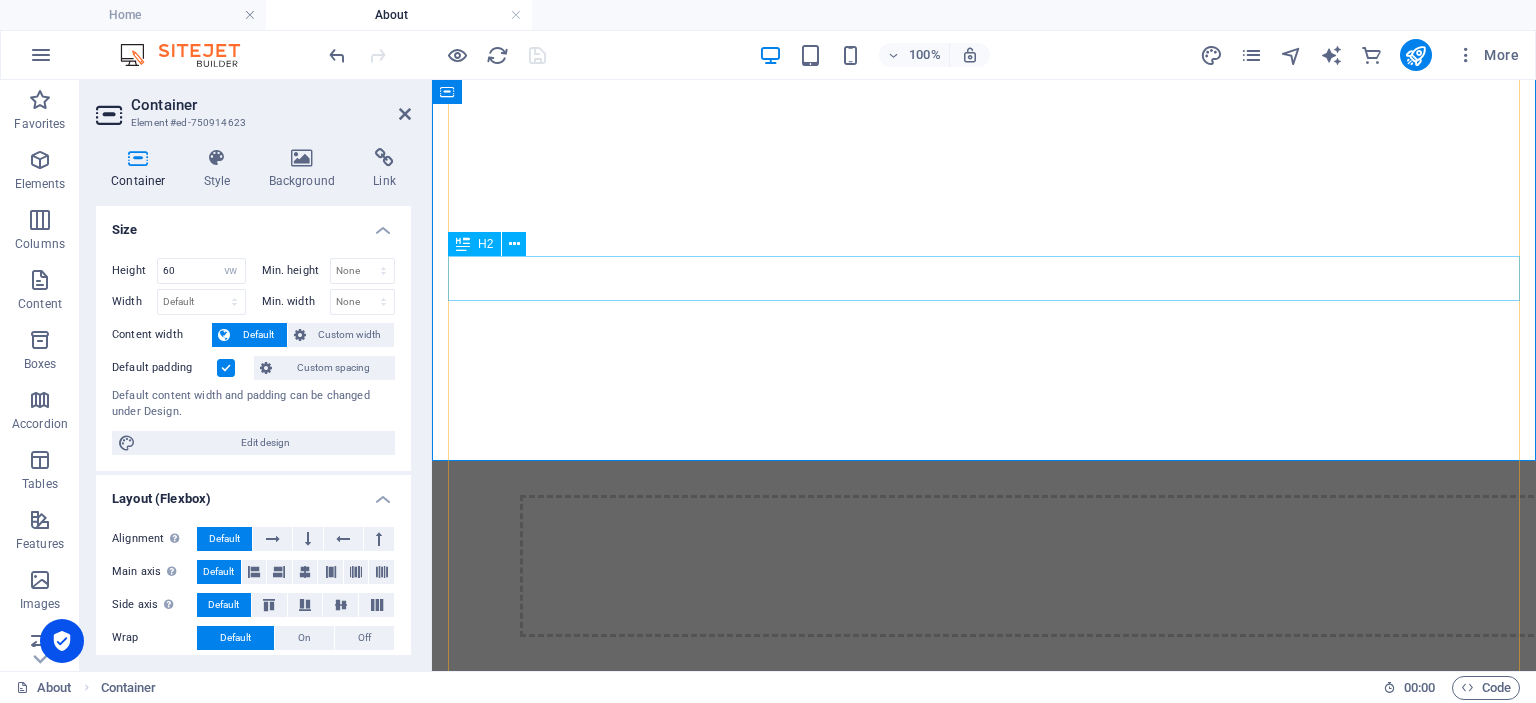scroll, scrollTop: 983, scrollLeft: 0, axis: vertical 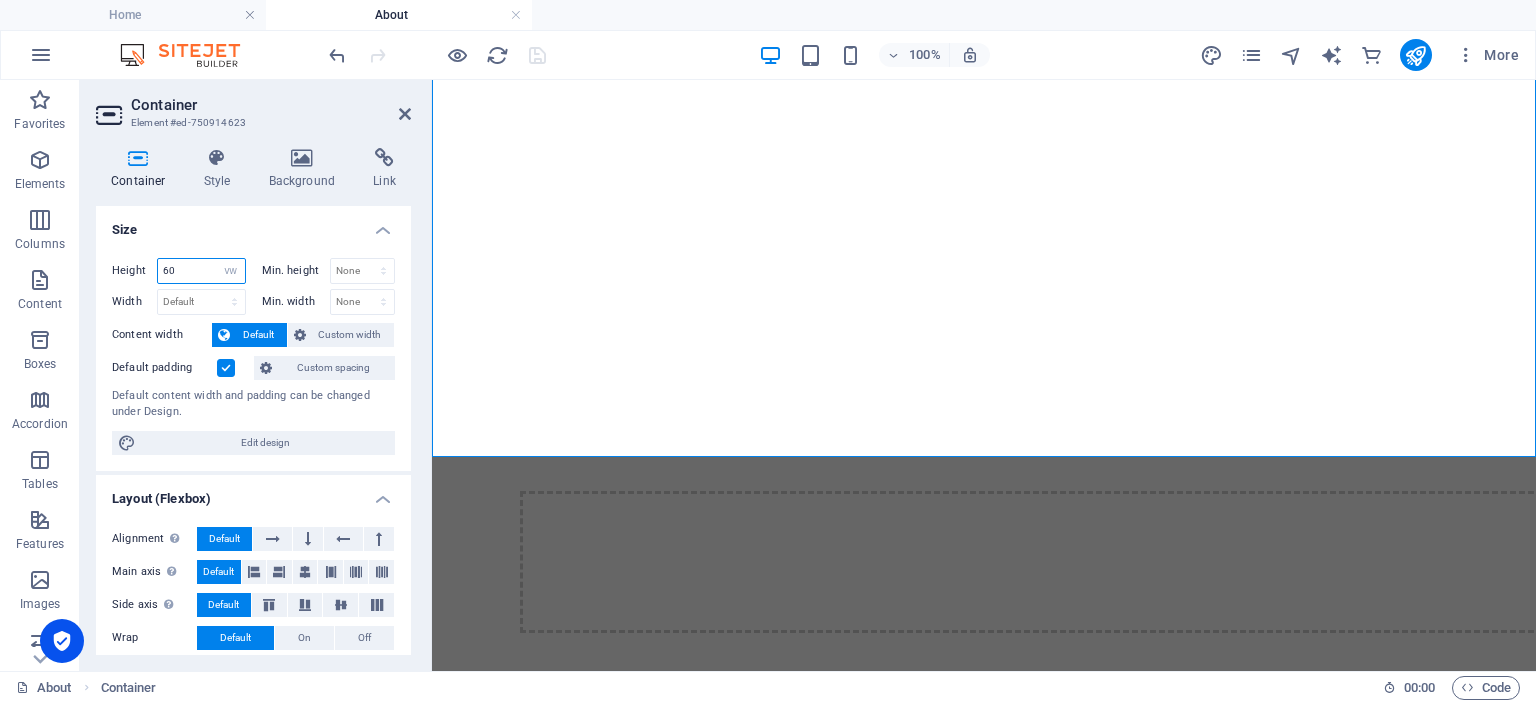 drag, startPoint x: 181, startPoint y: 272, endPoint x: 160, endPoint y: 271, distance: 21.023796 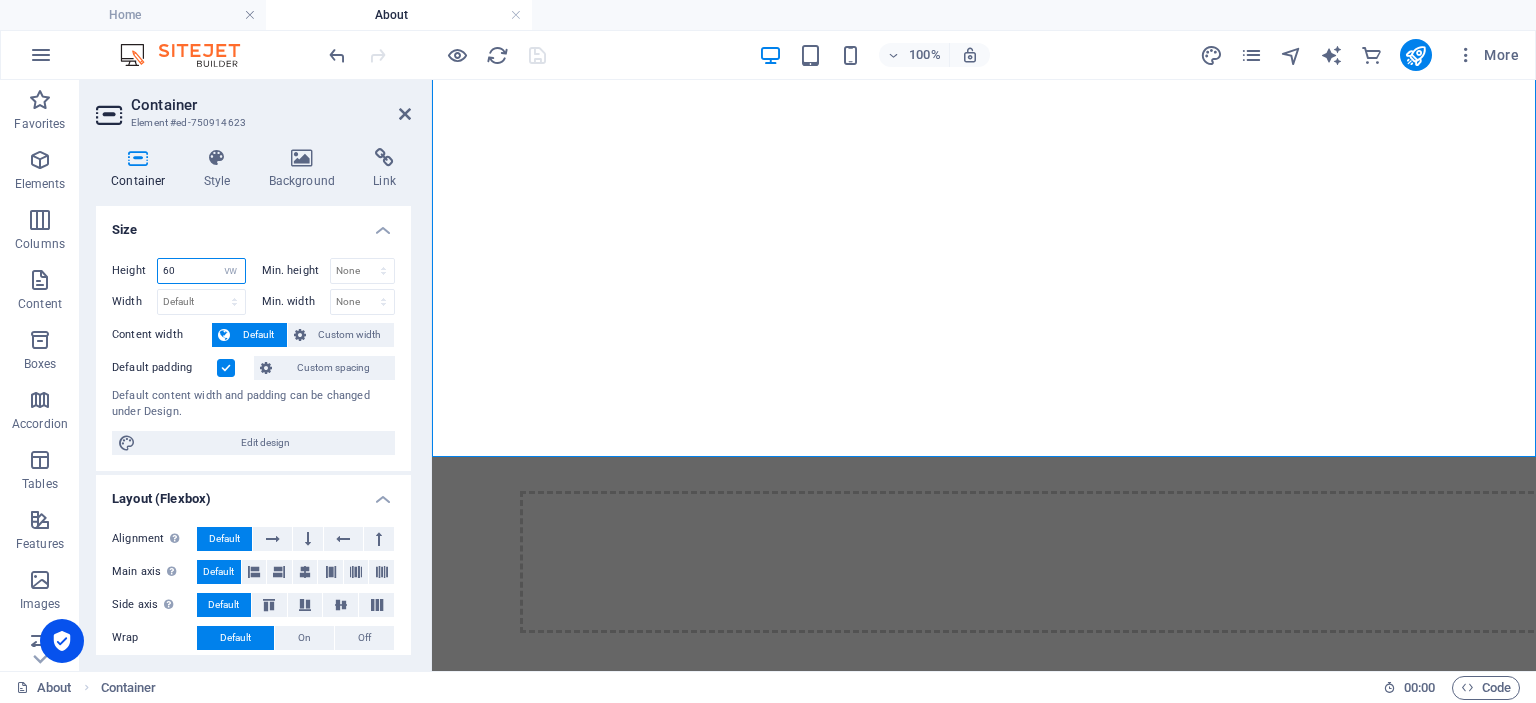 click on "60" at bounding box center (201, 271) 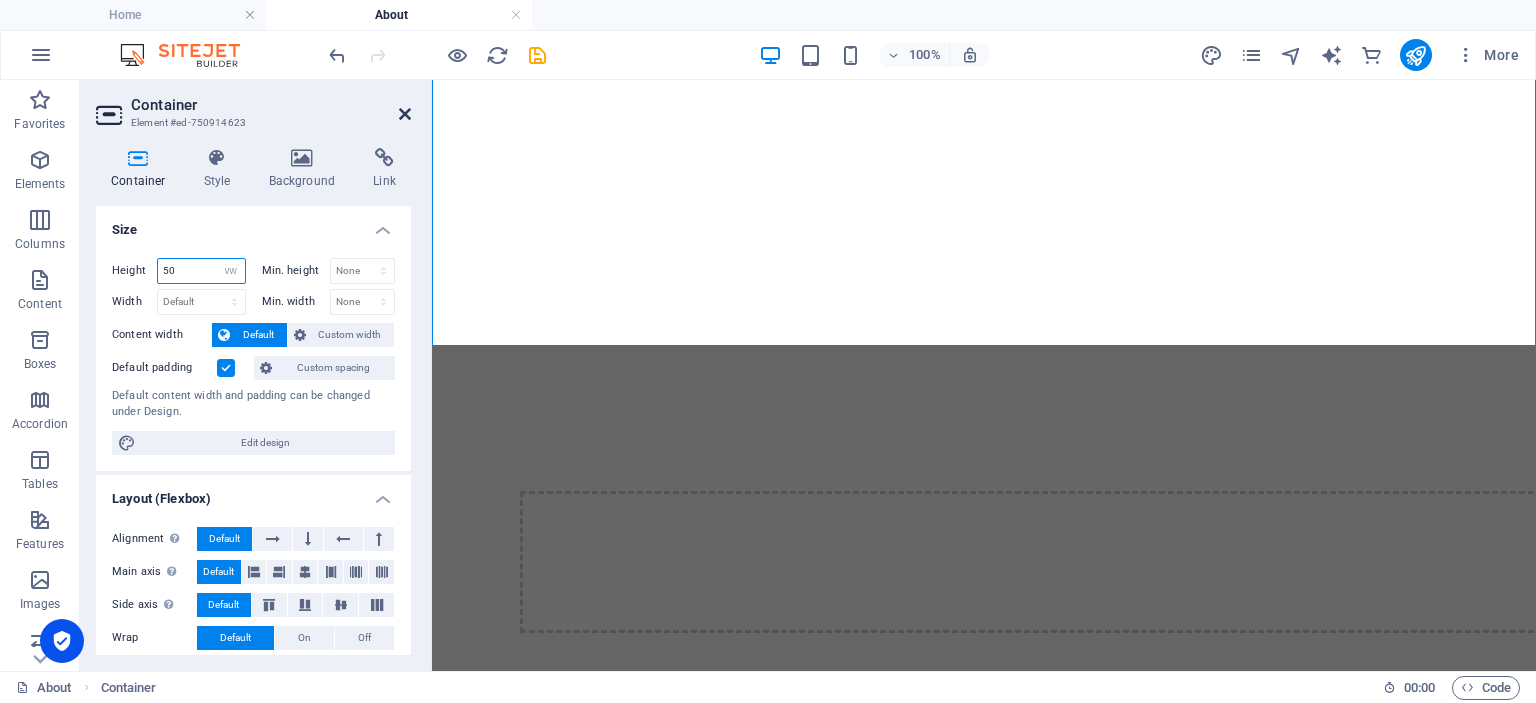 type on "50" 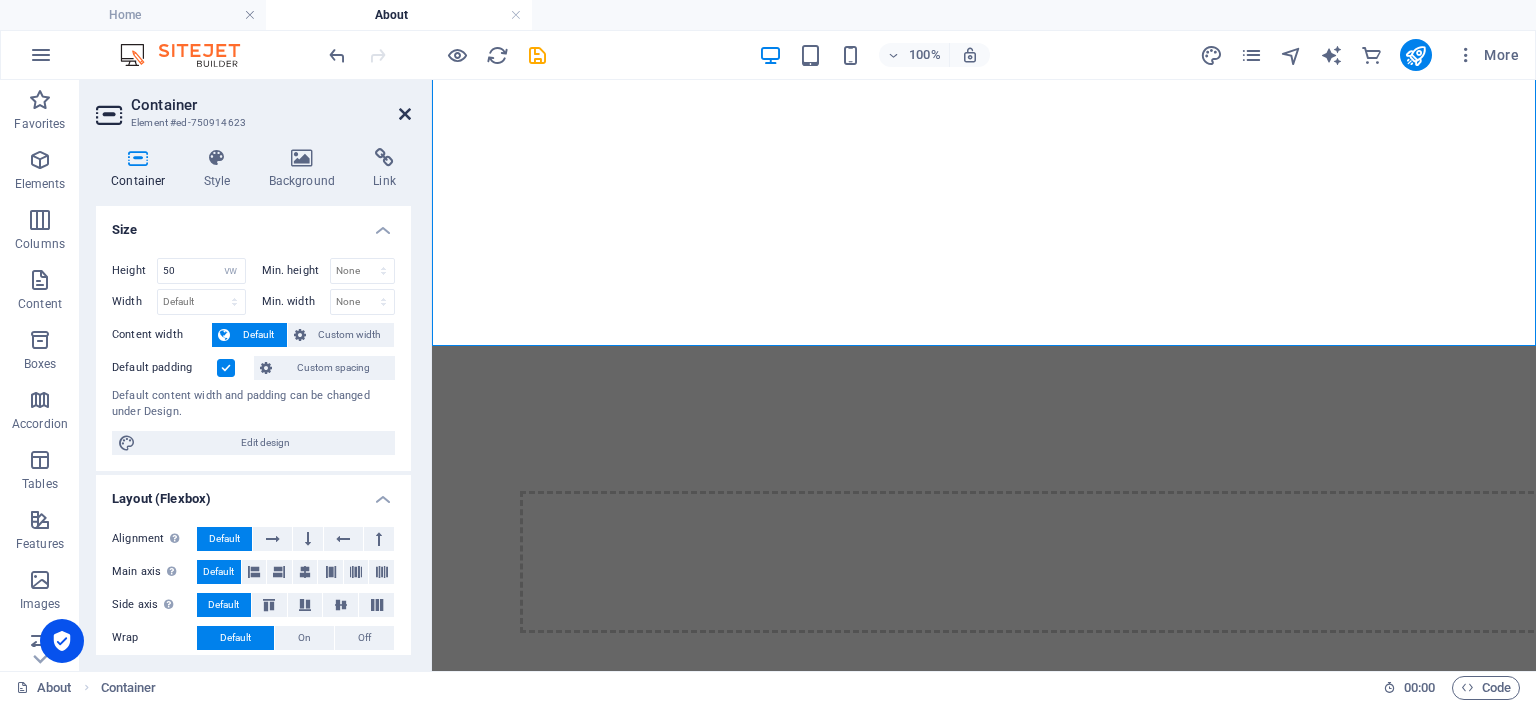 click at bounding box center (405, 114) 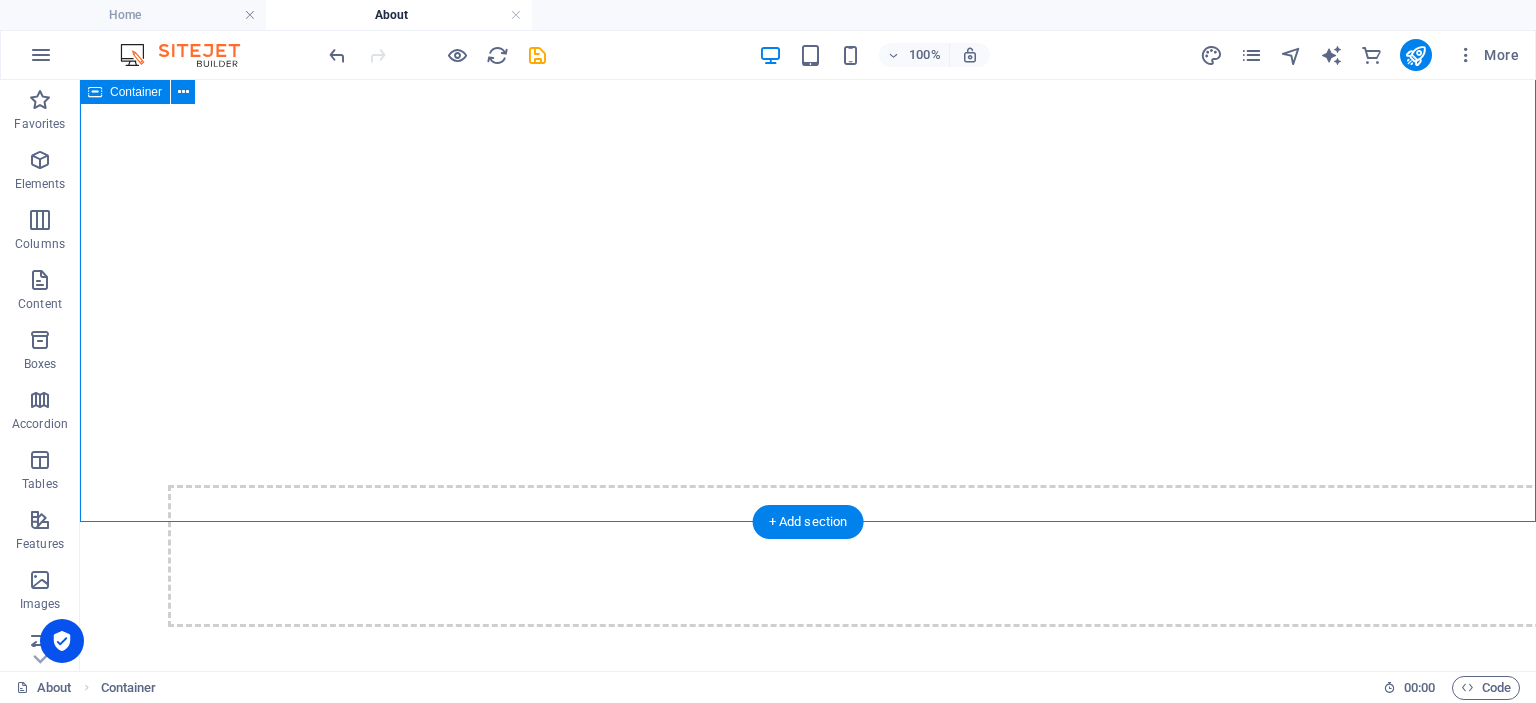 scroll, scrollTop: 983, scrollLeft: 0, axis: vertical 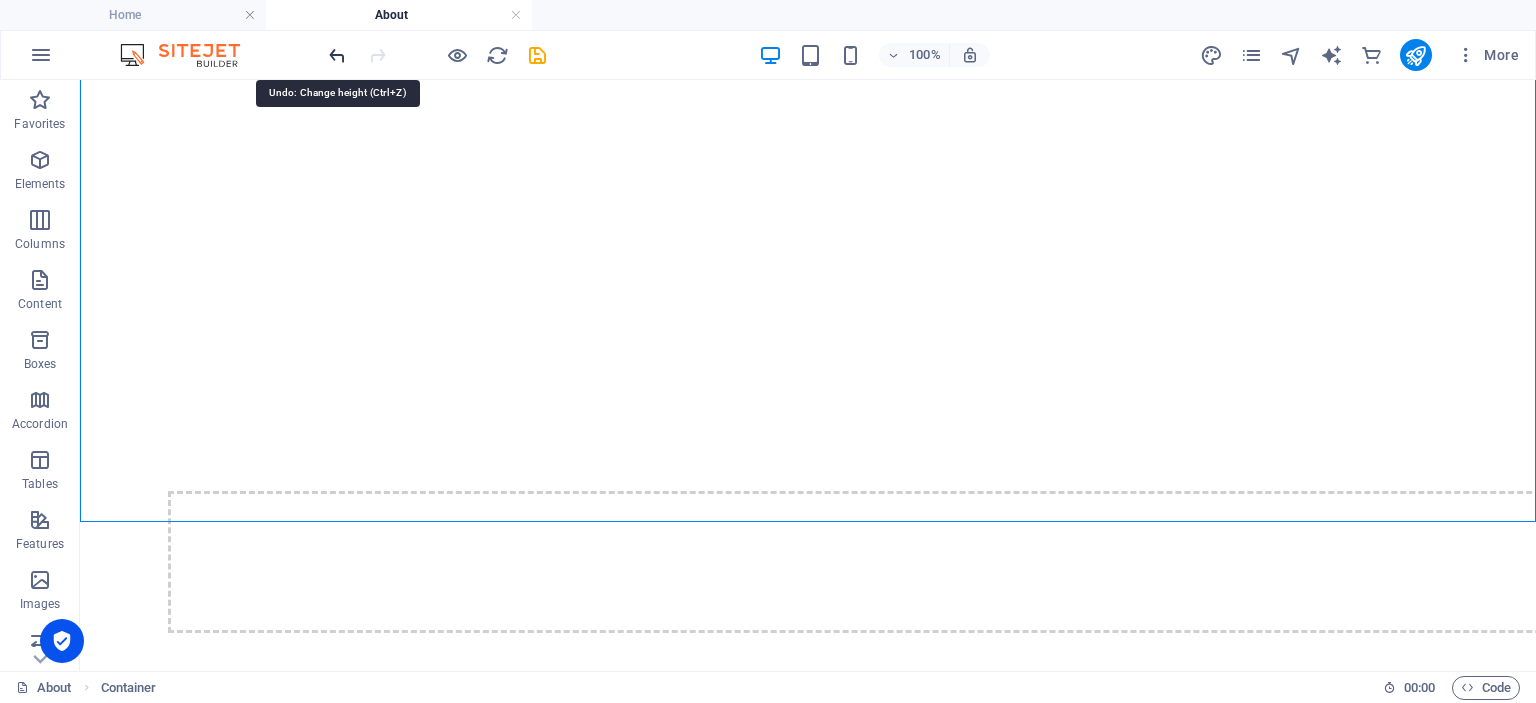 click at bounding box center [337, 55] 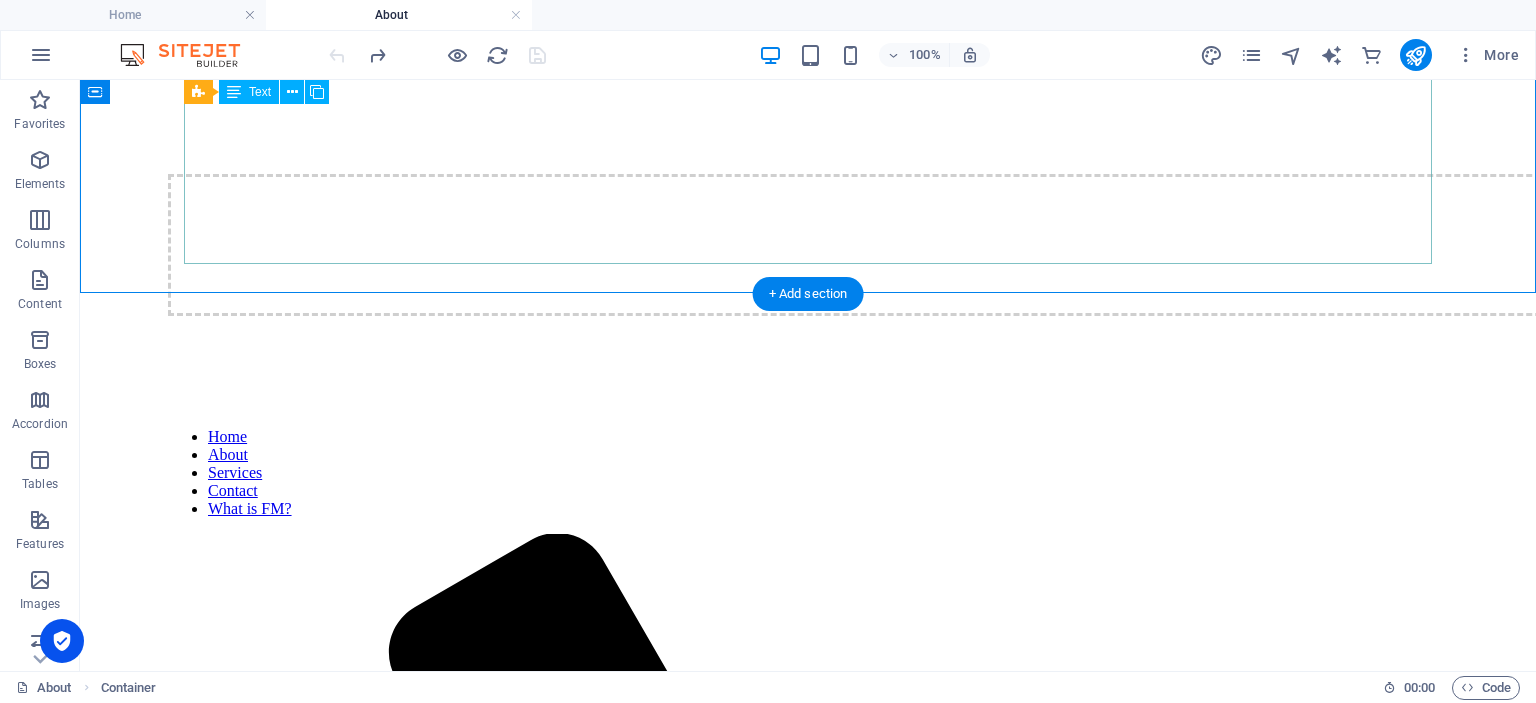 scroll, scrollTop: 1405, scrollLeft: 0, axis: vertical 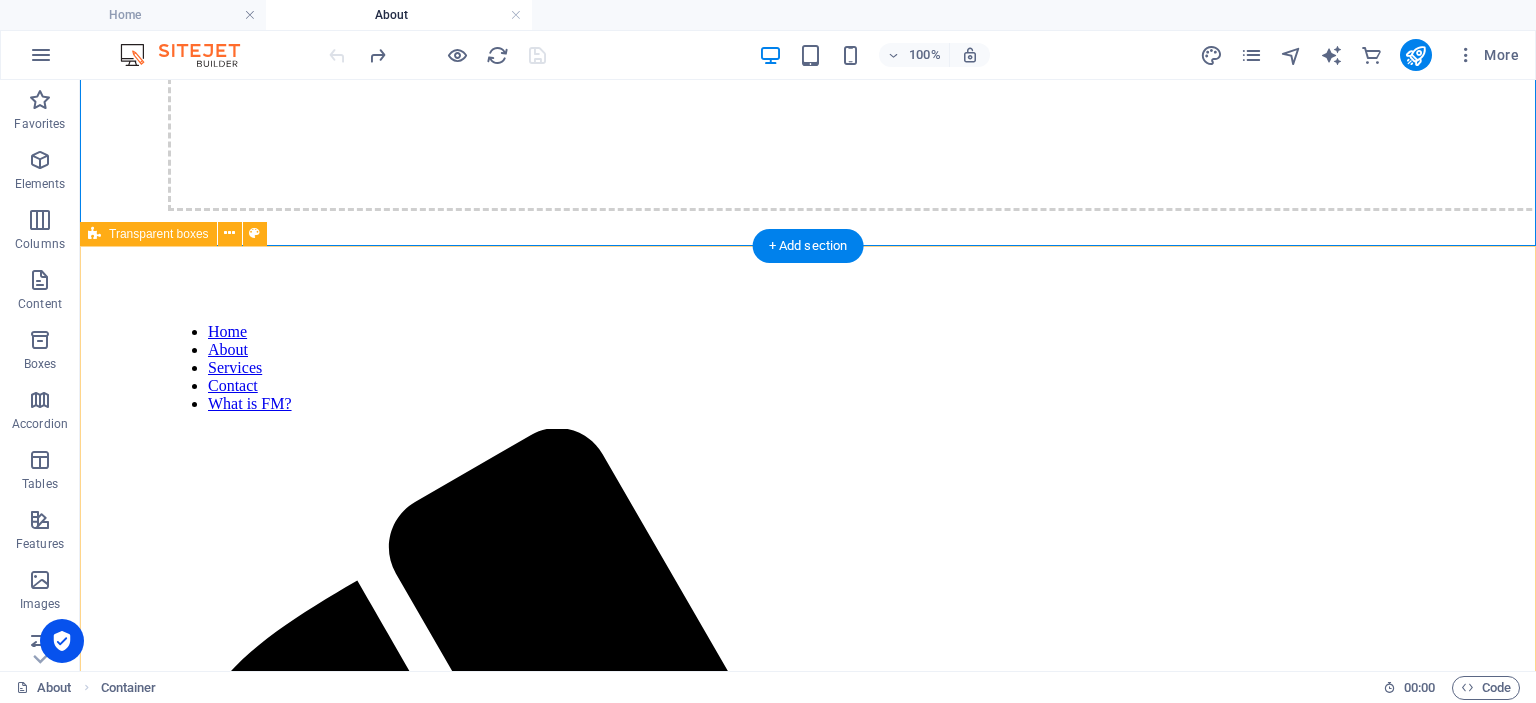 click on "VISION We strive to be a future-oriented facility management consulting company that, through a holistic approach and continuous improvement, transparent communication and consistent consideration of all stakeholder interests, implements an FM system at the demand organisation that ensures the sustainable quality and value retention of its facilities and properties. MISSION We integrate facility management at an operational, tactical and strategic level according to the principle of a recurring PDCA cycle and systematically incorporate the requirements of owners, users and other stakeholders into our planning and implementation processes. Through targeted communication and clear responsibilities, we ensure a smooth flow of information between all parties involved - from our clients' management to the service providers carrying out the work - and thus create the basis for effective, transparent and targeted facility management services." at bounding box center [808, 3202] 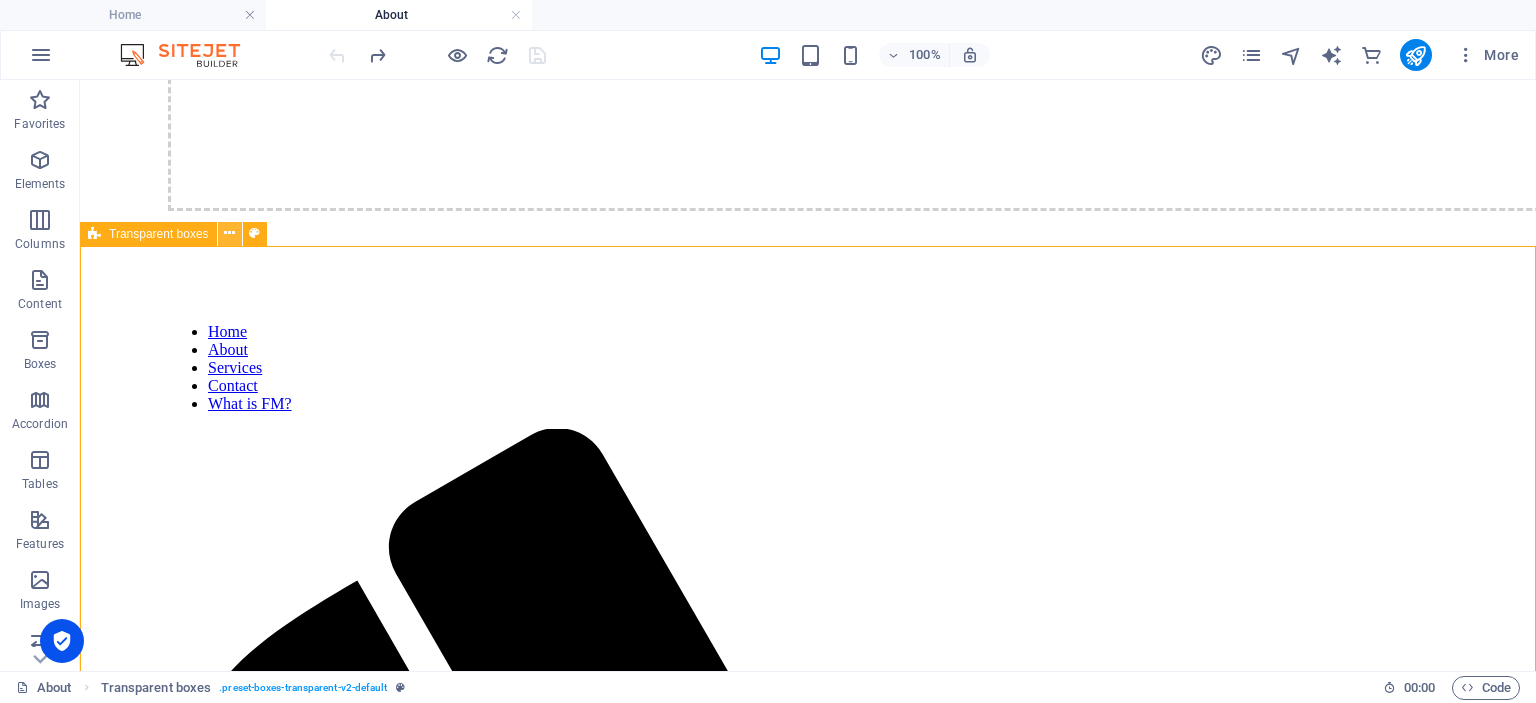 click at bounding box center [229, 233] 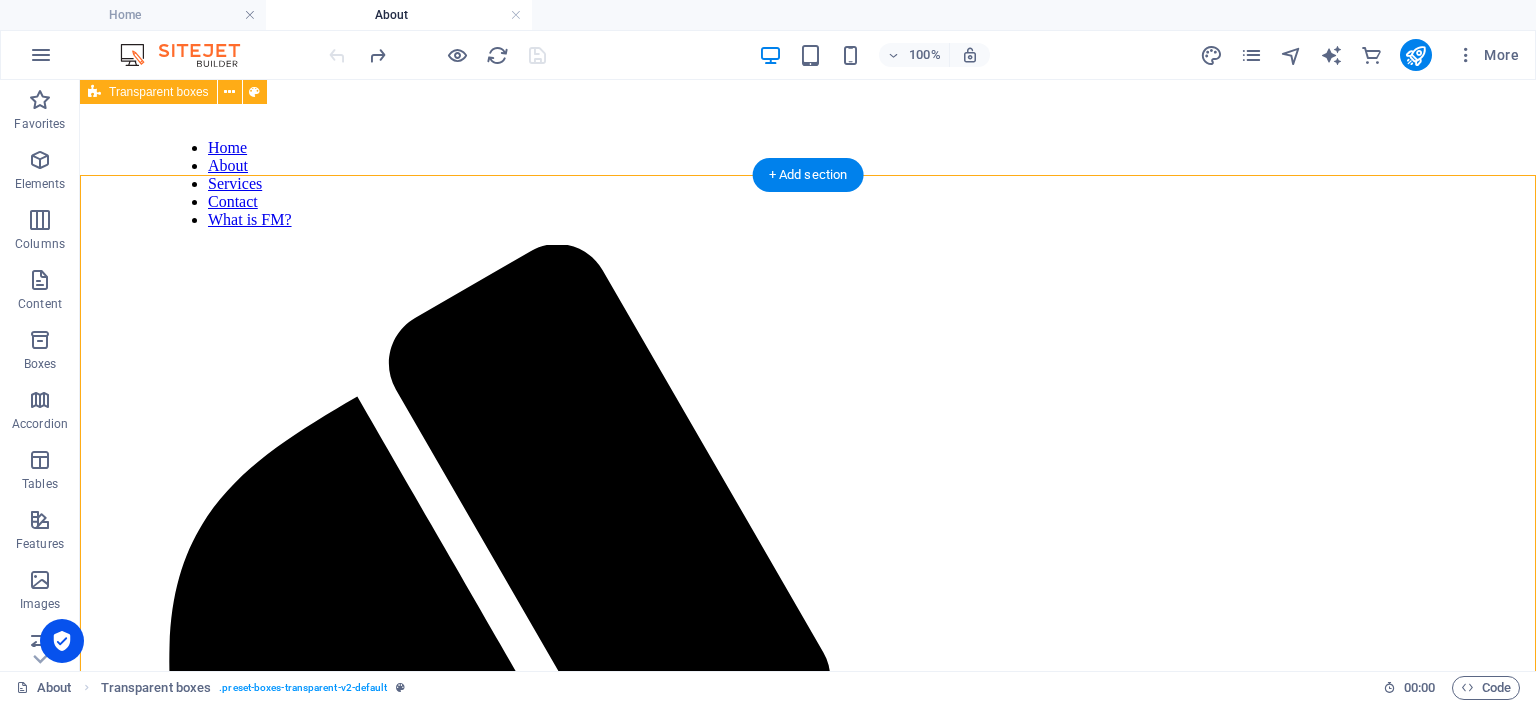 scroll, scrollTop: 1405, scrollLeft: 0, axis: vertical 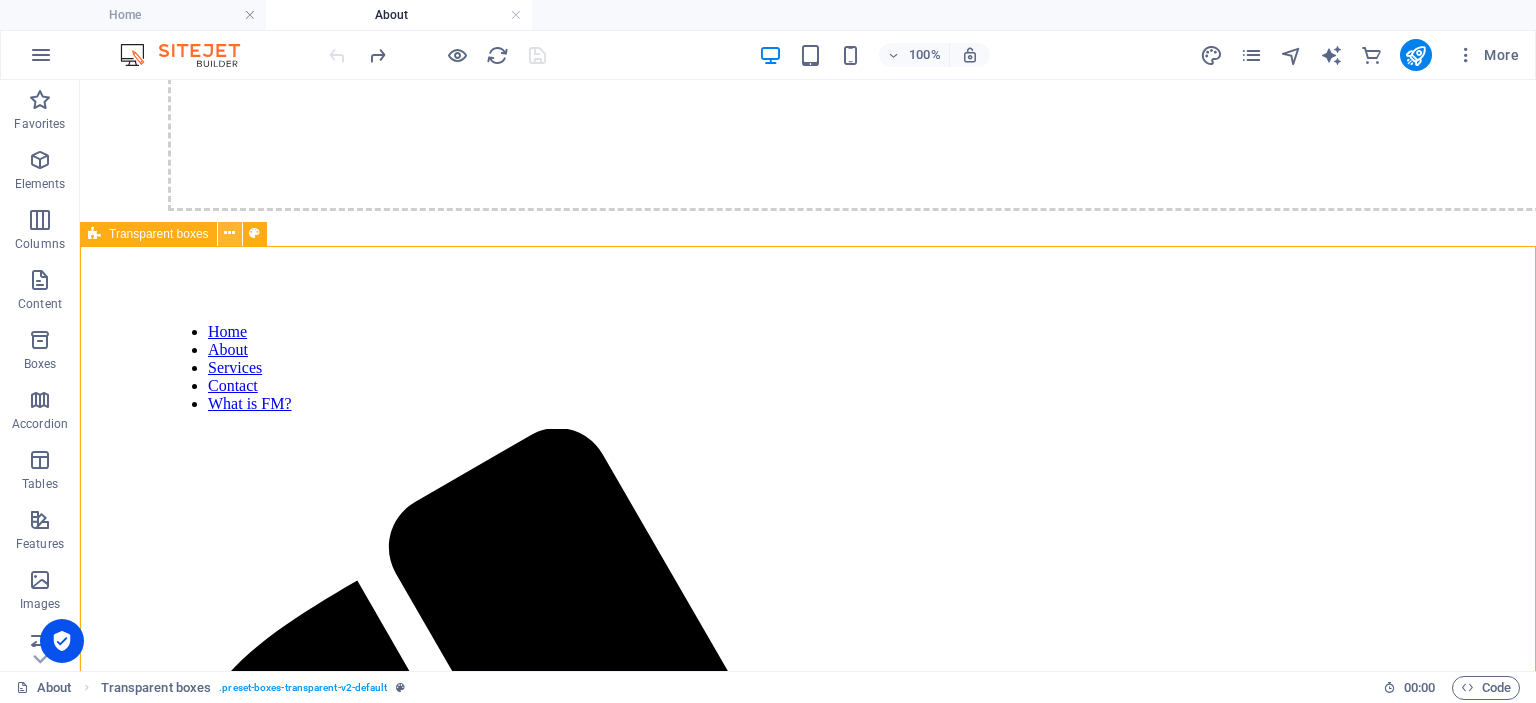 click at bounding box center [229, 233] 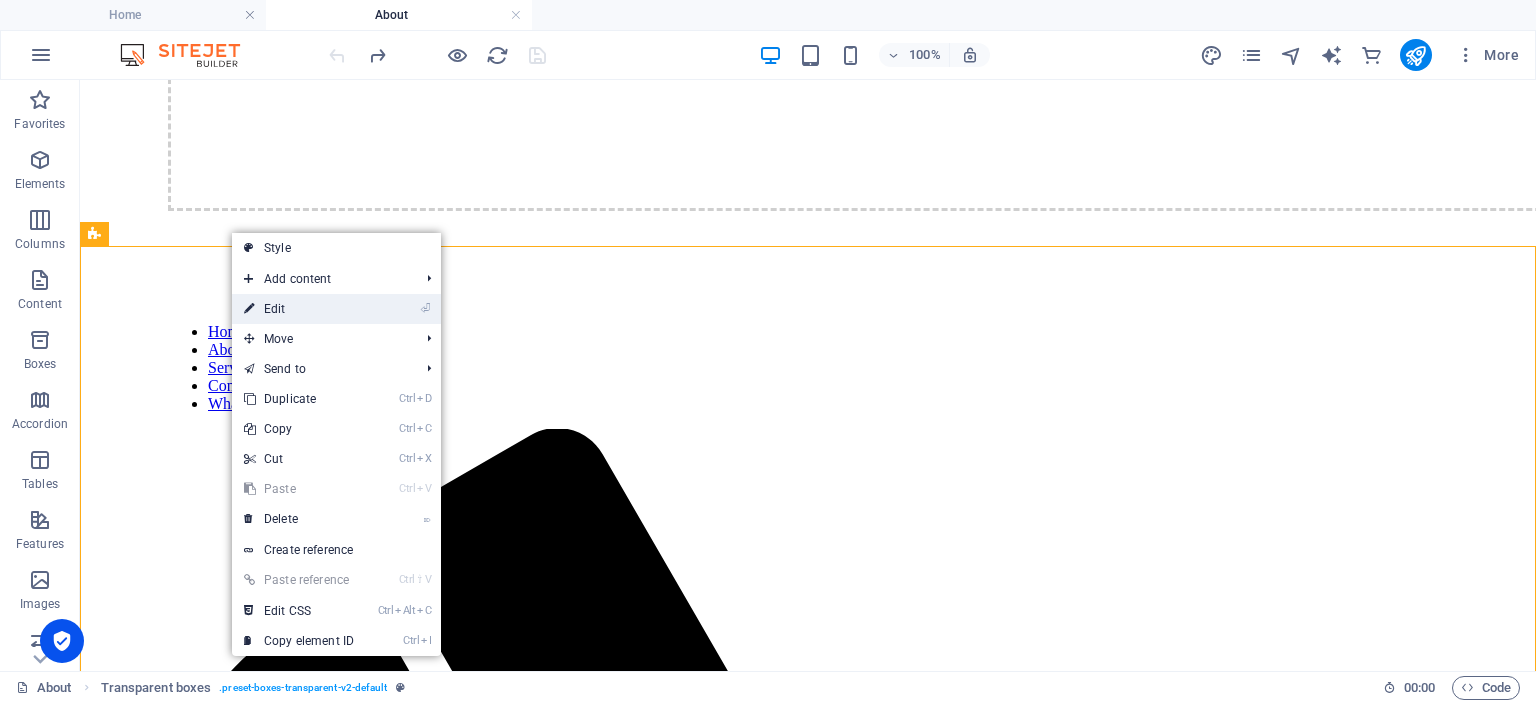 click on "⏎  Edit" at bounding box center [299, 309] 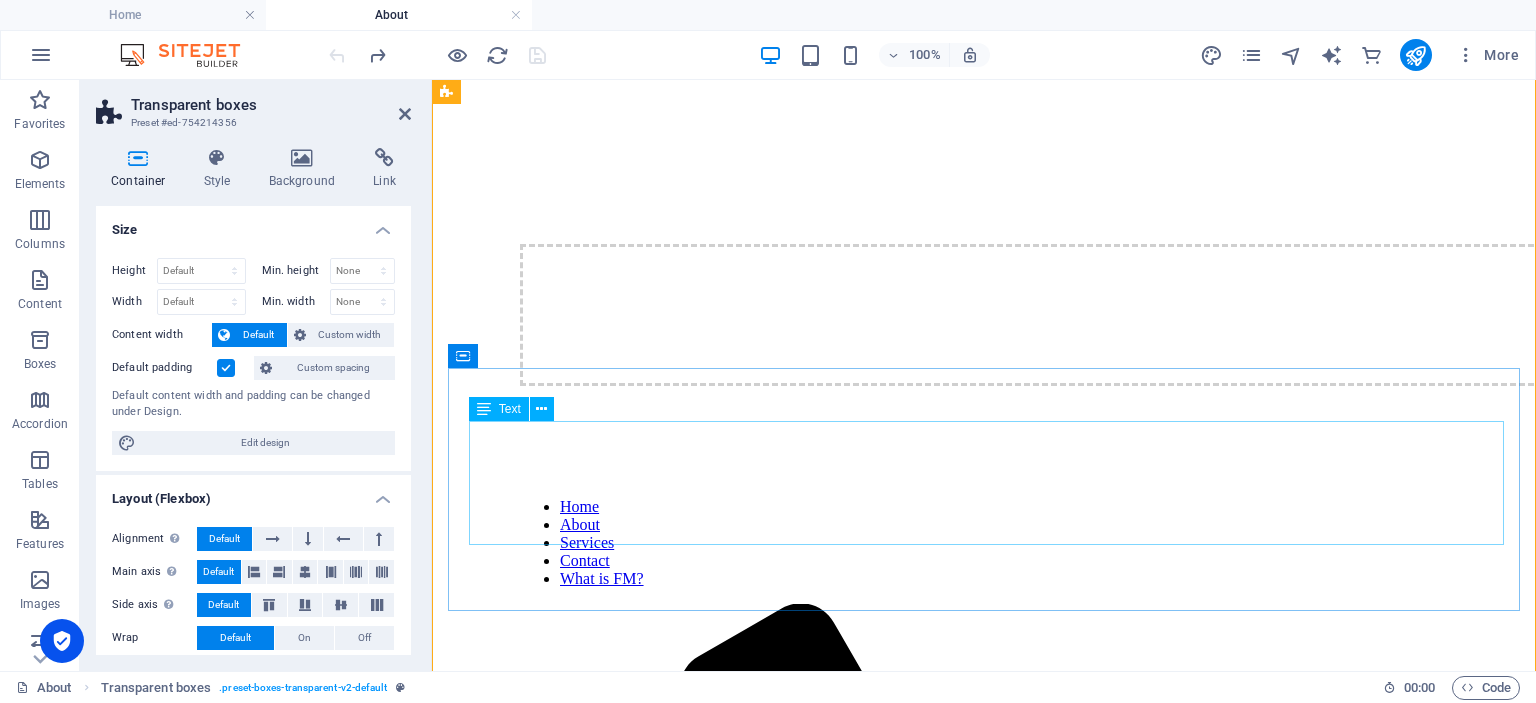 scroll, scrollTop: 1194, scrollLeft: 0, axis: vertical 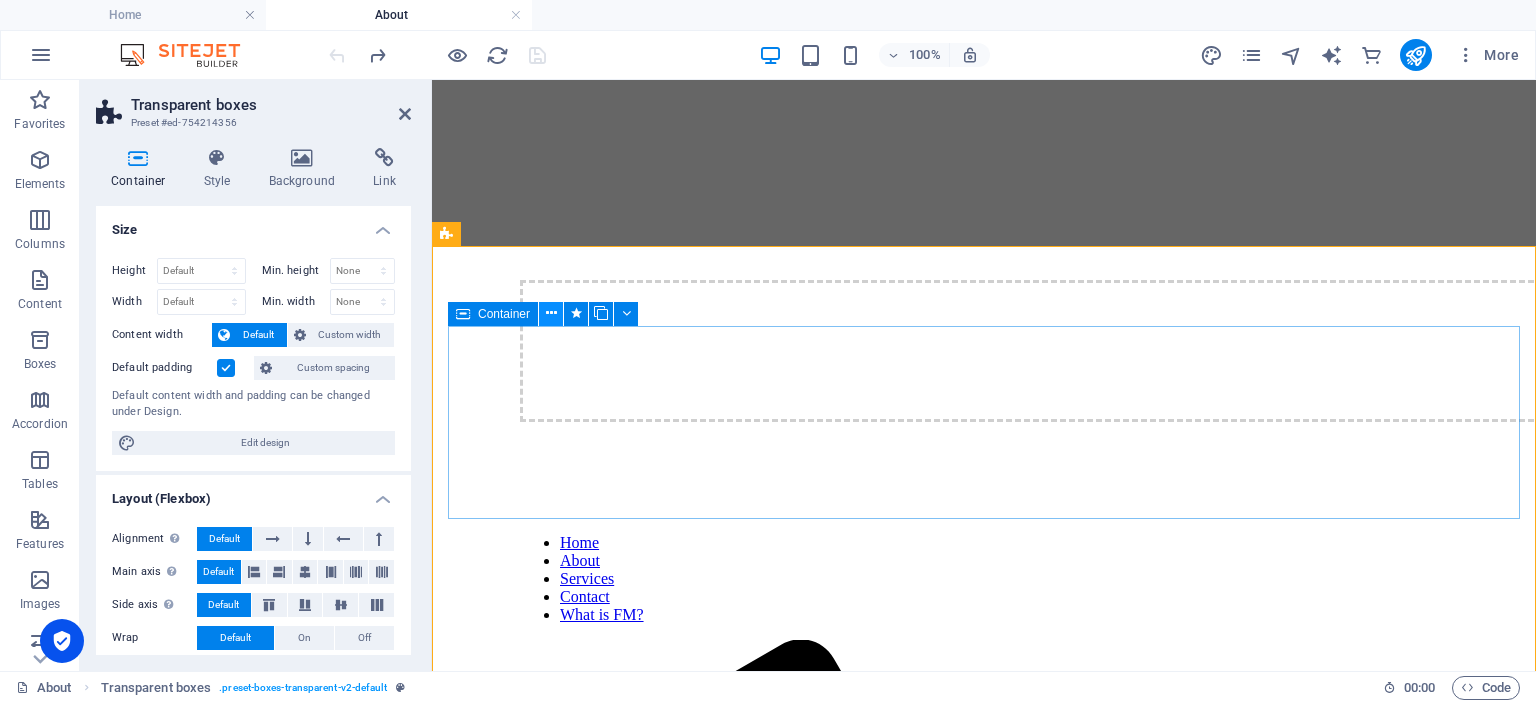 click at bounding box center (551, 313) 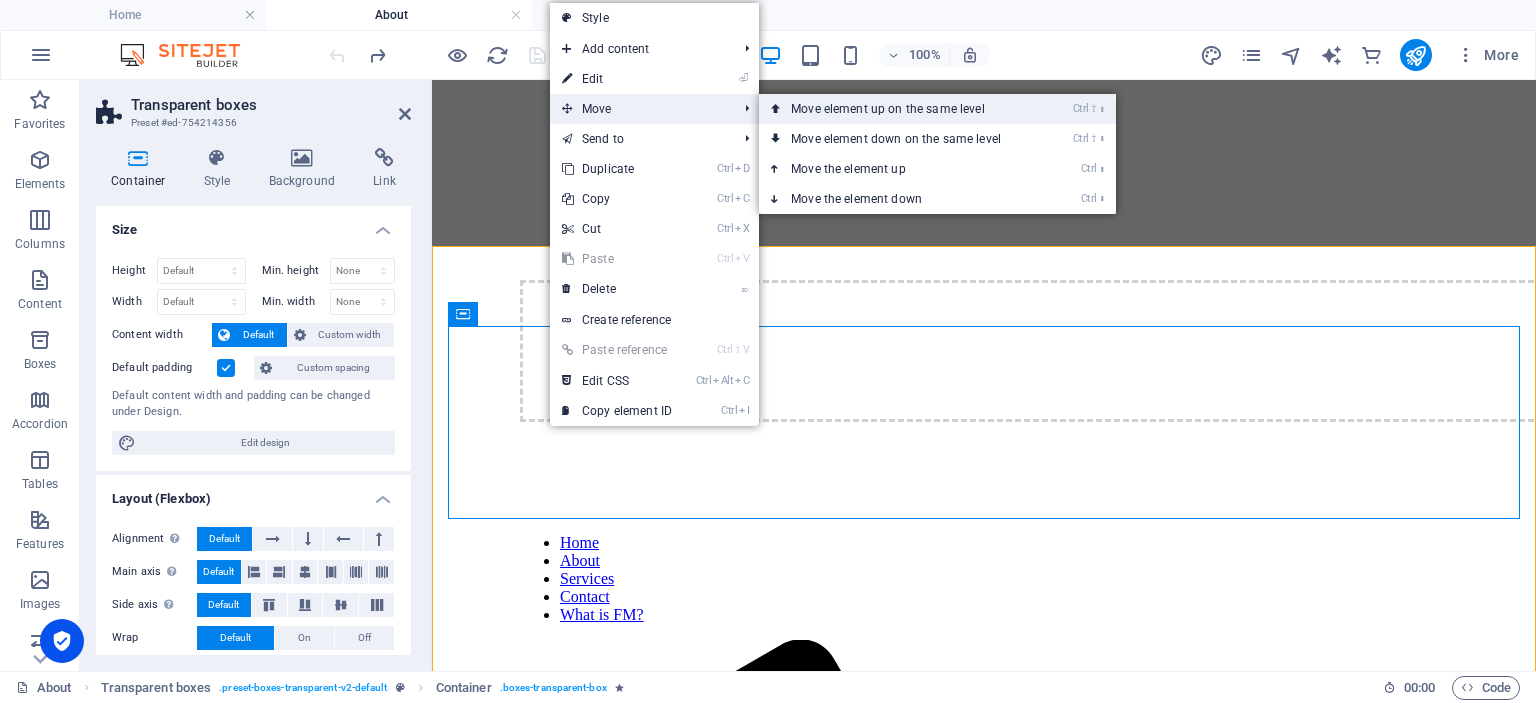 click on "Ctrl ⇧ ⬆  Move element up on the same level" at bounding box center [900, 109] 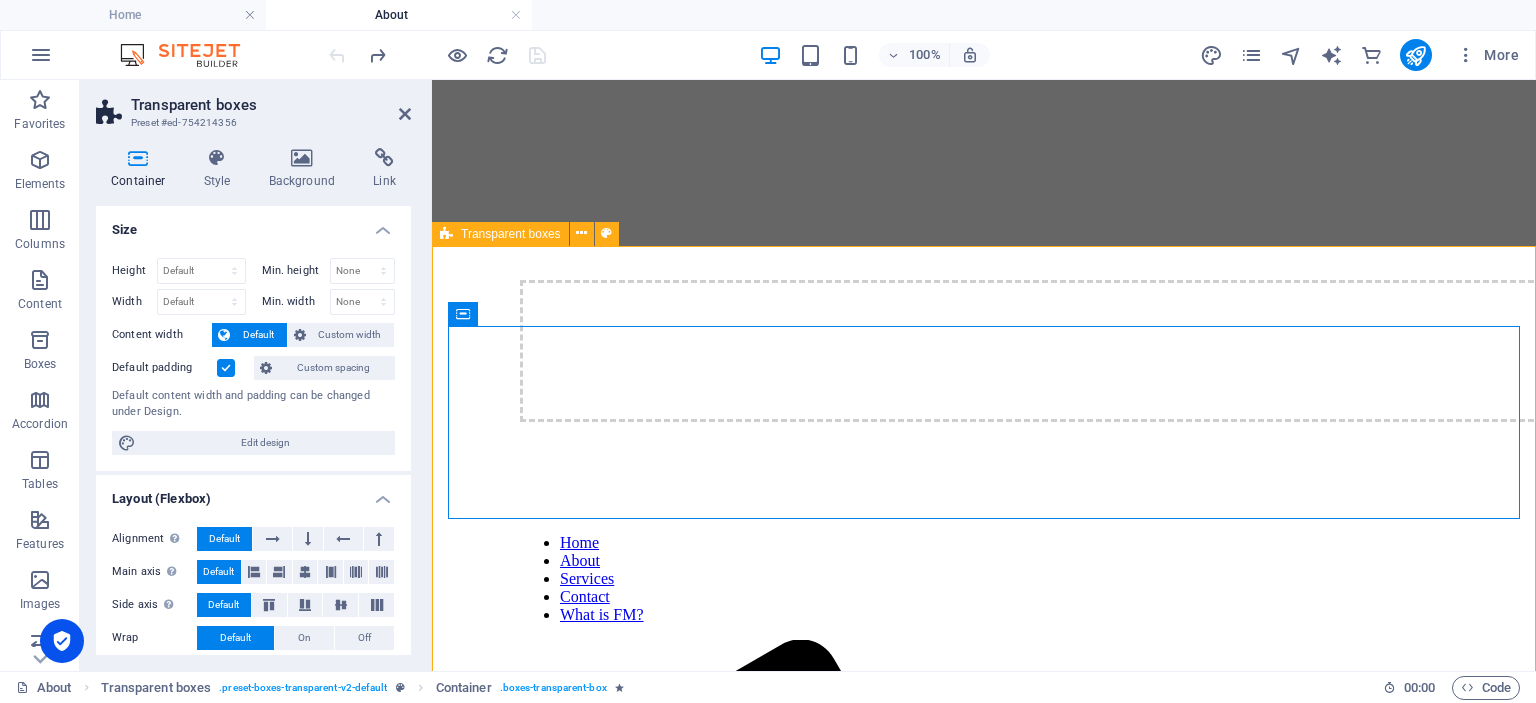 click on "VISION We strive to be a future-oriented facility management consulting company that, through a holistic approach and continuous improvement, transparent communication and consistent consideration of all stakeholder interests, implements an FM system at the demand organisation that ensures the sustainable quality and value retention of its facilities and properties. MISSION We integrate facility management at an operational, tactical and strategic level according to the principle of a recurring PDCA cycle and systematically incorporate the requirements of owners, users and other stakeholders into our planning and implementation processes. Through targeted communication and clear responsibilities, we ensure a smooth flow of information between all parties involved - from our clients' management to the service providers carrying out the work - and thus create the basis for effective, transparent and targeted facility management services." at bounding box center [984, 2753] 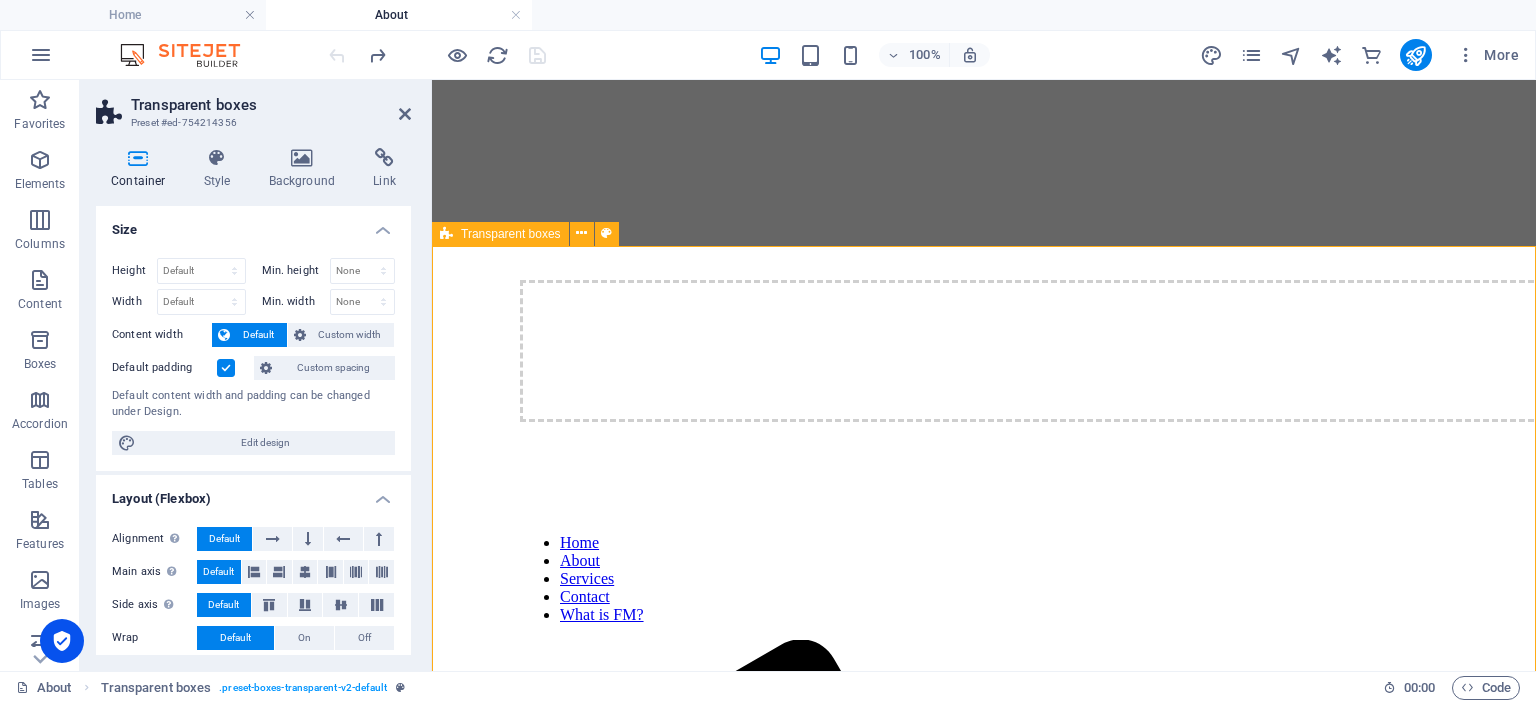 click on "VISION We strive to be a future-oriented facility management consulting company that, through a holistic approach and continuous improvement, transparent communication and consistent consideration of all stakeholder interests, implements an FM system at the demand organisation that ensures the sustainable quality and value retention of its facilities and properties. MISSION We integrate facility management at an operational, tactical and strategic level according to the principle of a recurring PDCA cycle and systematically incorporate the requirements of owners, users and other stakeholders into our planning and implementation processes. Through targeted communication and clear responsibilities, we ensure a smooth flow of information between all parties involved - from our clients' management to the service providers carrying out the work - and thus create the basis for effective, transparent and targeted facility management services." at bounding box center (984, 2753) 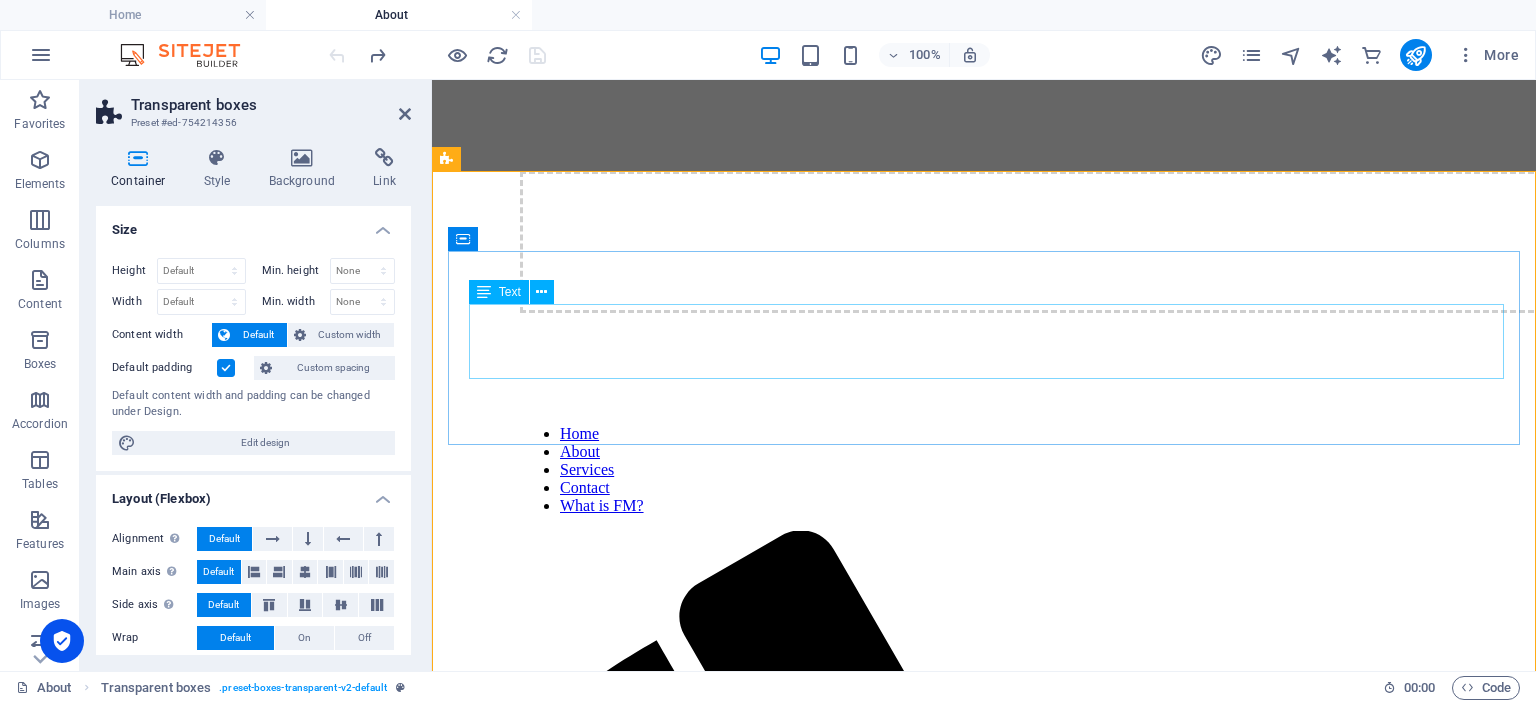scroll, scrollTop: 1194, scrollLeft: 0, axis: vertical 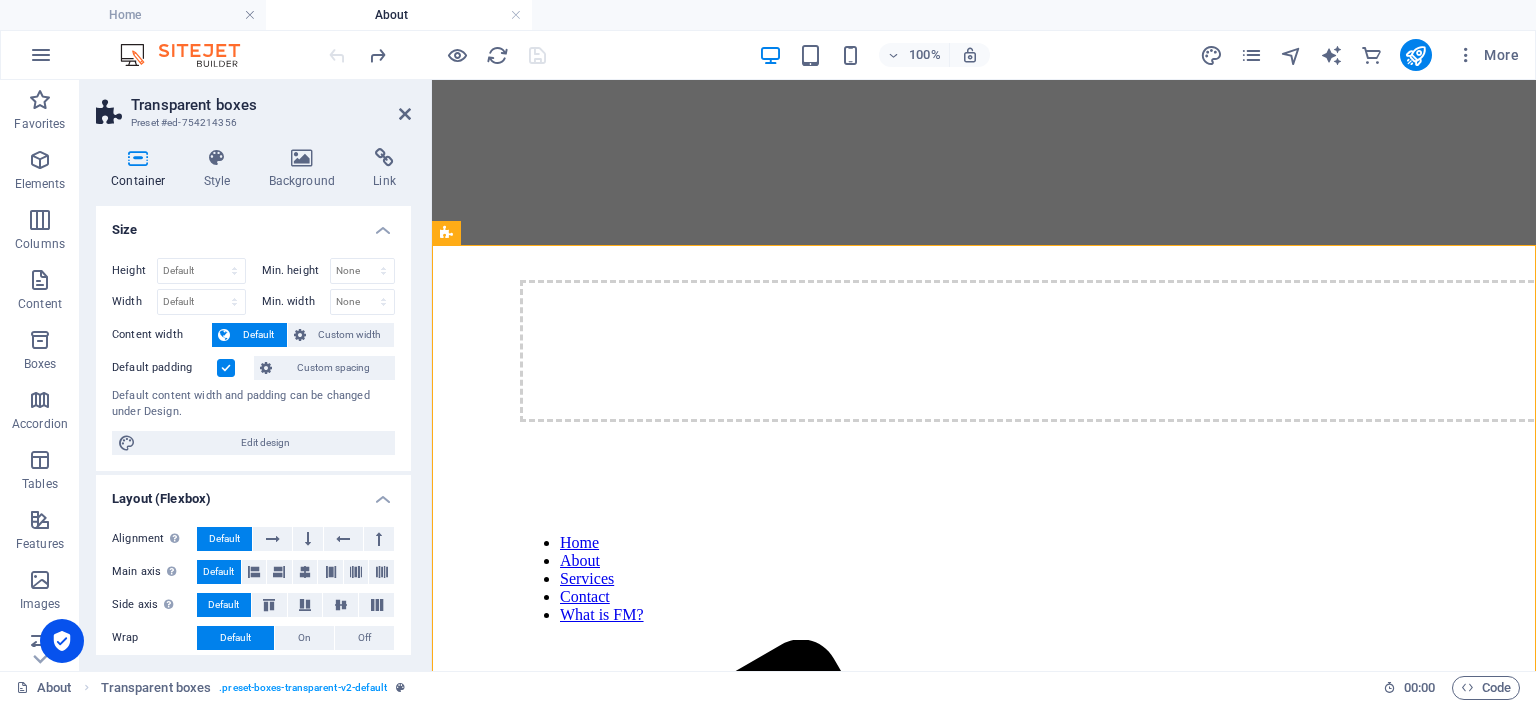 click at bounding box center (138, 158) 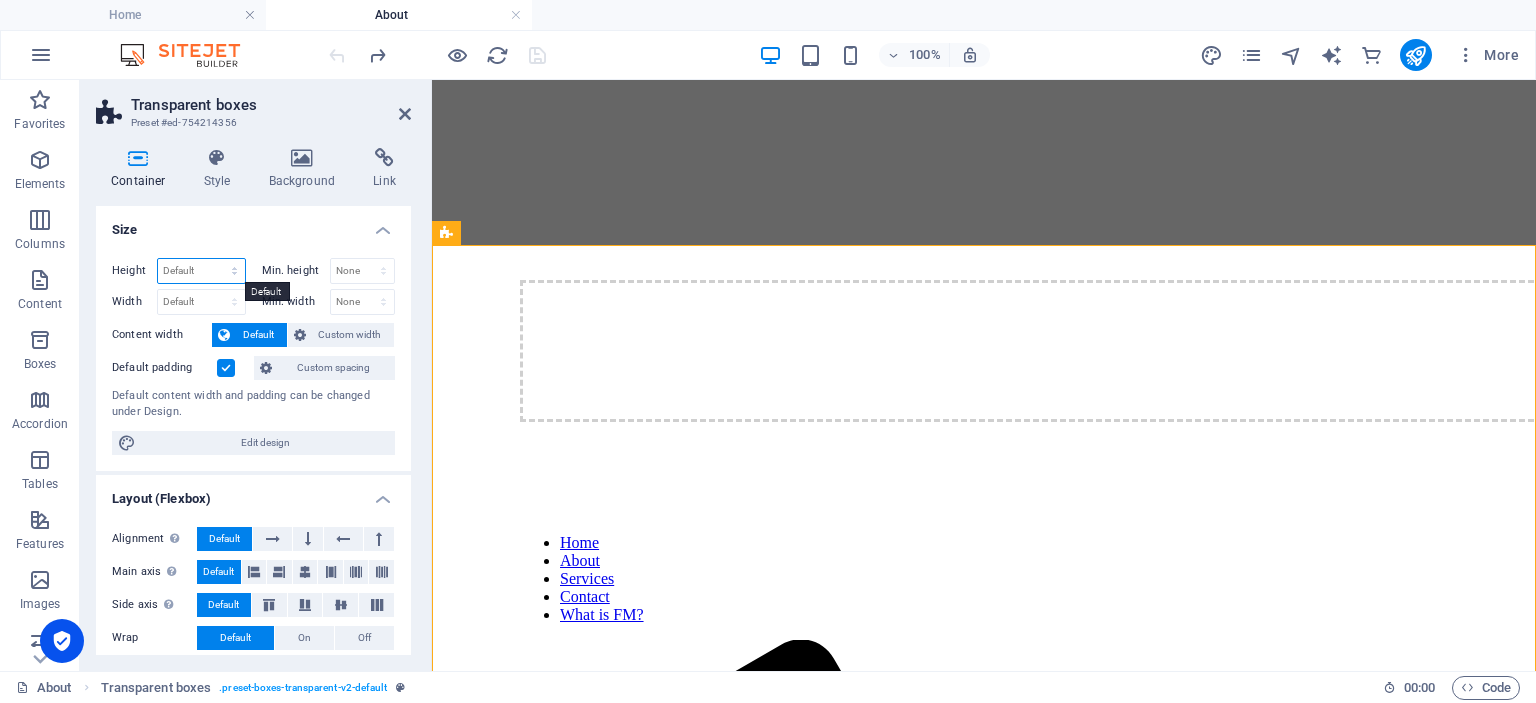click on "Default px rem % vh vw" at bounding box center [201, 271] 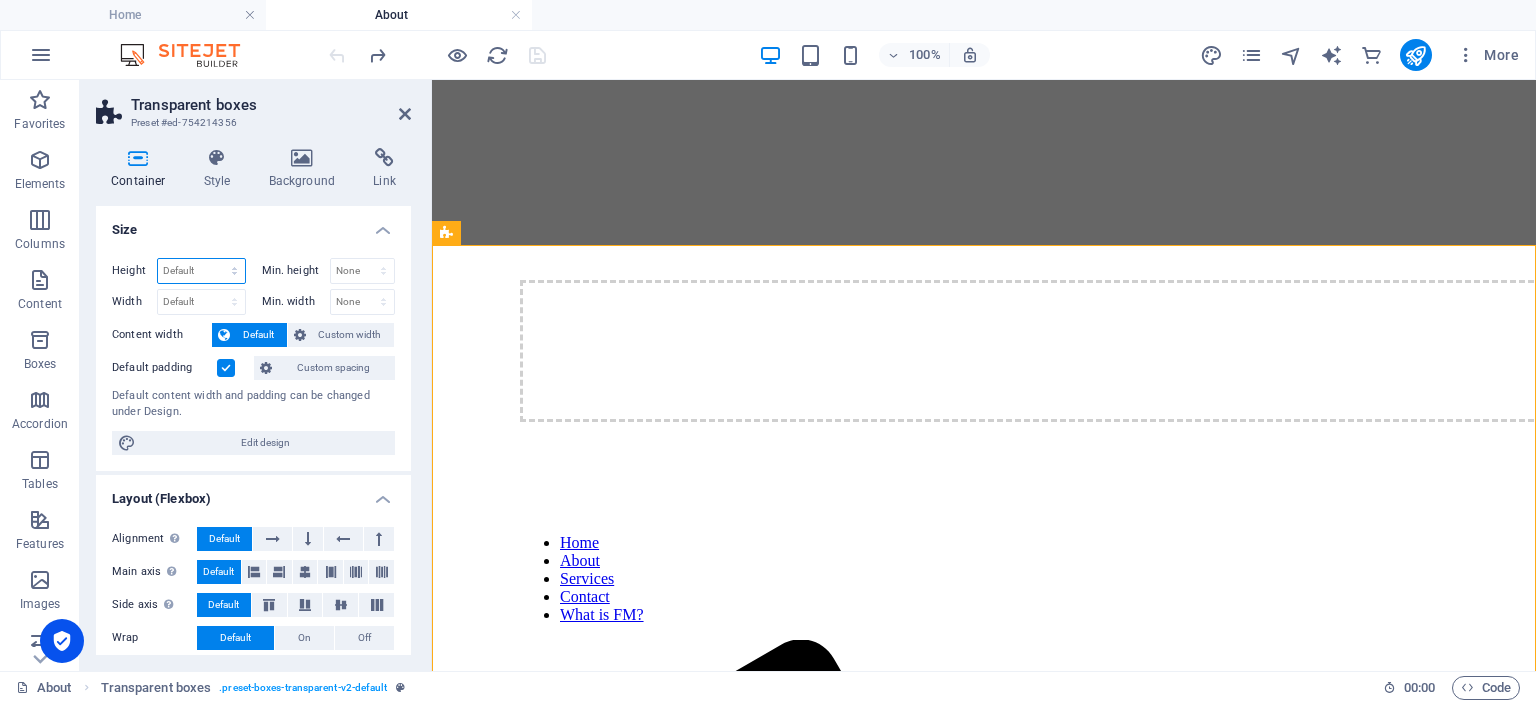 select on "vh" 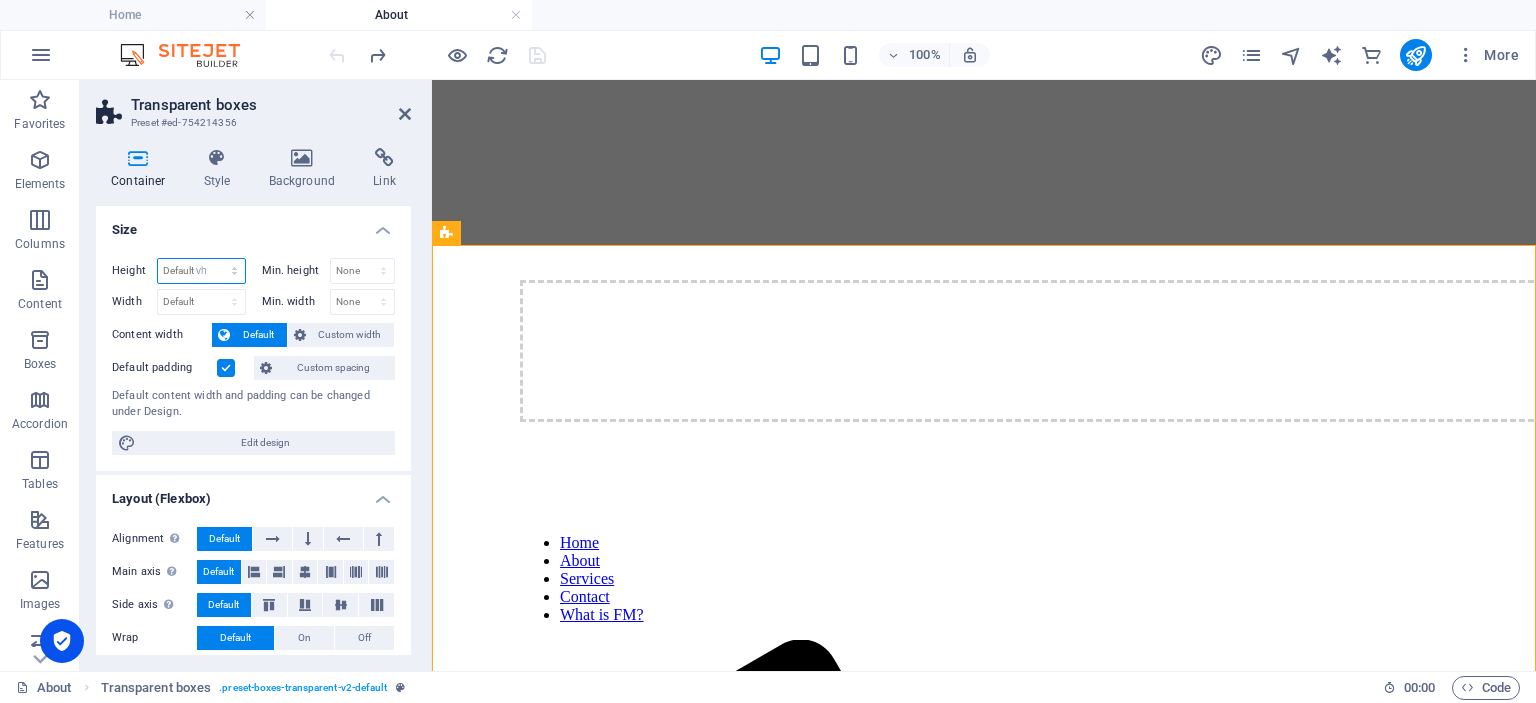 click on "vh" at bounding box center [0, 0] 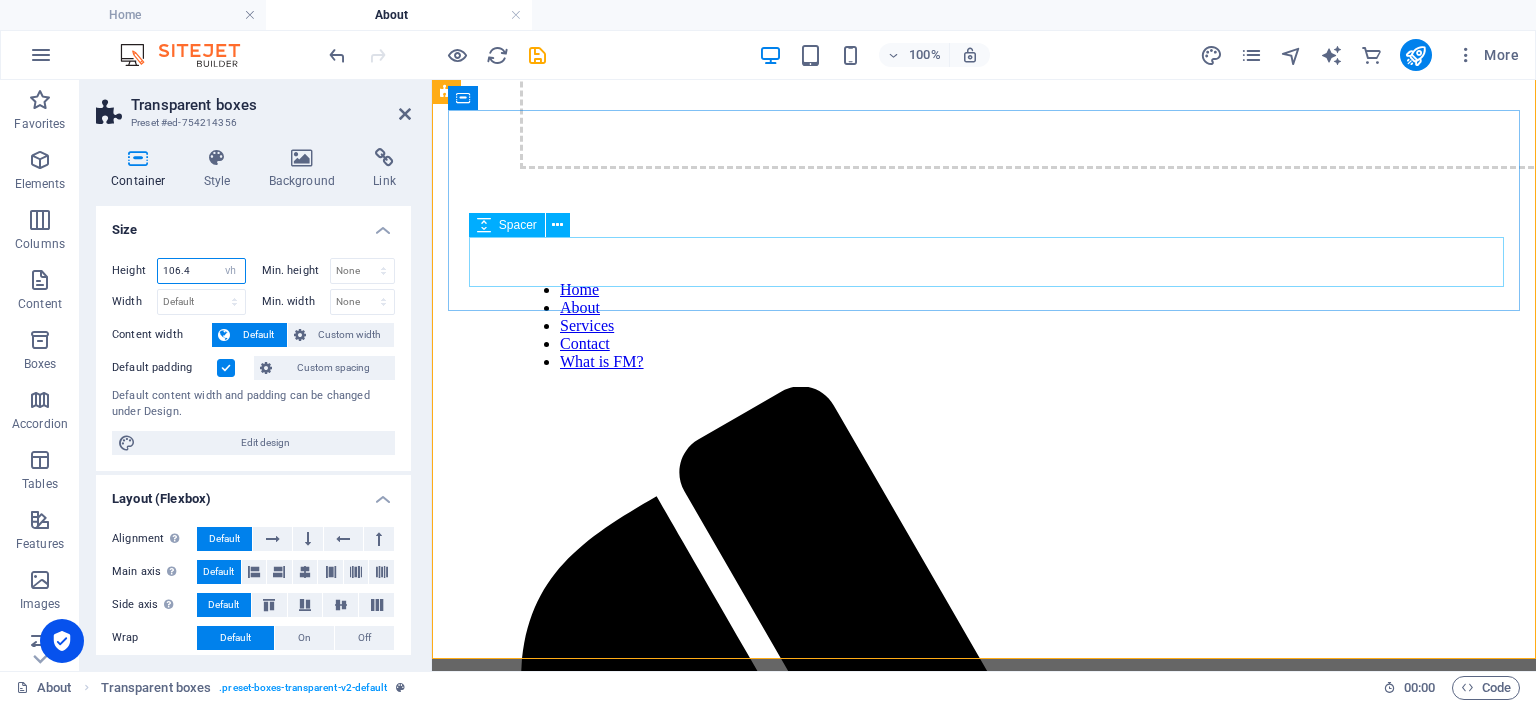 scroll, scrollTop: 1405, scrollLeft: 0, axis: vertical 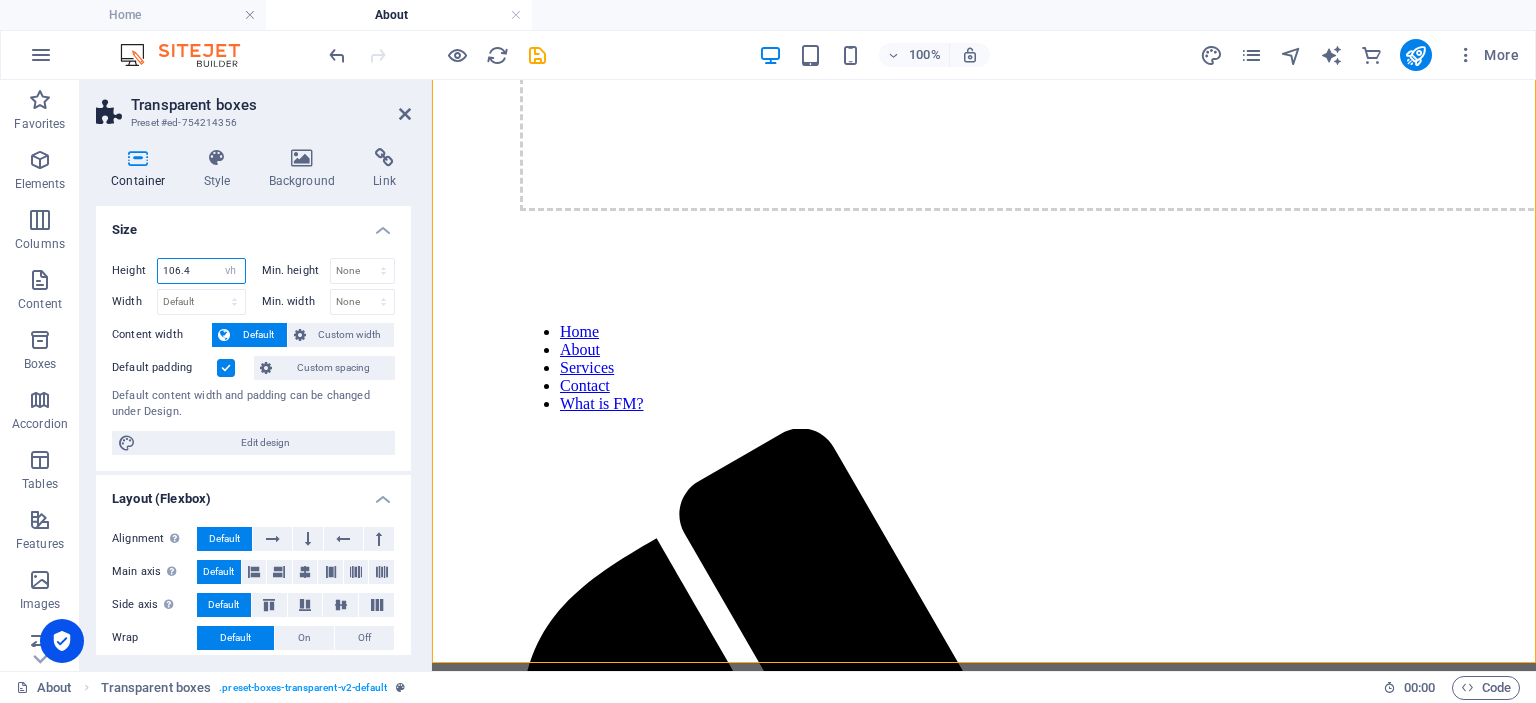 drag, startPoint x: 205, startPoint y: 274, endPoint x: 158, endPoint y: 274, distance: 47 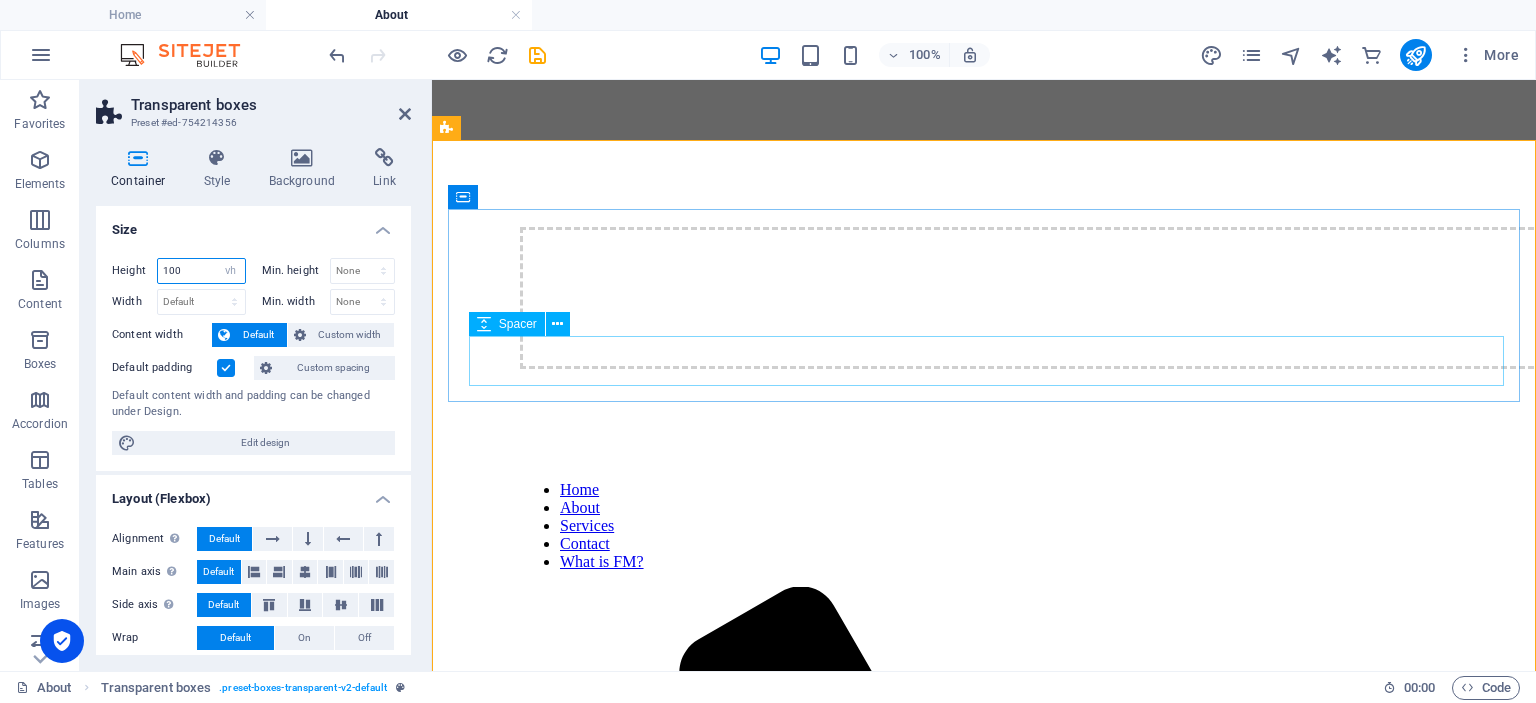 scroll, scrollTop: 1194, scrollLeft: 0, axis: vertical 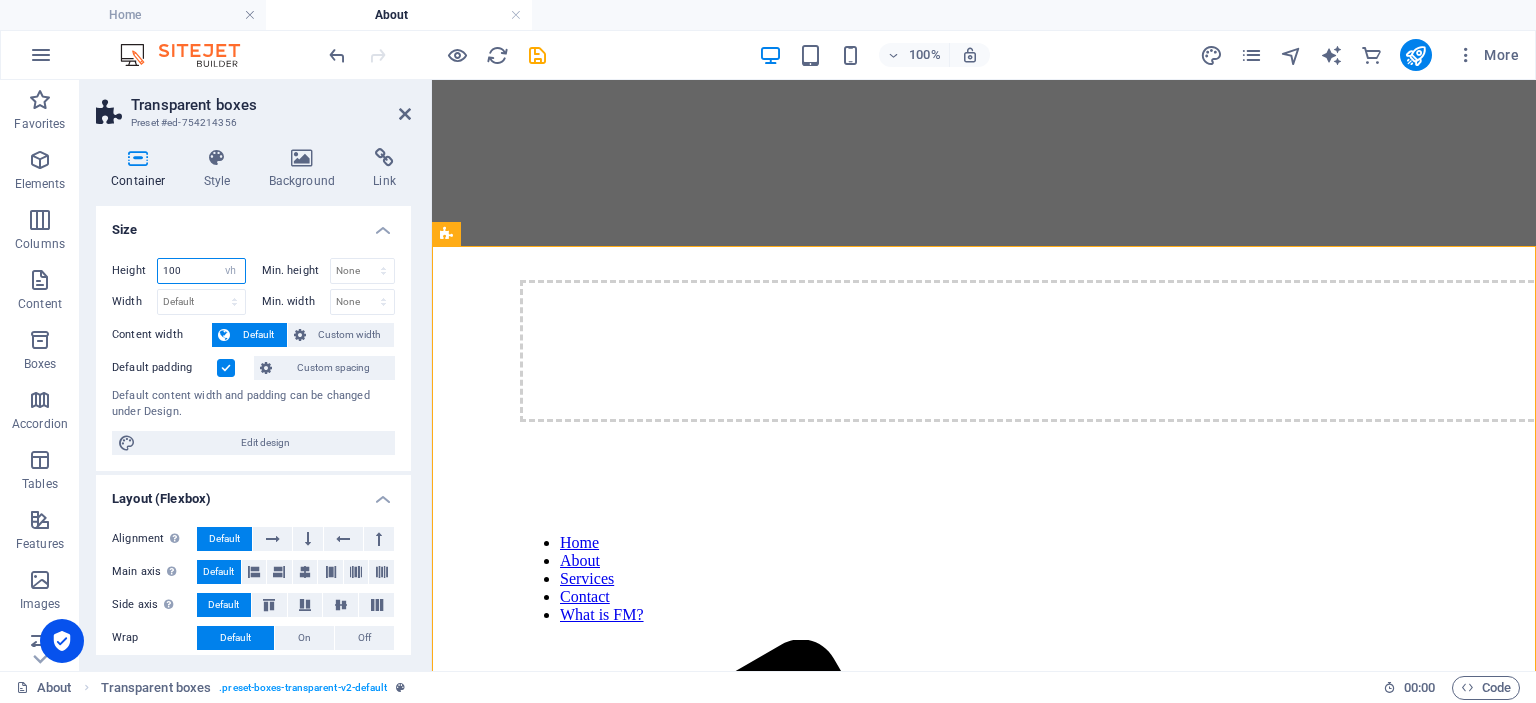 drag, startPoint x: 183, startPoint y: 275, endPoint x: 158, endPoint y: 271, distance: 25.317978 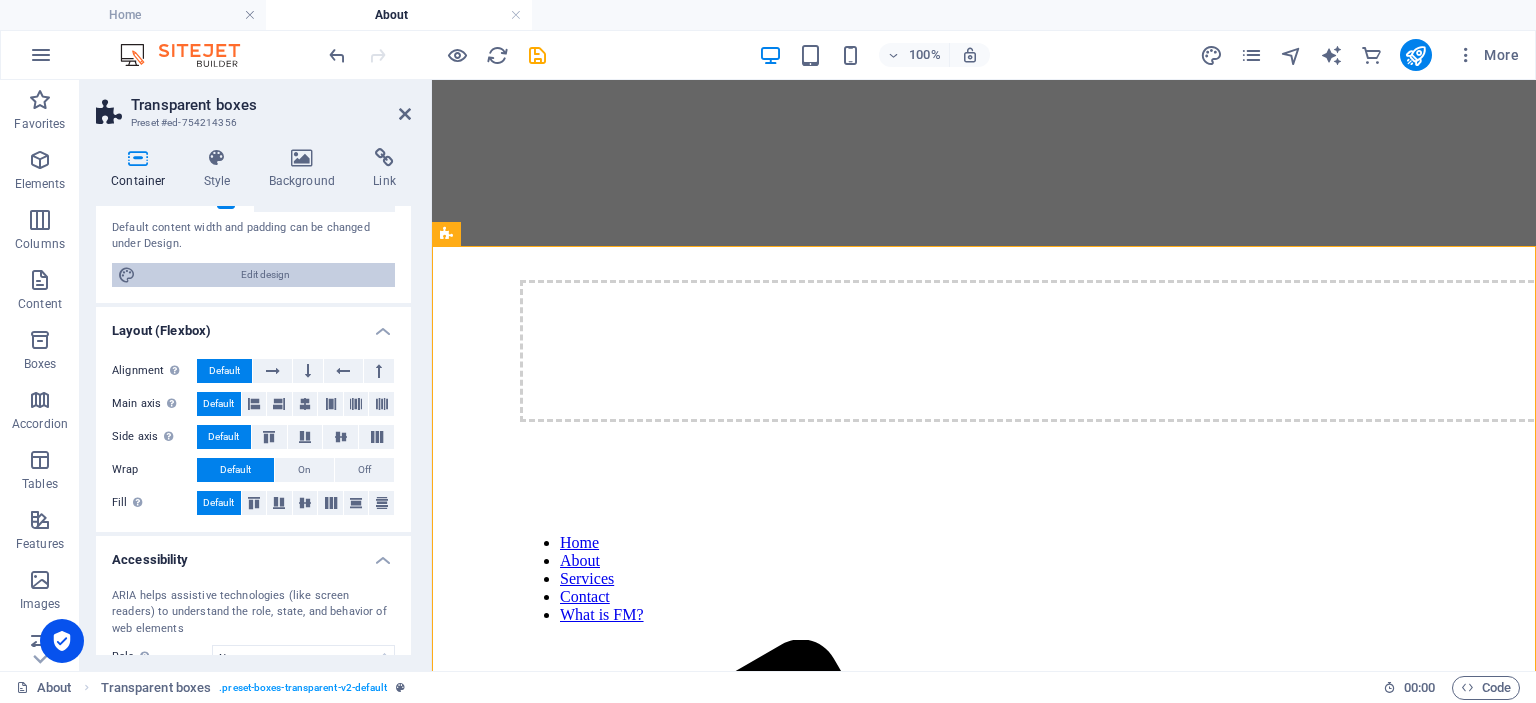 scroll, scrollTop: 182, scrollLeft: 0, axis: vertical 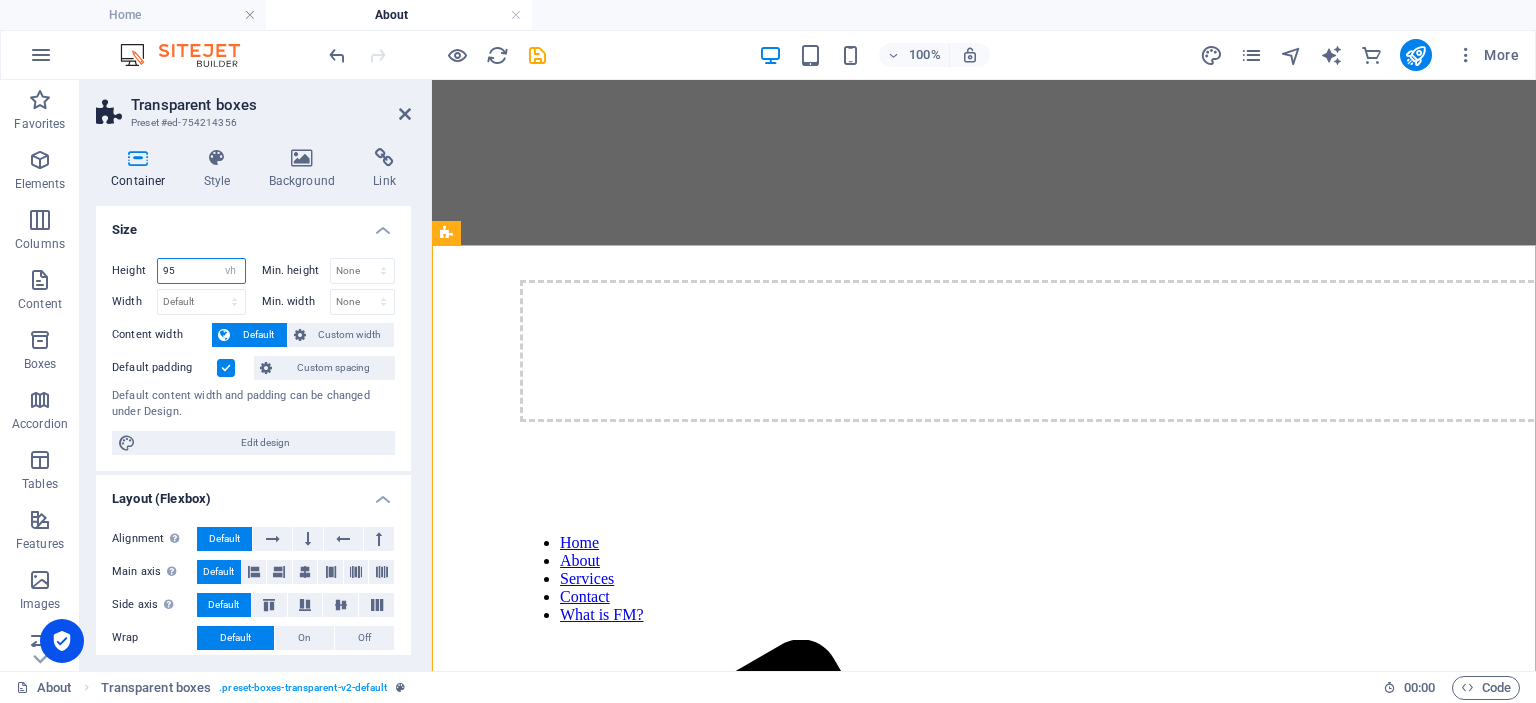 drag, startPoint x: 183, startPoint y: 273, endPoint x: 154, endPoint y: 270, distance: 29.15476 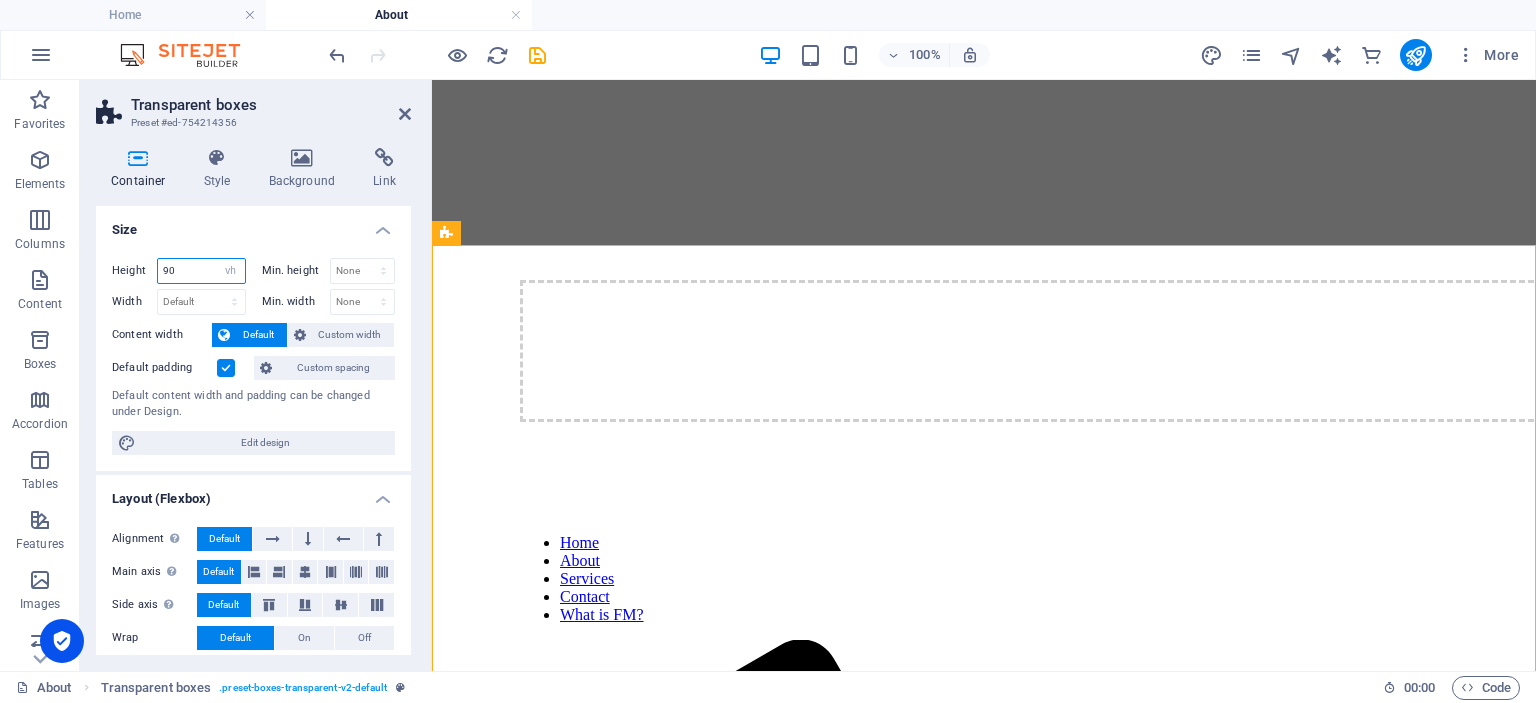 drag, startPoint x: 182, startPoint y: 272, endPoint x: 150, endPoint y: 272, distance: 32 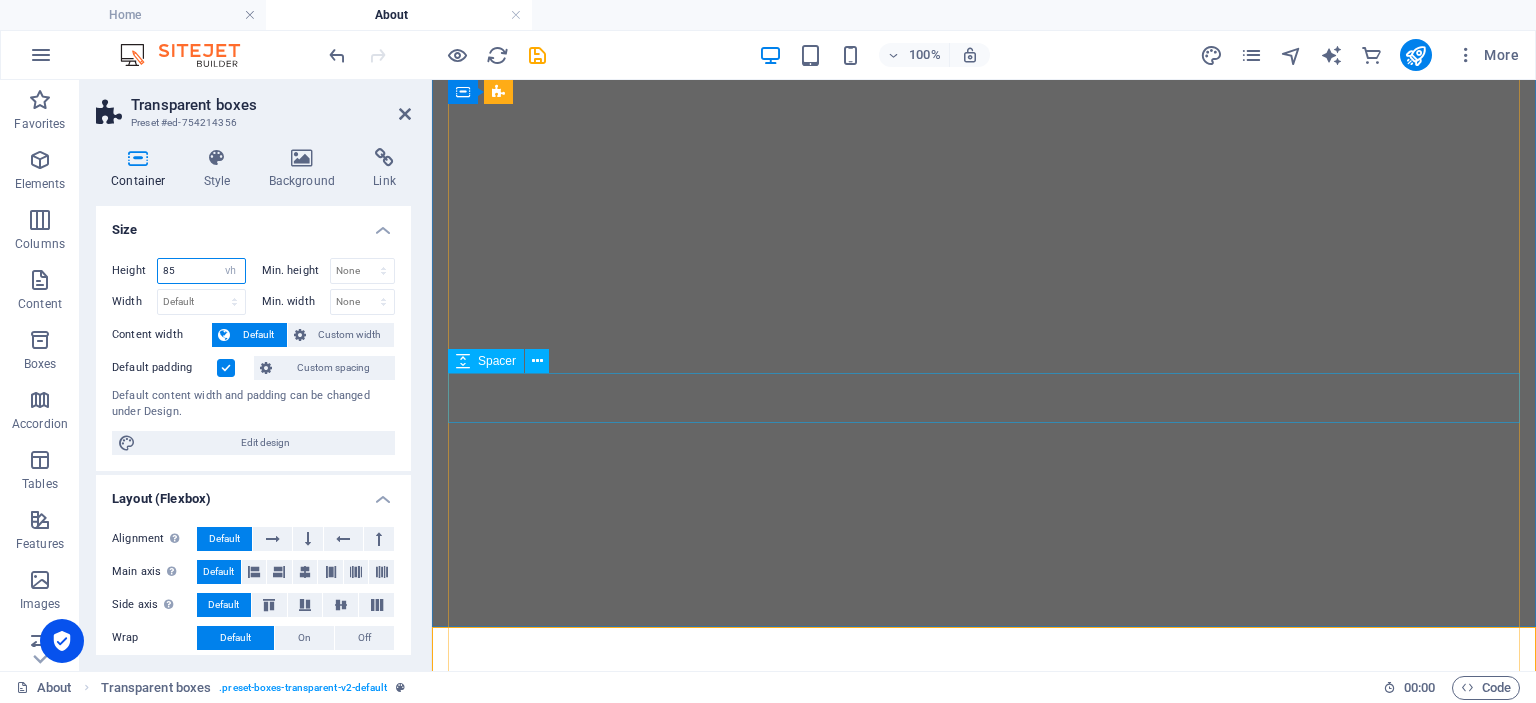 scroll, scrollTop: 772, scrollLeft: 0, axis: vertical 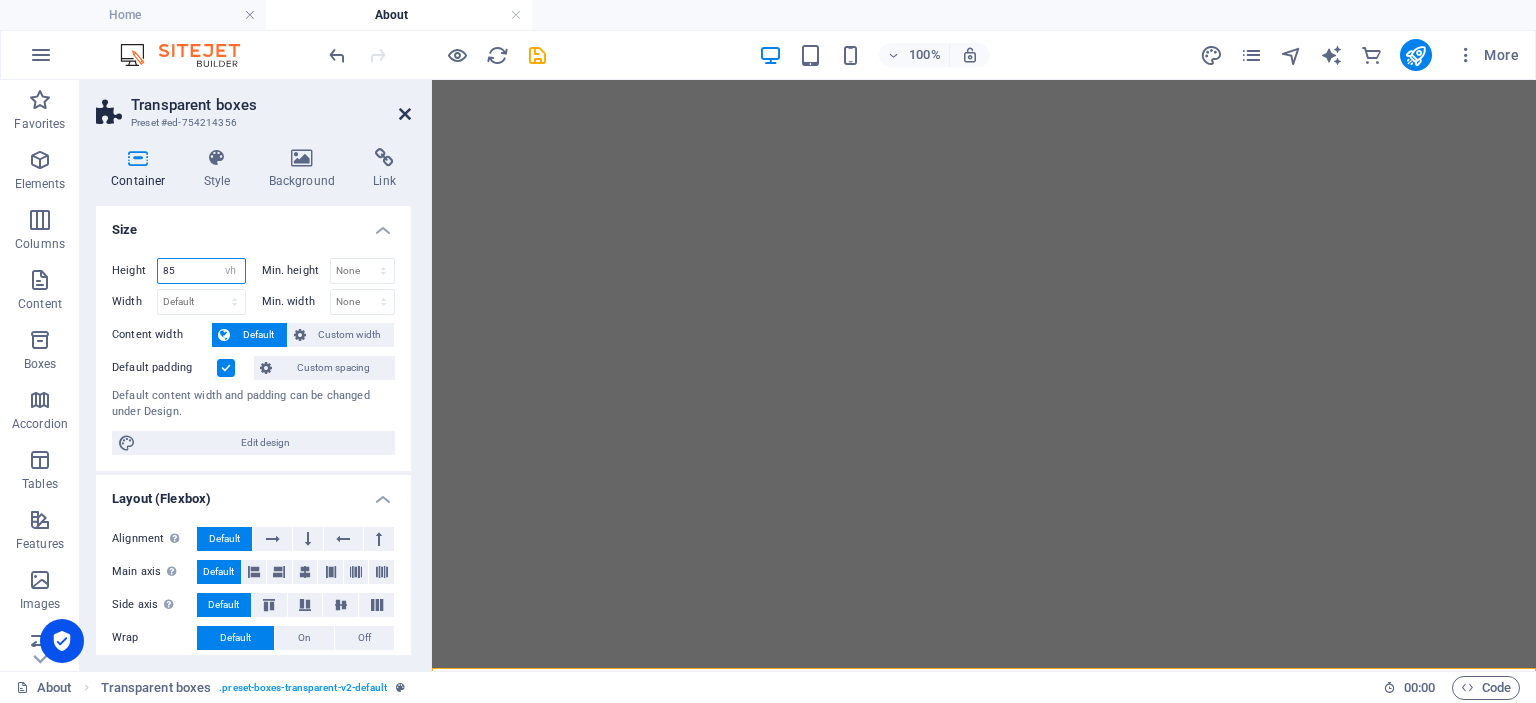 type on "85" 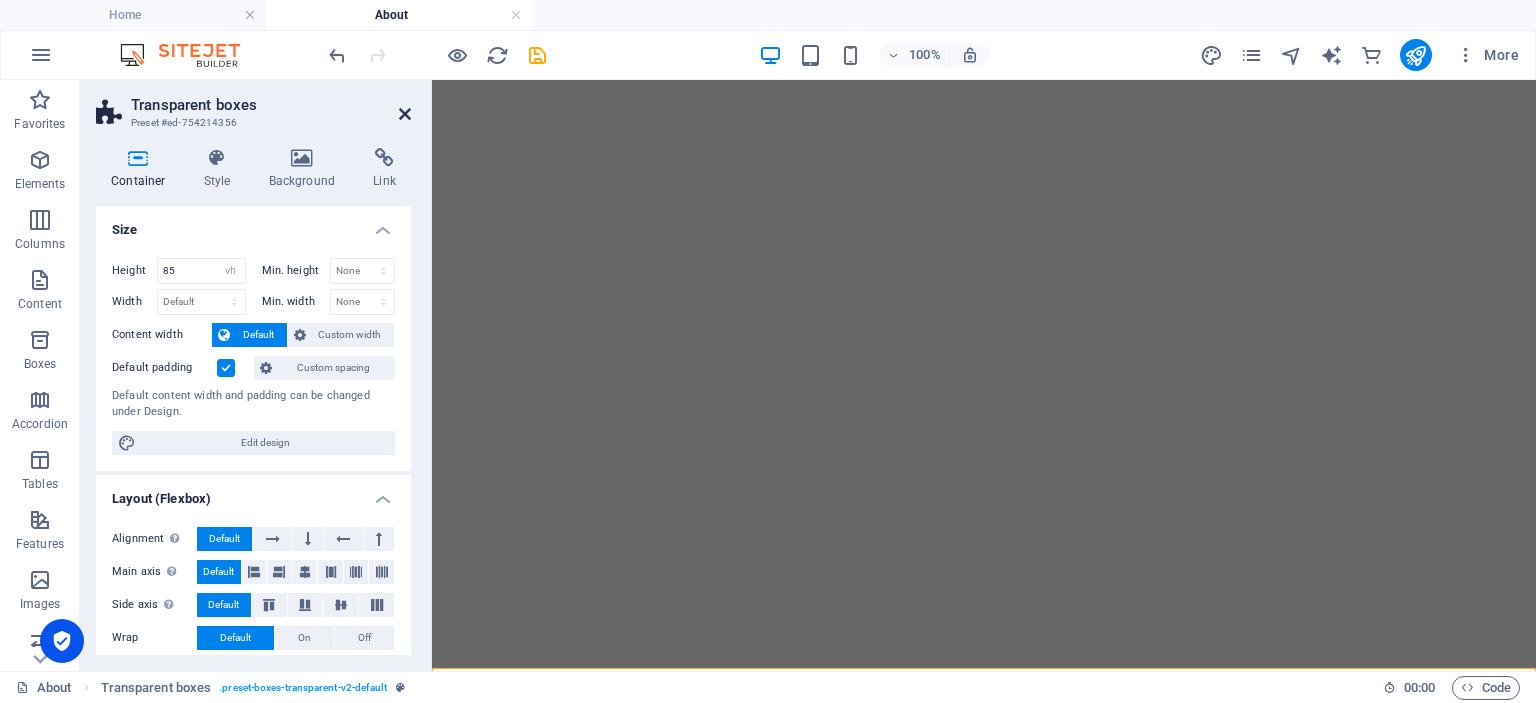 click at bounding box center (405, 114) 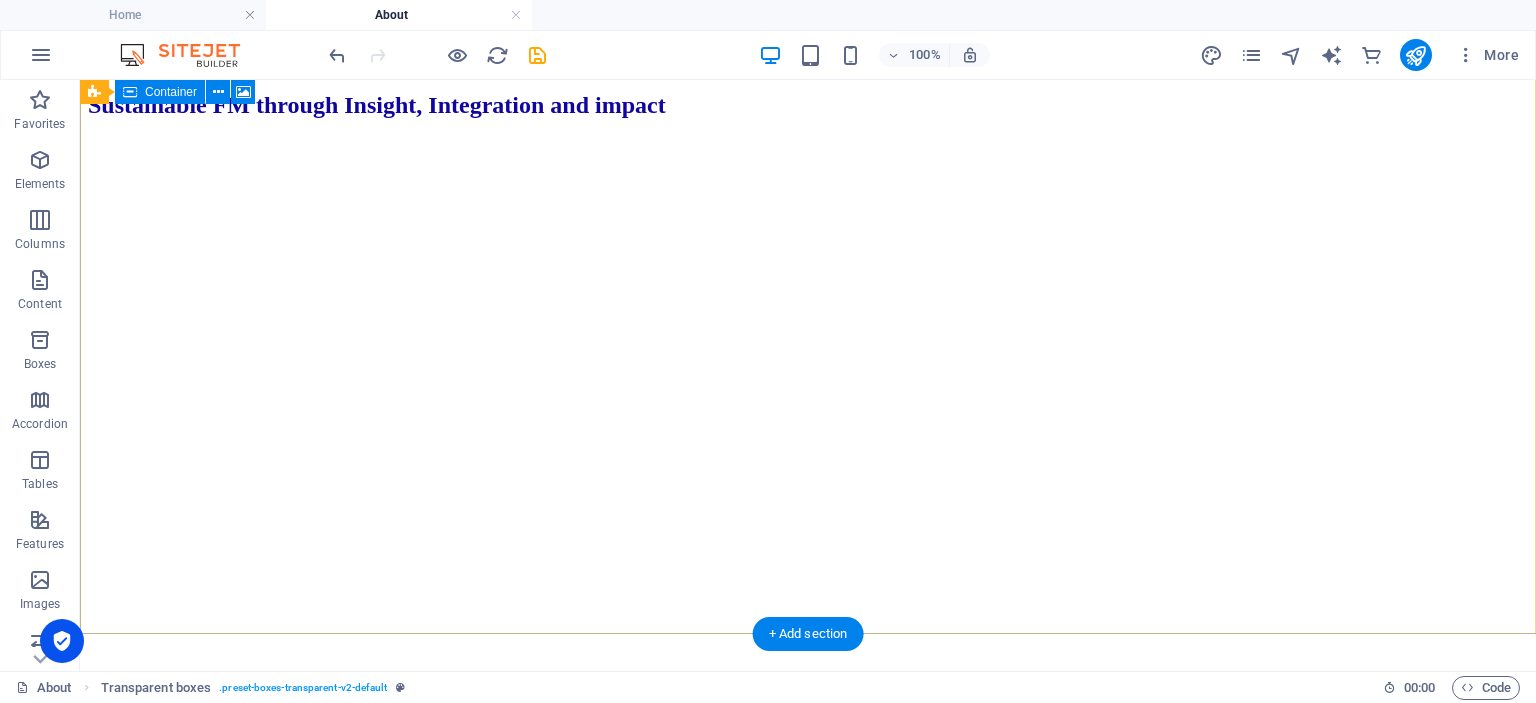scroll, scrollTop: 0, scrollLeft: 0, axis: both 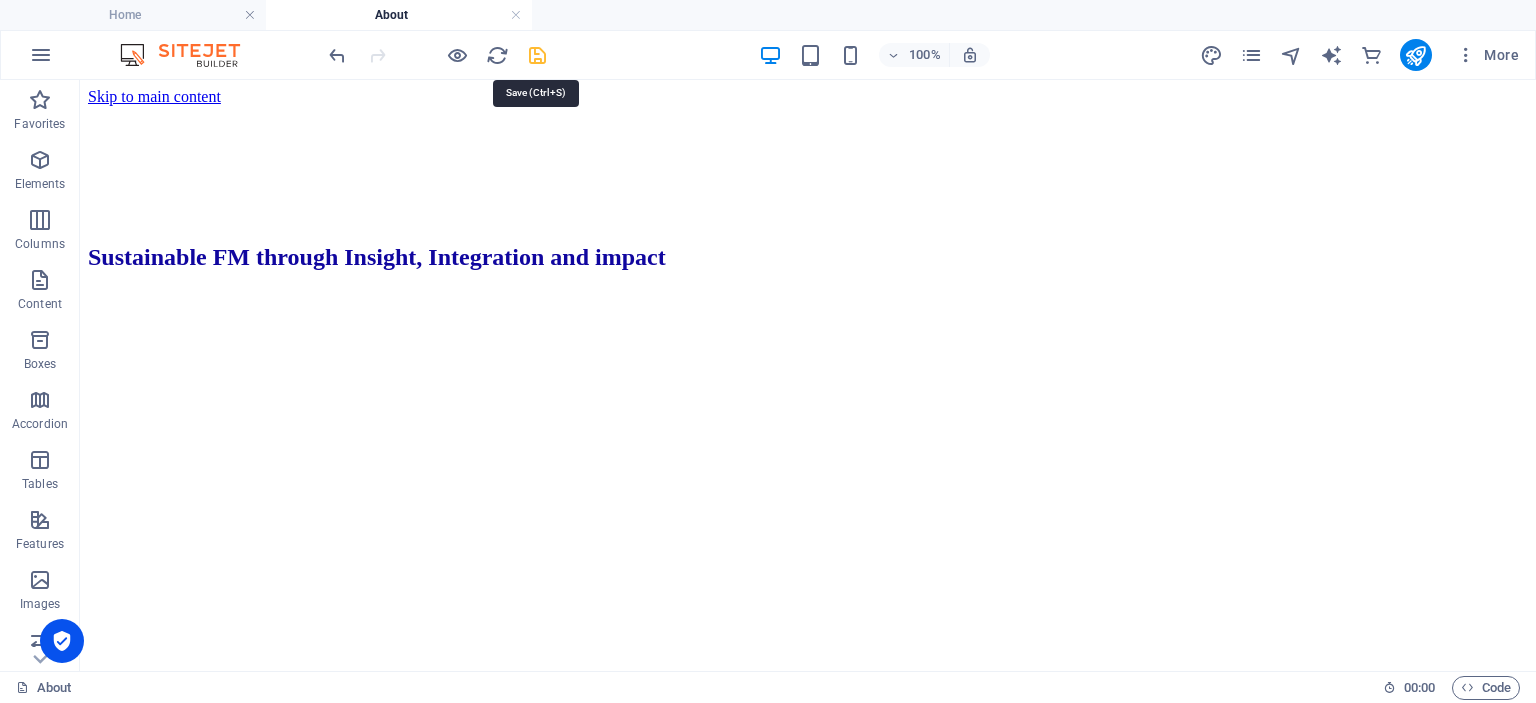 click at bounding box center (537, 55) 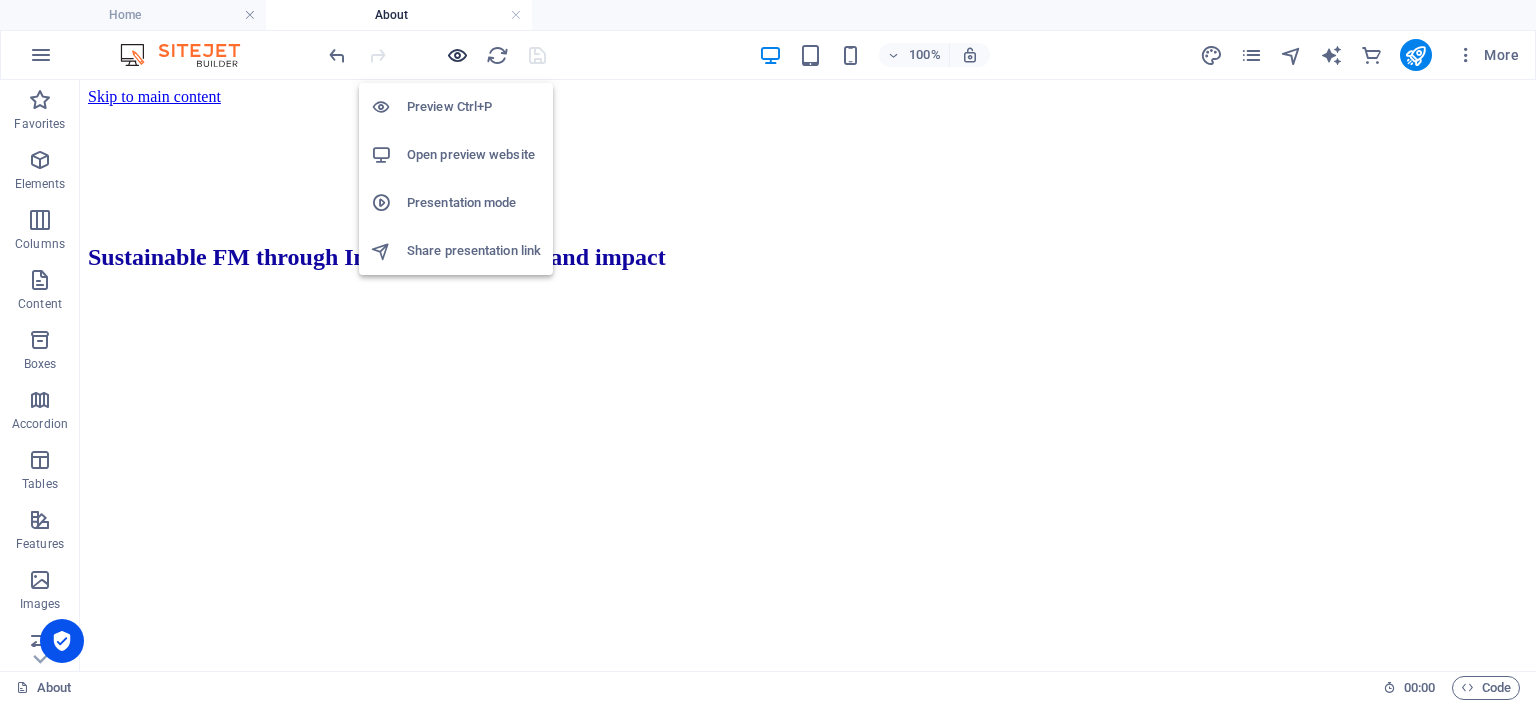 click at bounding box center [457, 55] 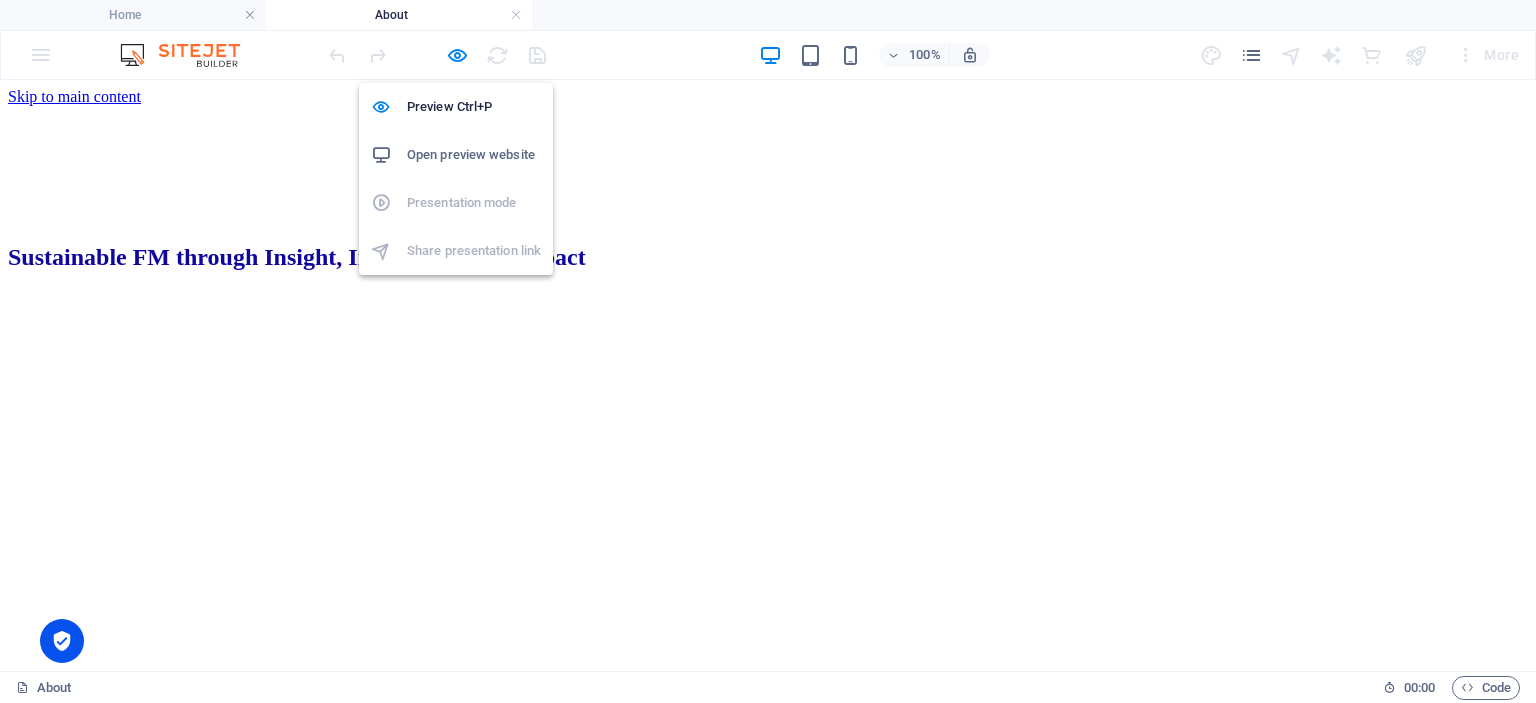 click on "Open preview website" at bounding box center [474, 155] 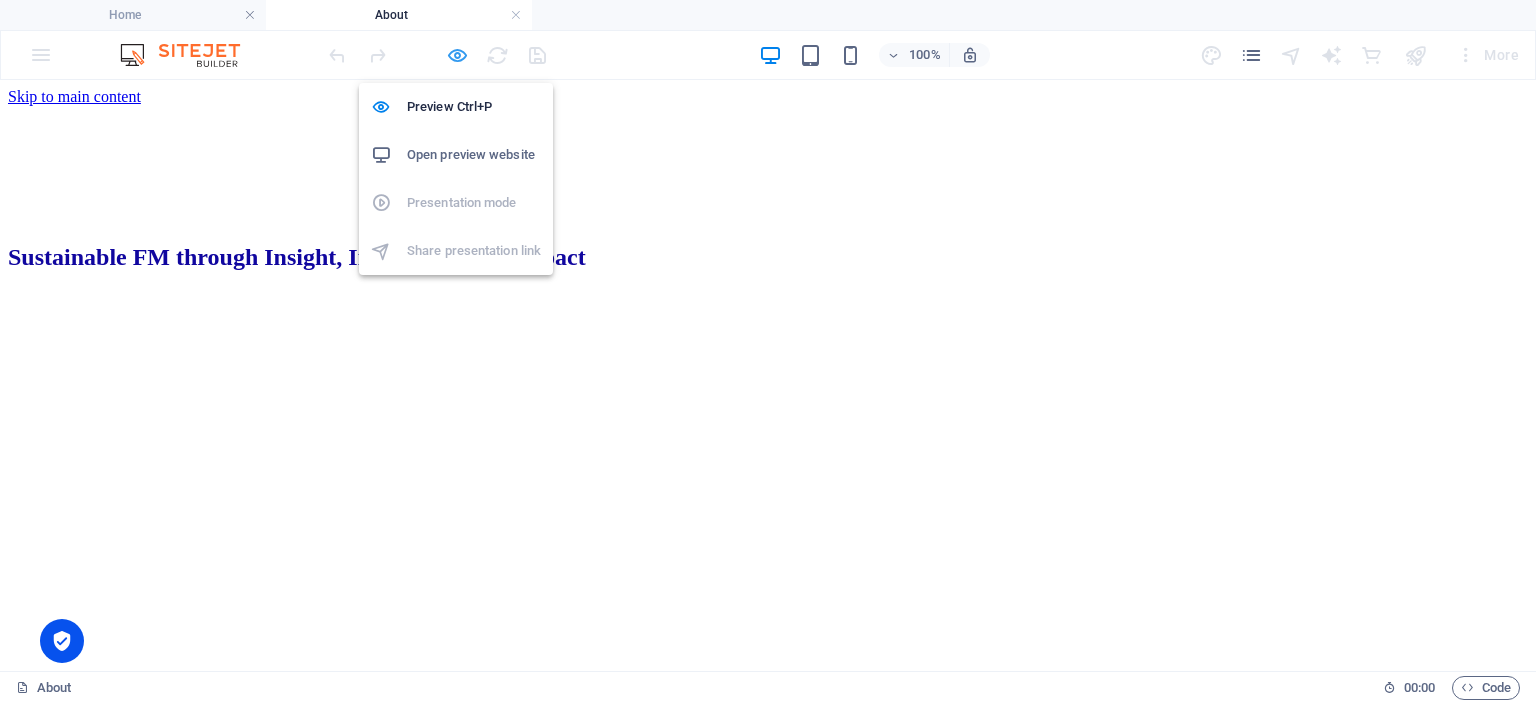 click at bounding box center (457, 55) 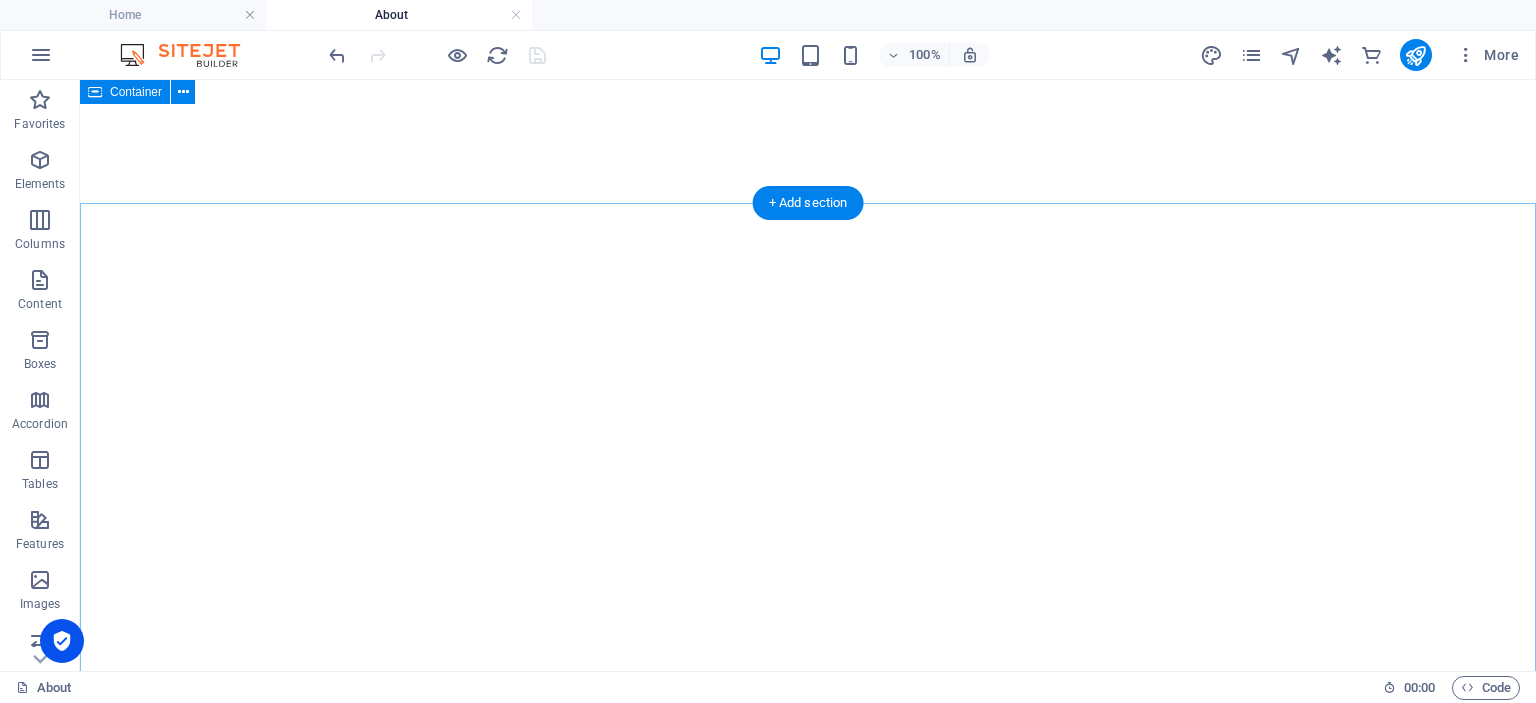 scroll, scrollTop: 422, scrollLeft: 0, axis: vertical 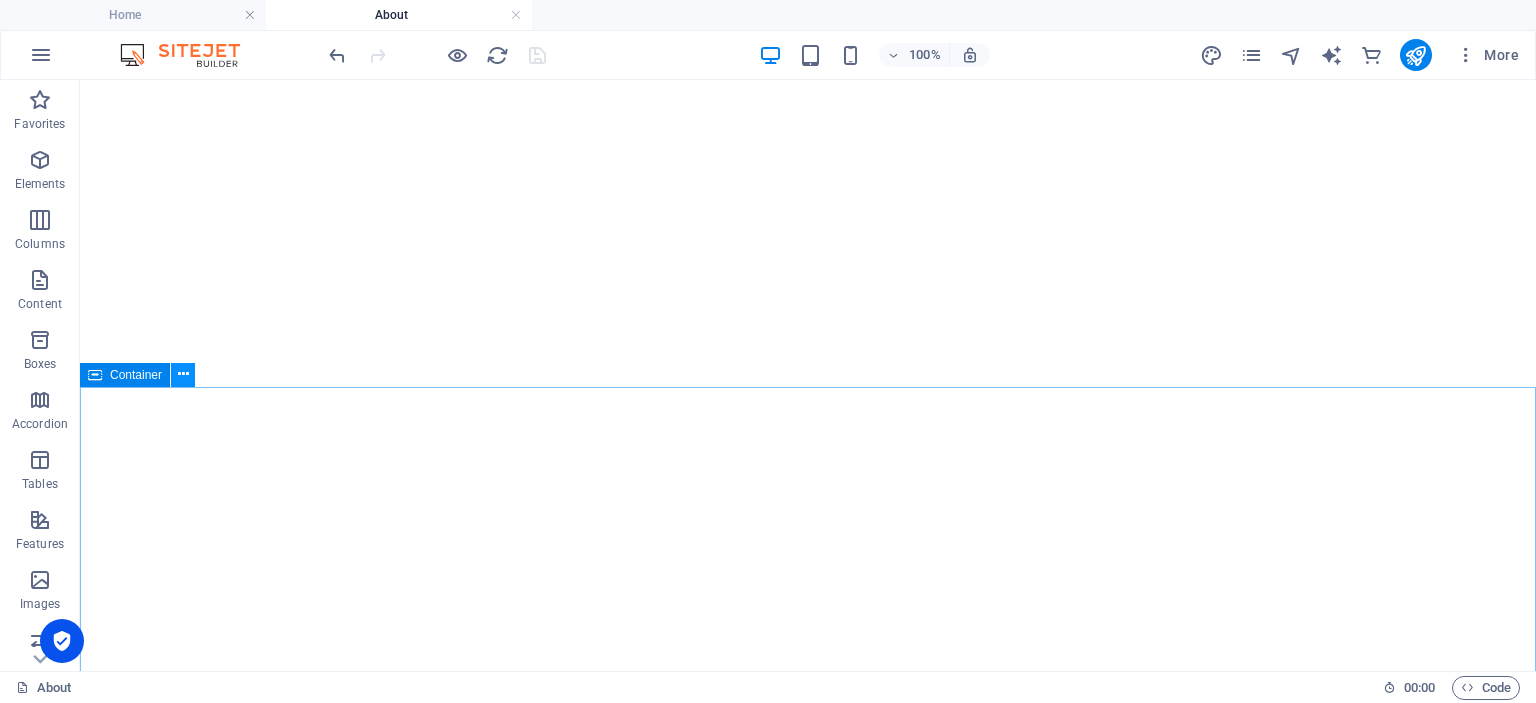 click at bounding box center (183, 374) 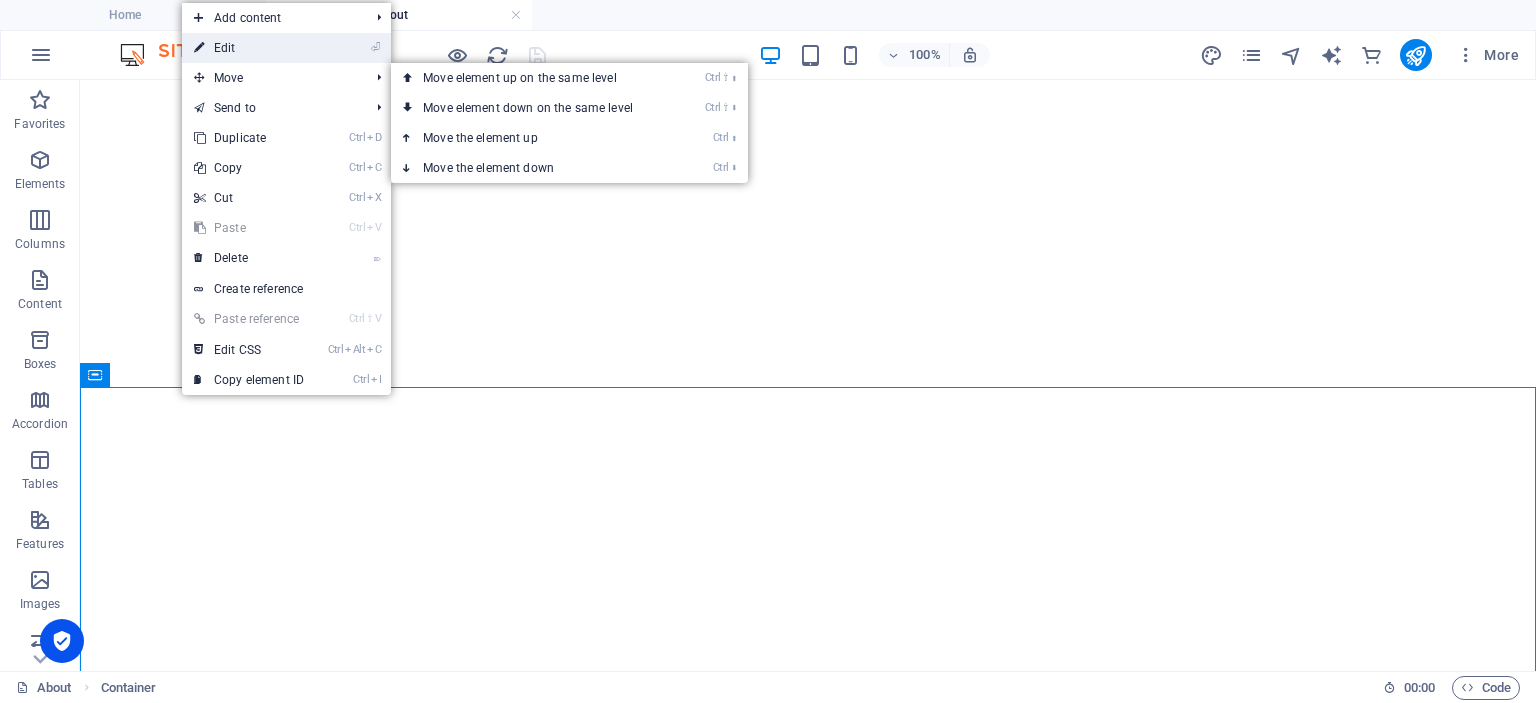 click on "⏎  Edit" at bounding box center [249, 48] 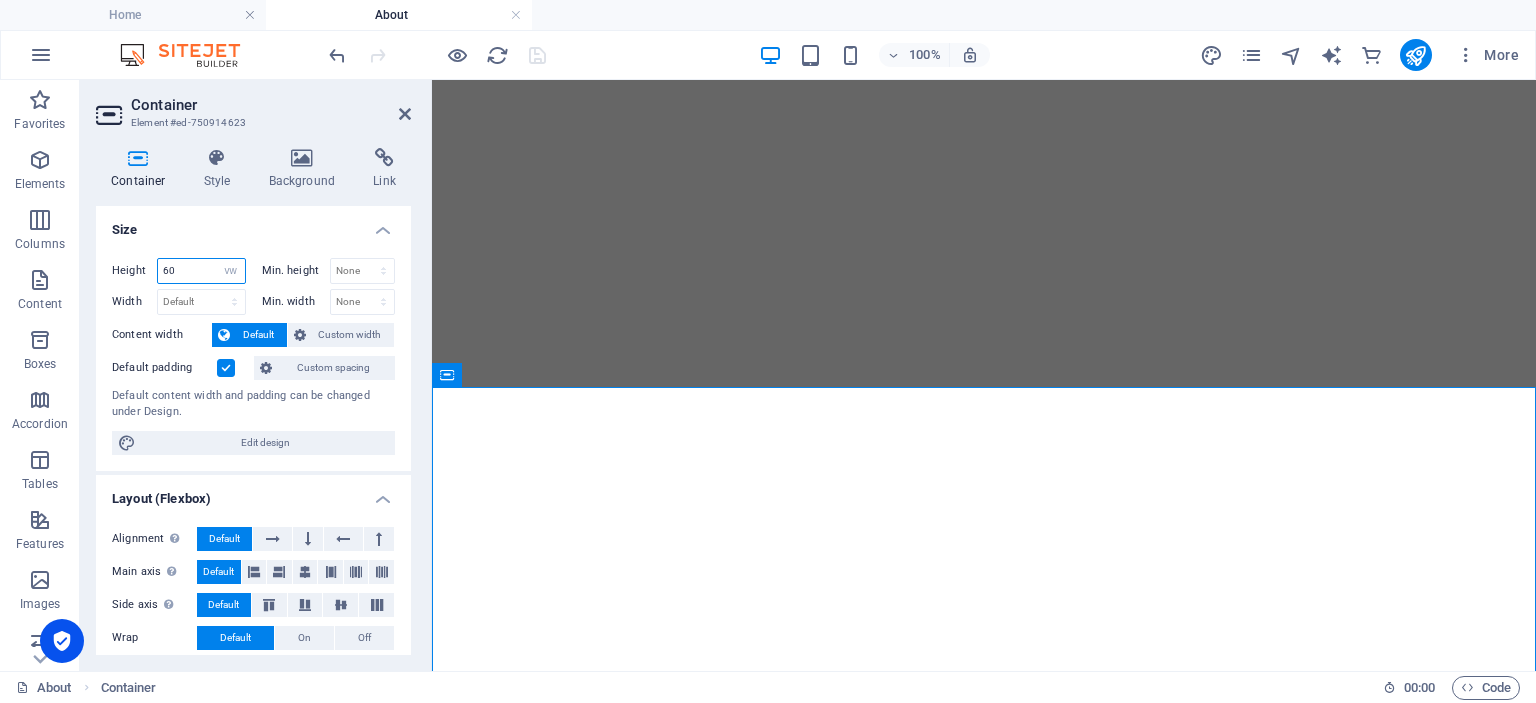 drag, startPoint x: 186, startPoint y: 274, endPoint x: 151, endPoint y: 271, distance: 35.128338 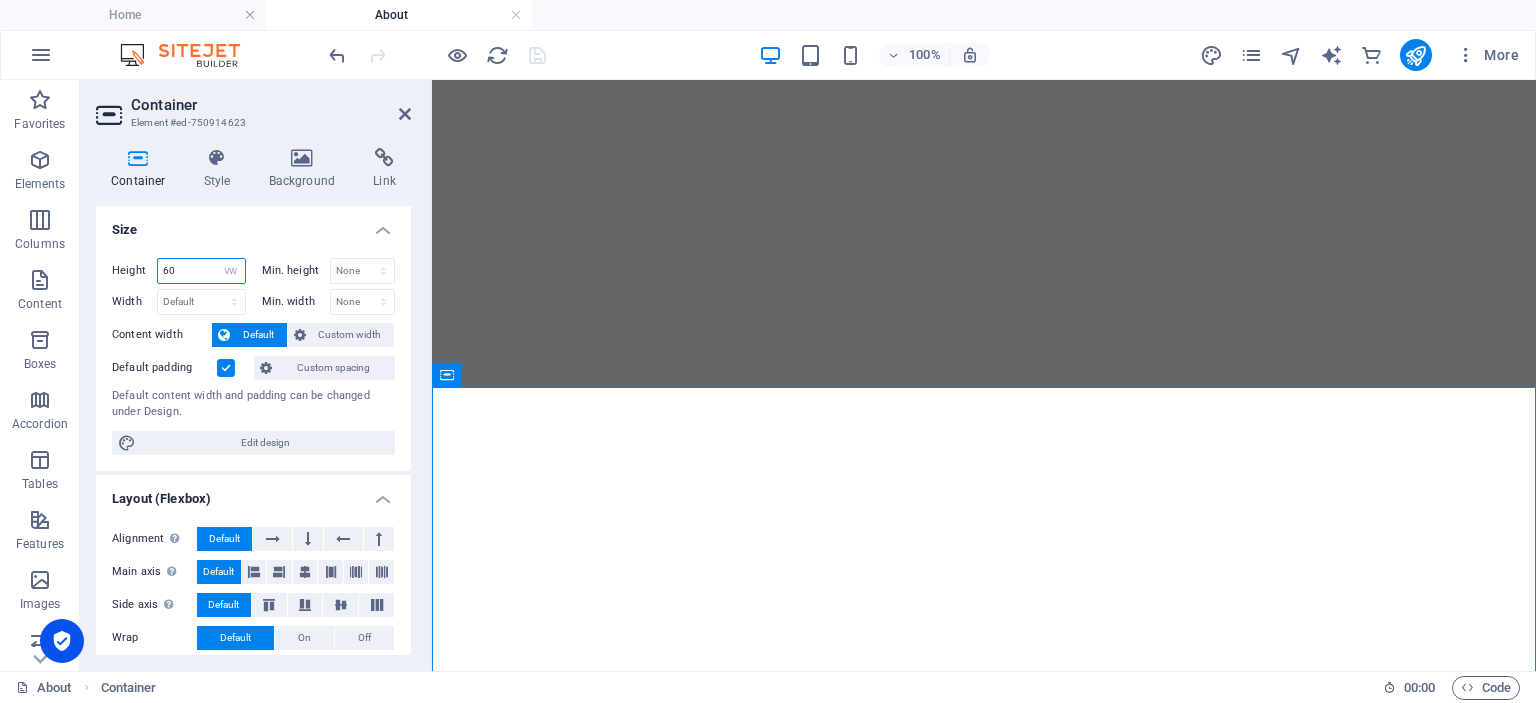 click on "60" at bounding box center (201, 271) 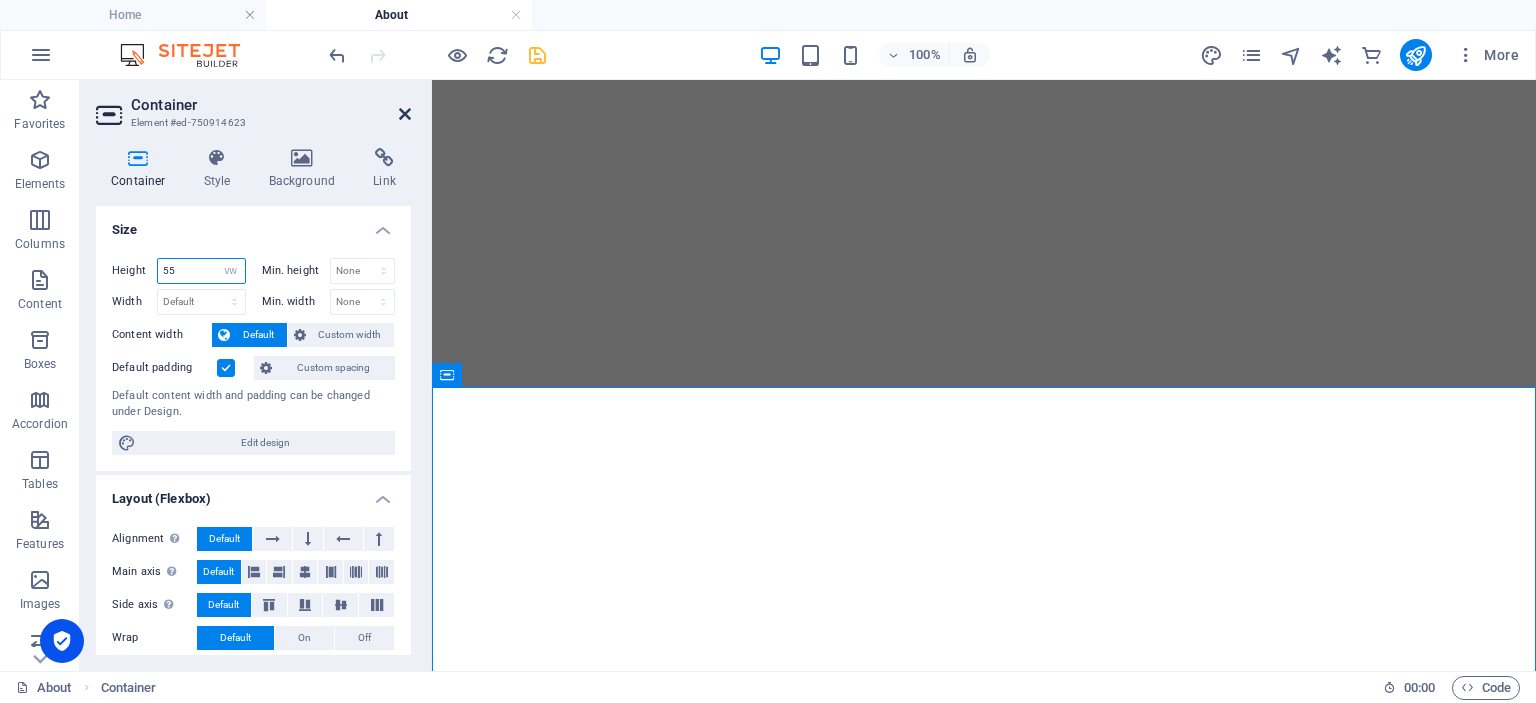 type on "55" 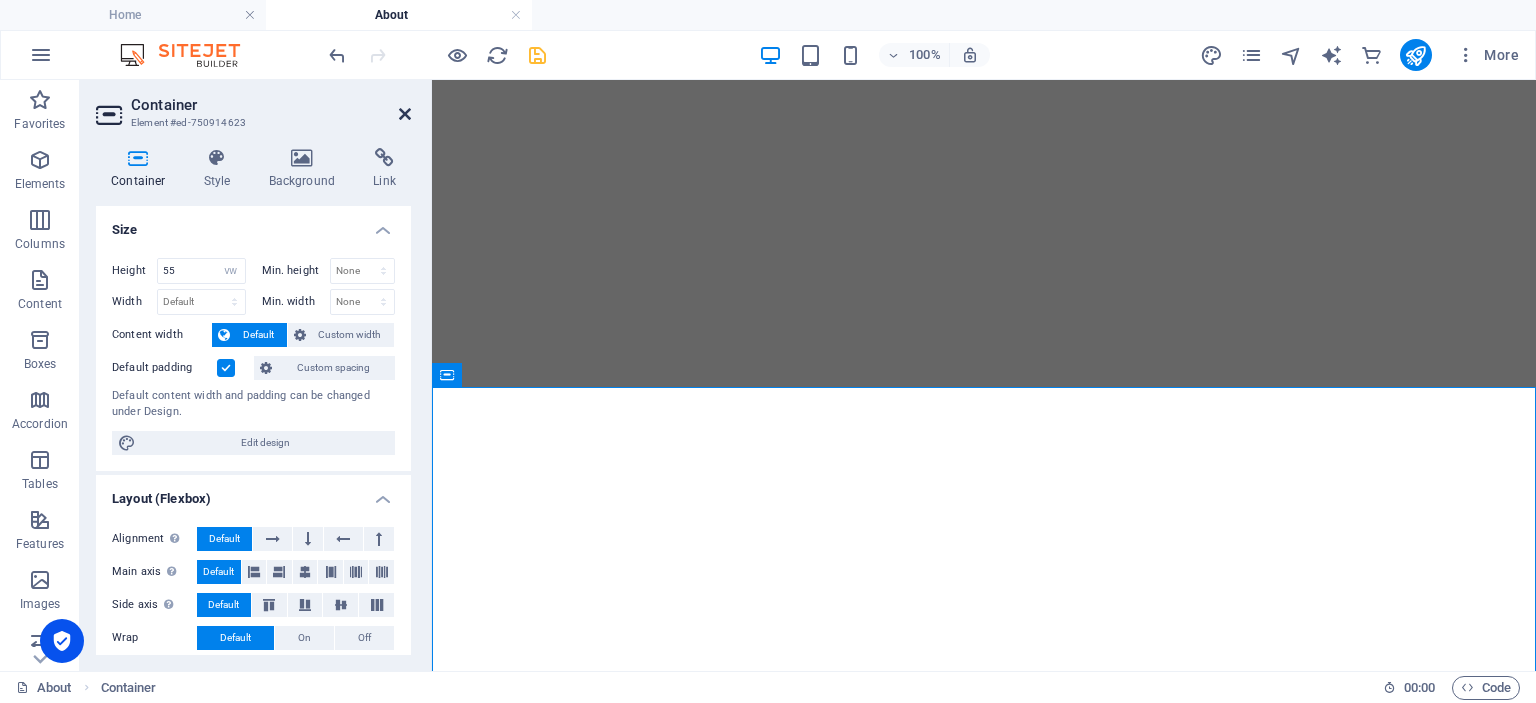 click at bounding box center [405, 114] 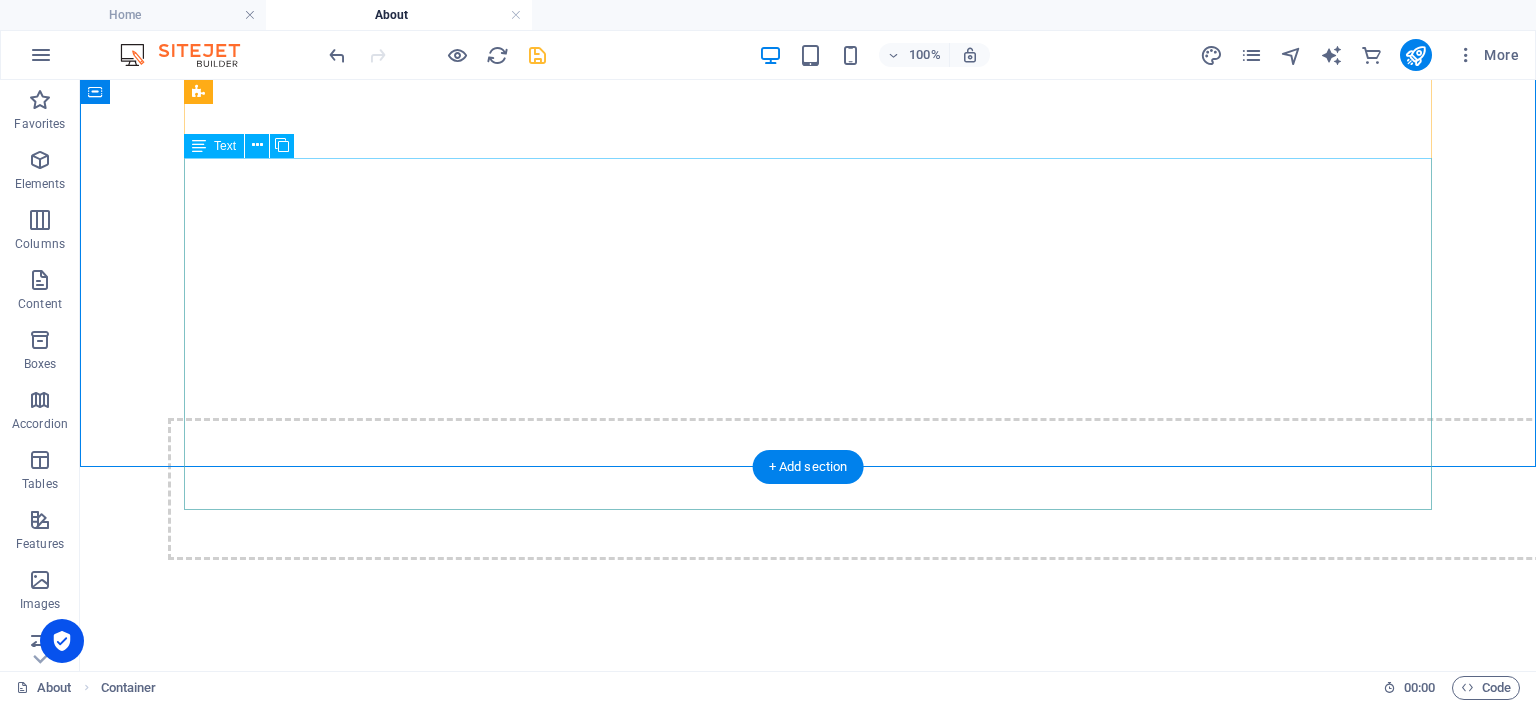 scroll, scrollTop: 1161, scrollLeft: 0, axis: vertical 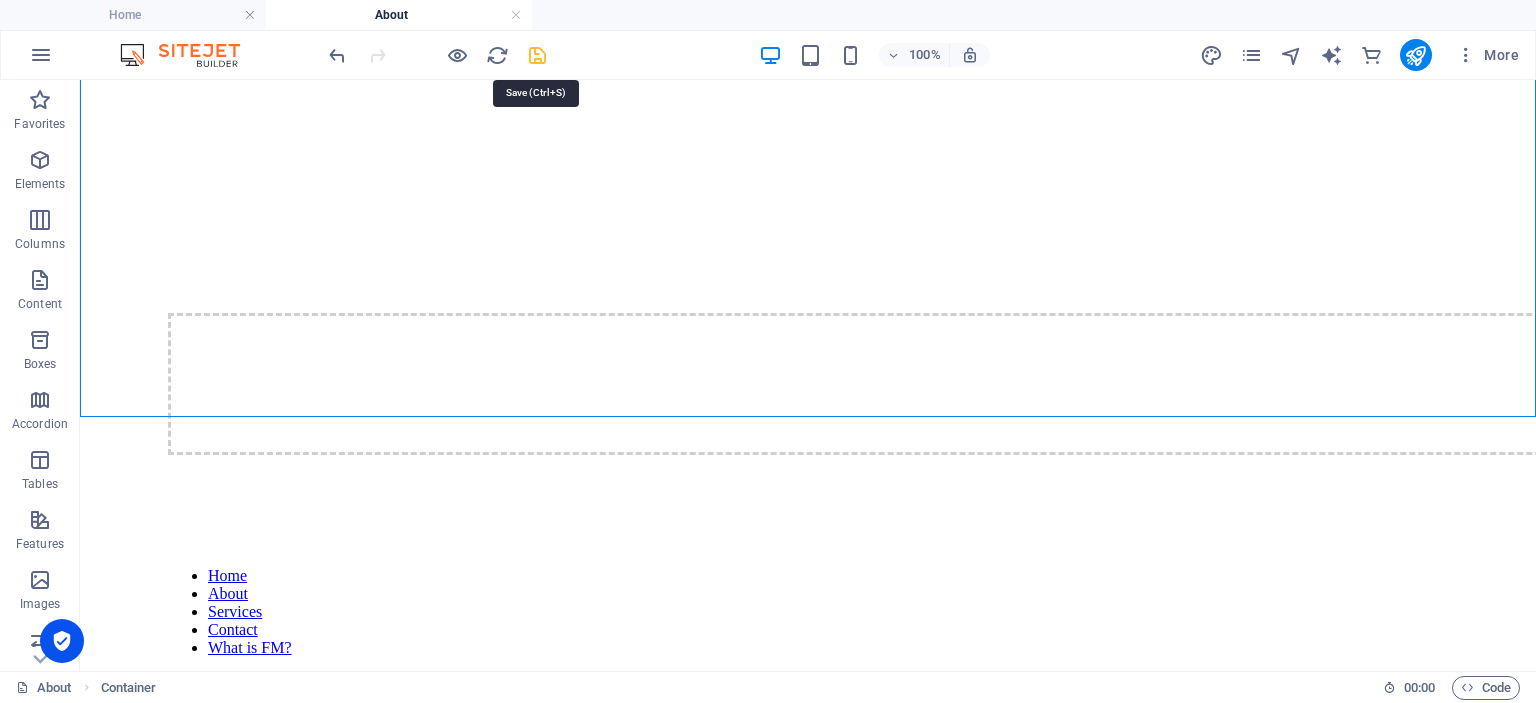 click at bounding box center (537, 55) 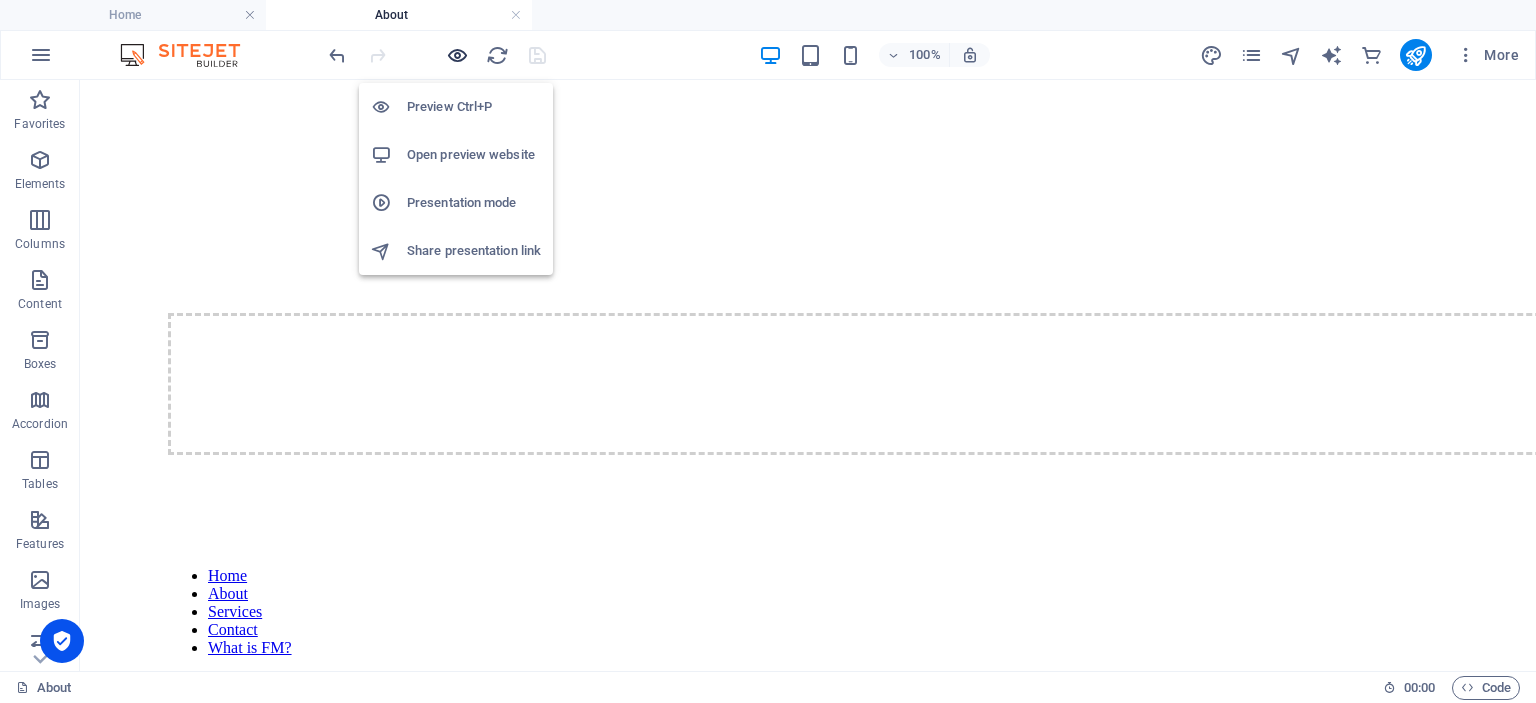 click at bounding box center [457, 55] 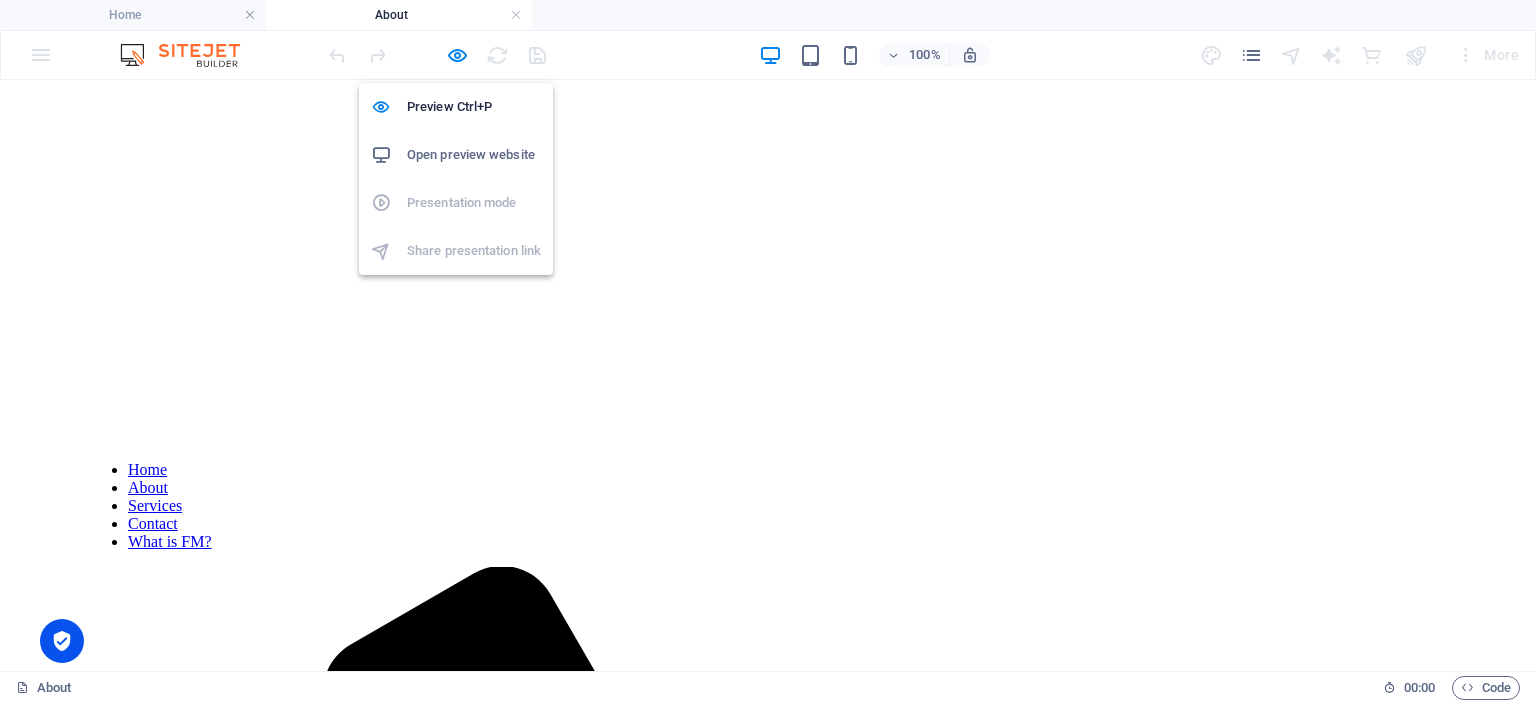 click on "Open preview website" at bounding box center [474, 155] 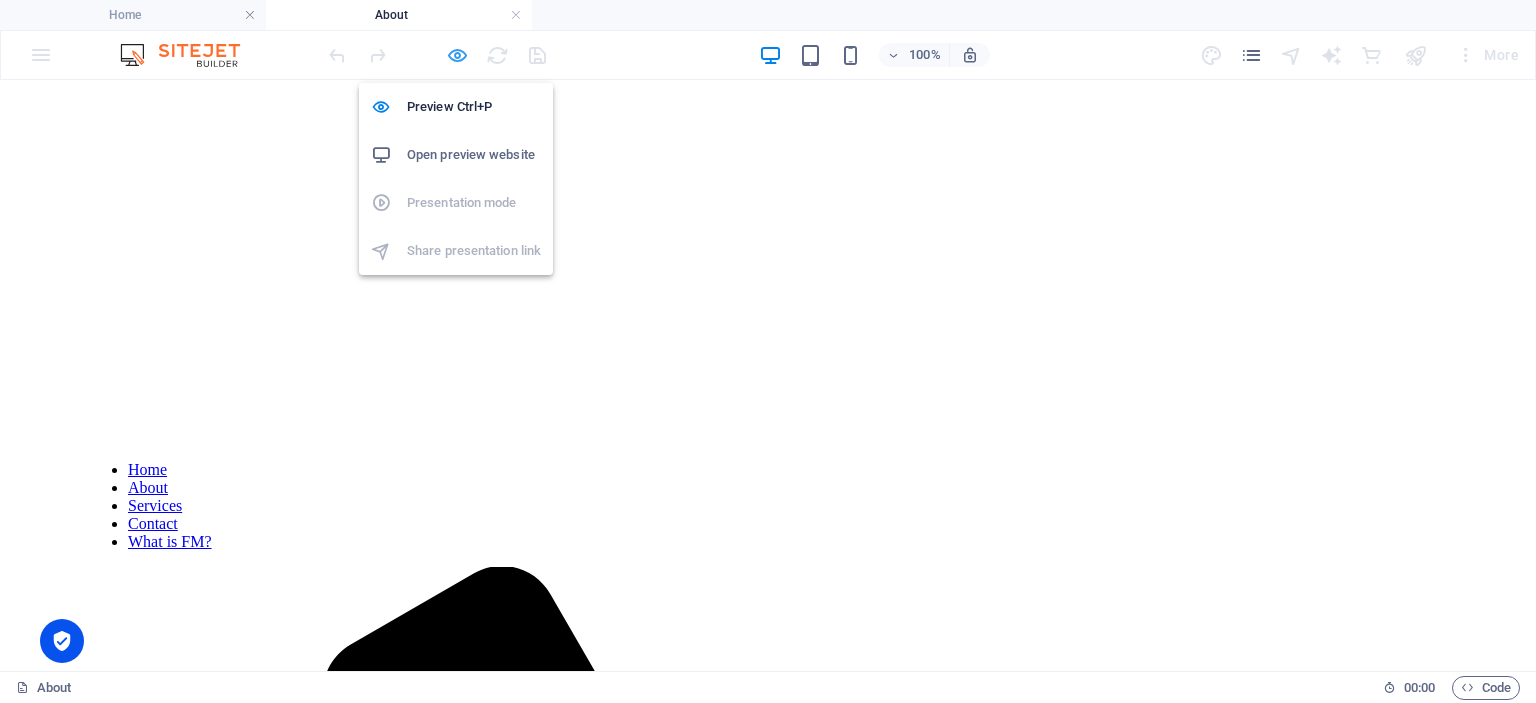 click at bounding box center (457, 55) 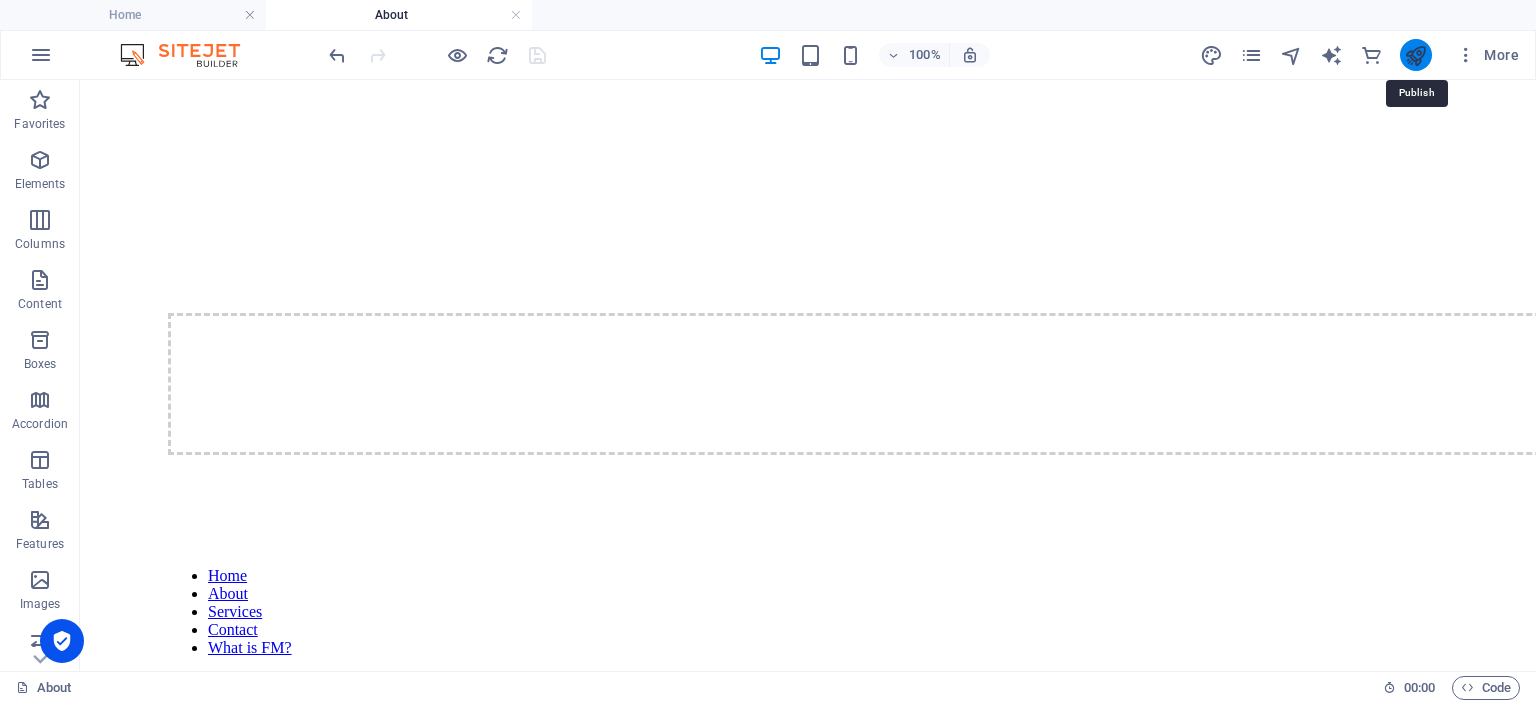 click at bounding box center (1415, 55) 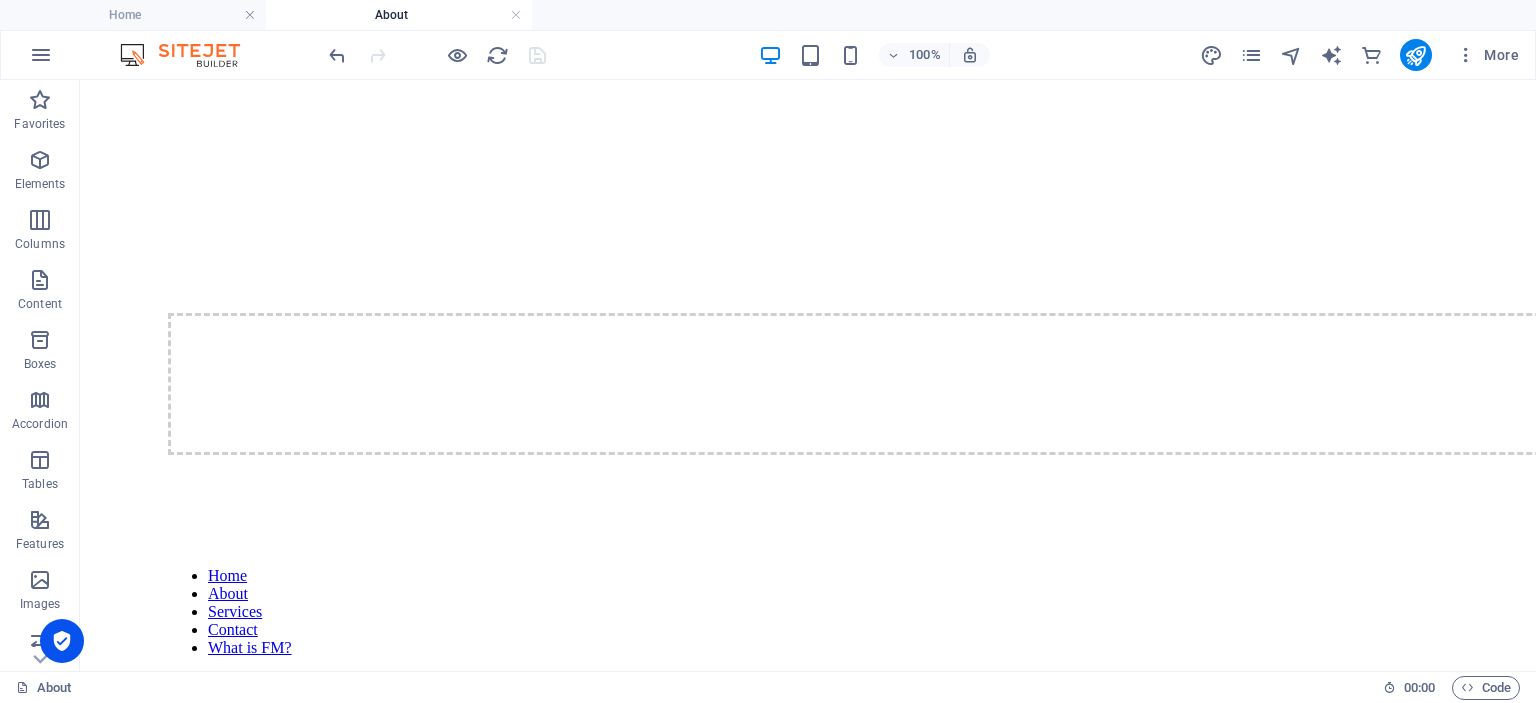 click at bounding box center [437, 55] 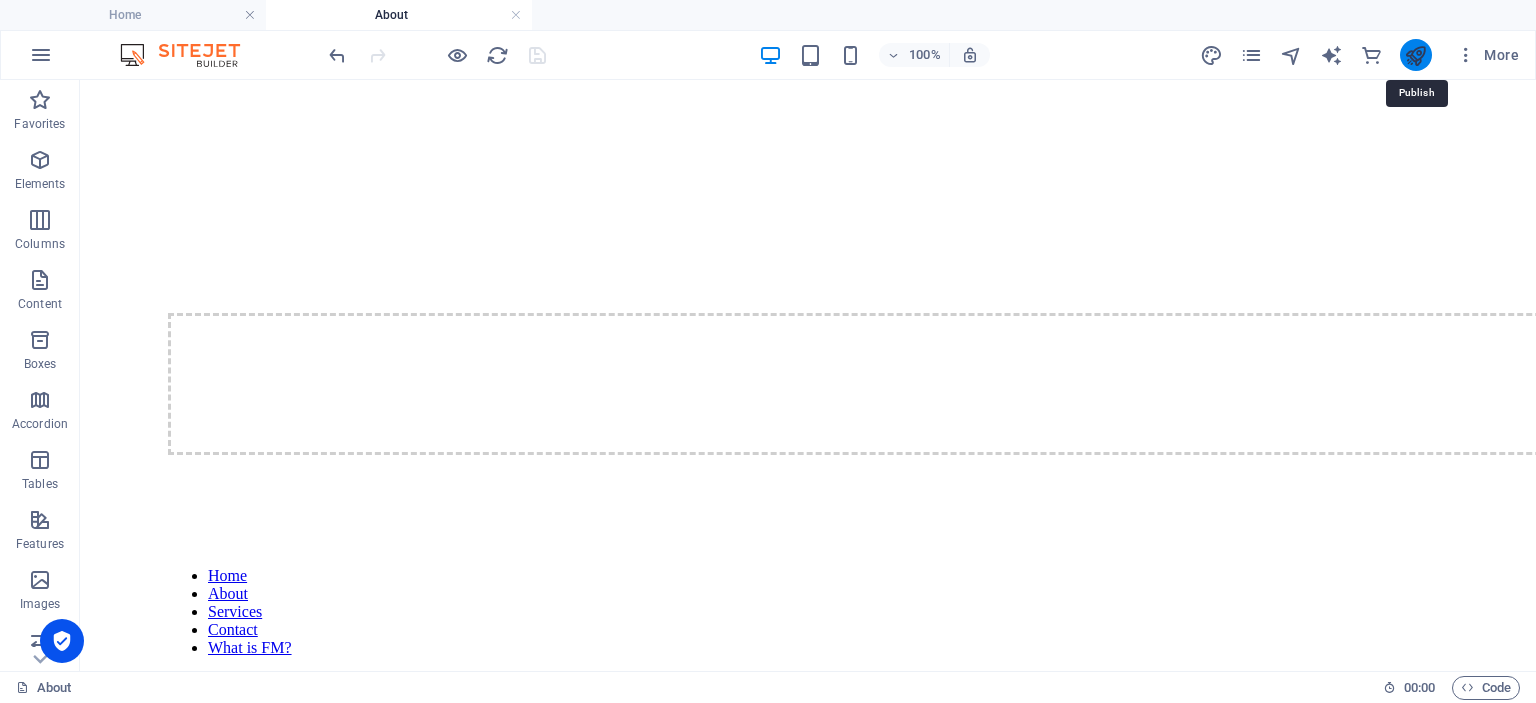 click at bounding box center [1415, 55] 